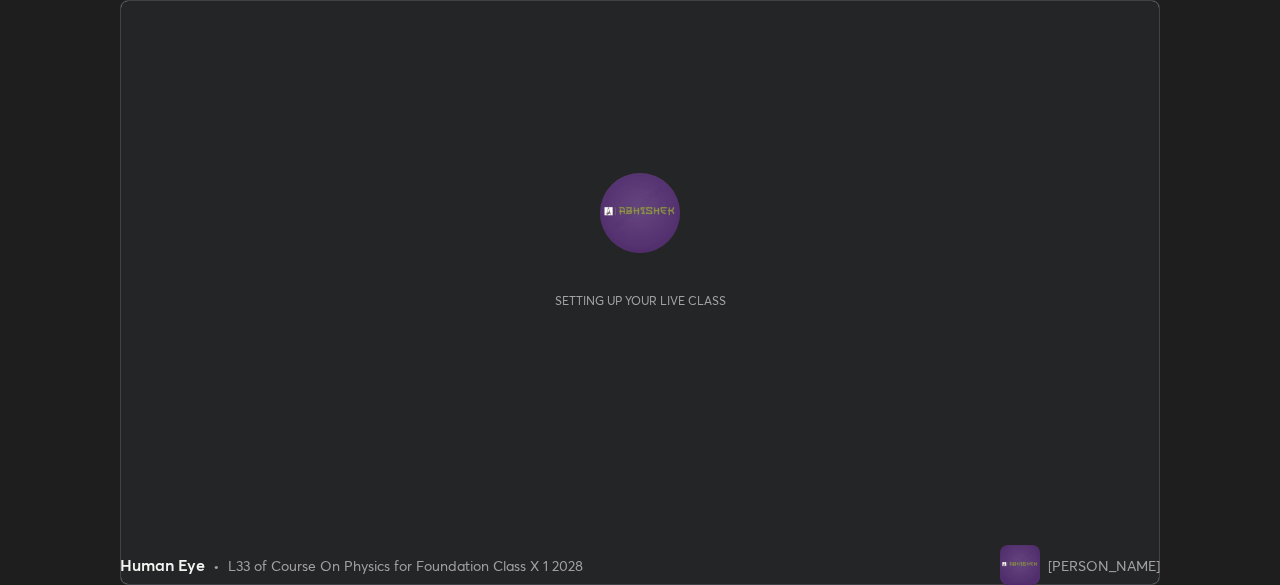 scroll, scrollTop: 0, scrollLeft: 0, axis: both 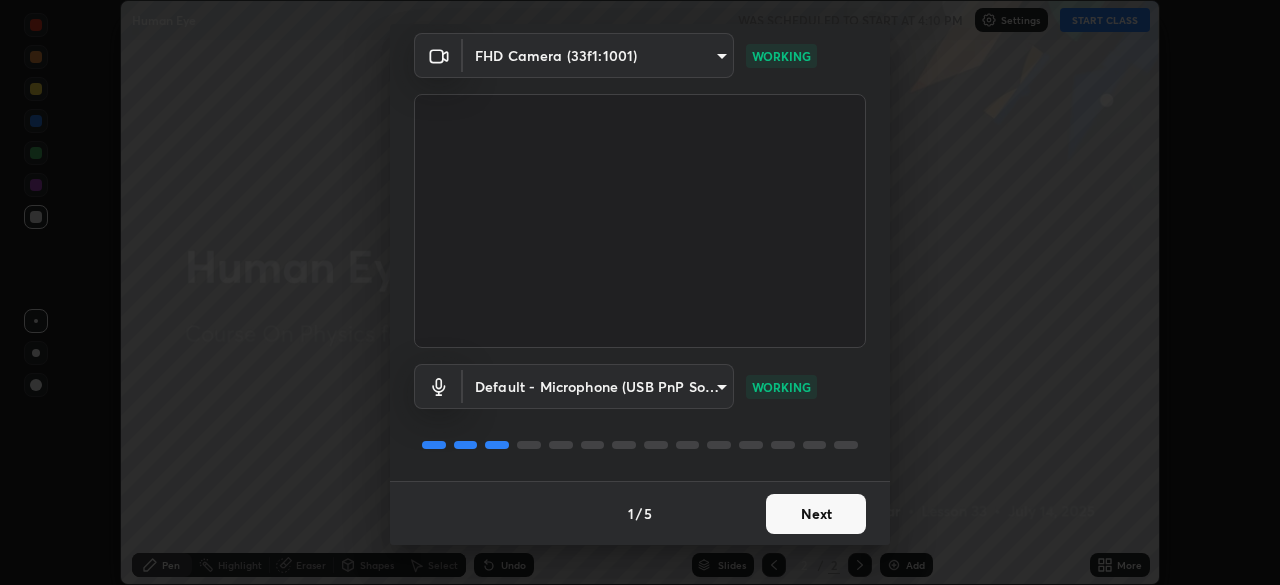 click on "Next" at bounding box center [816, 514] 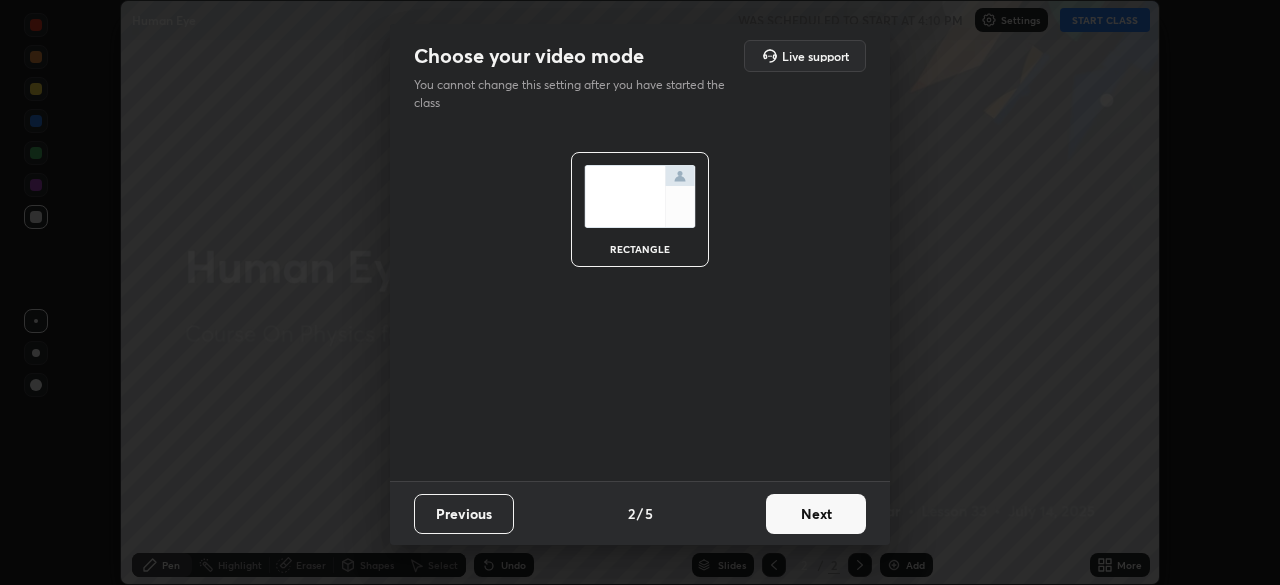 scroll, scrollTop: 0, scrollLeft: 0, axis: both 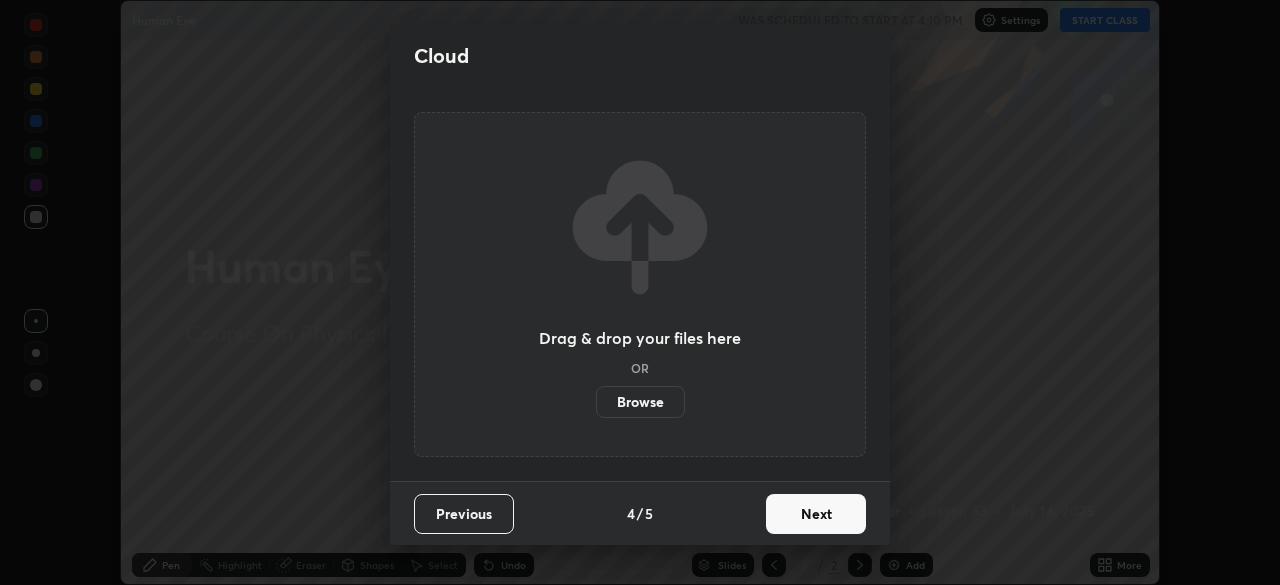 click on "Next" at bounding box center [816, 514] 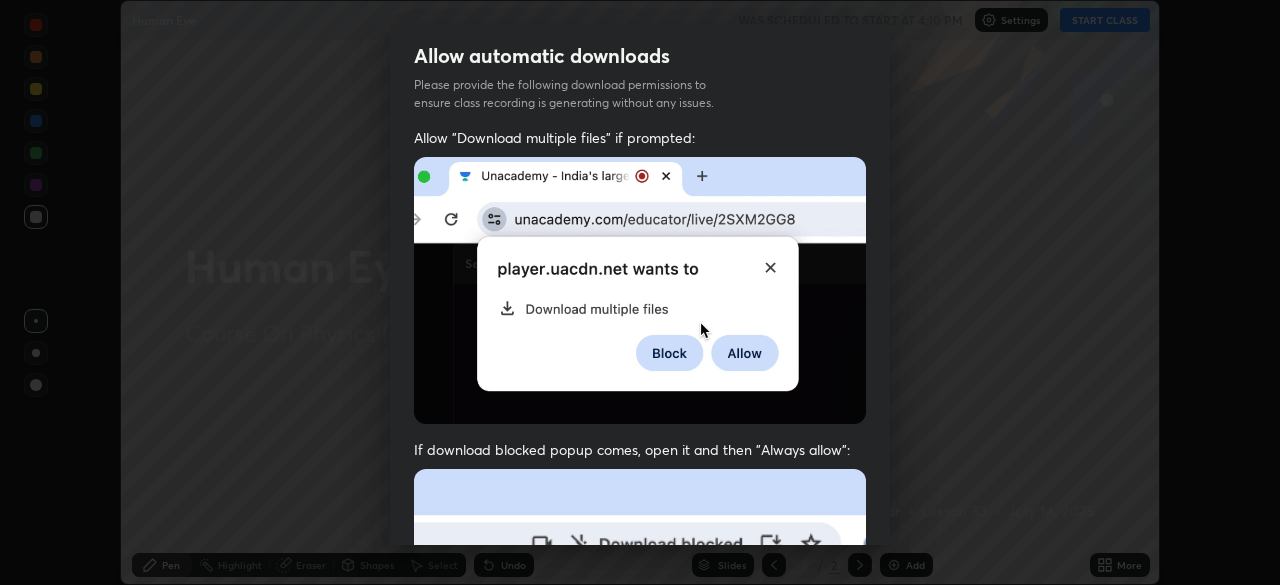 click at bounding box center (640, 687) 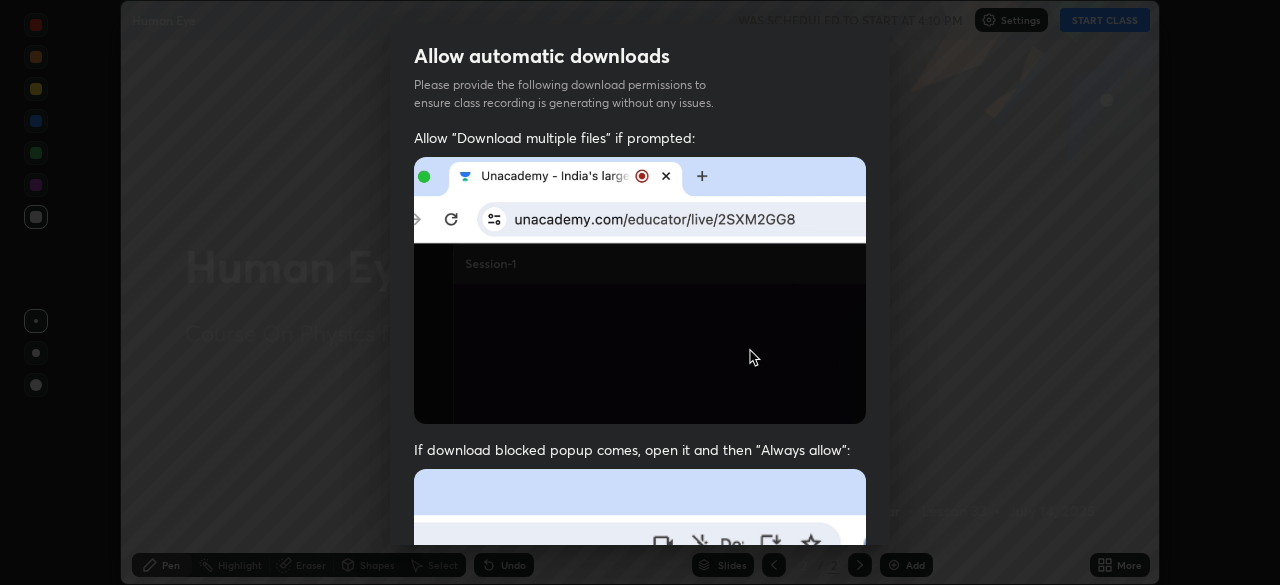click at bounding box center [640, 687] 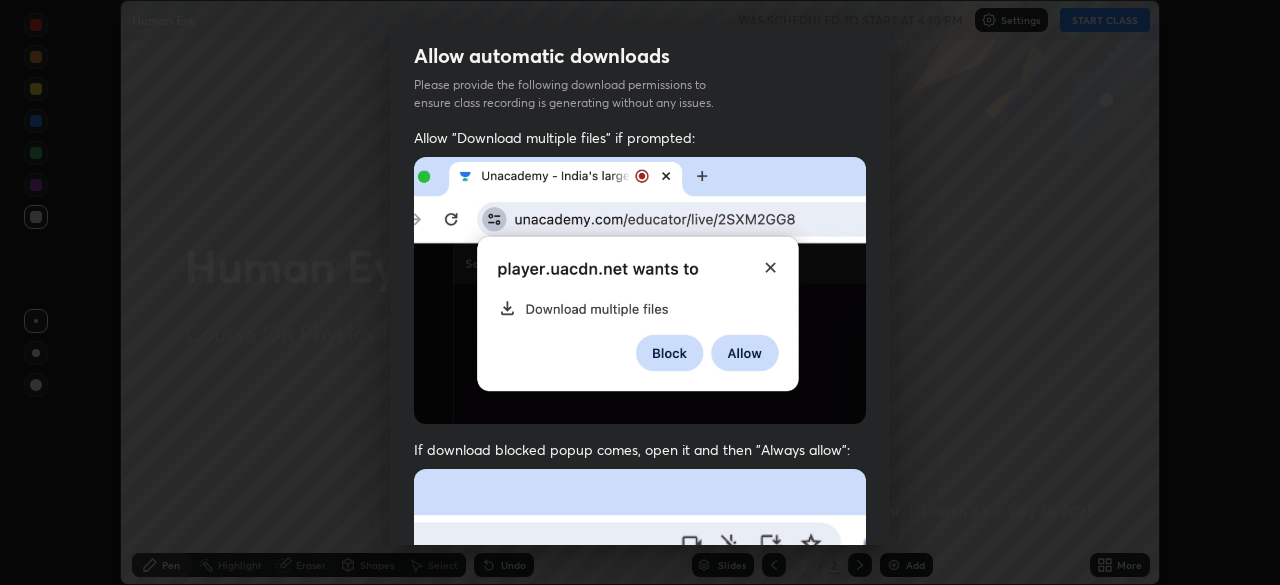 click at bounding box center [640, 687] 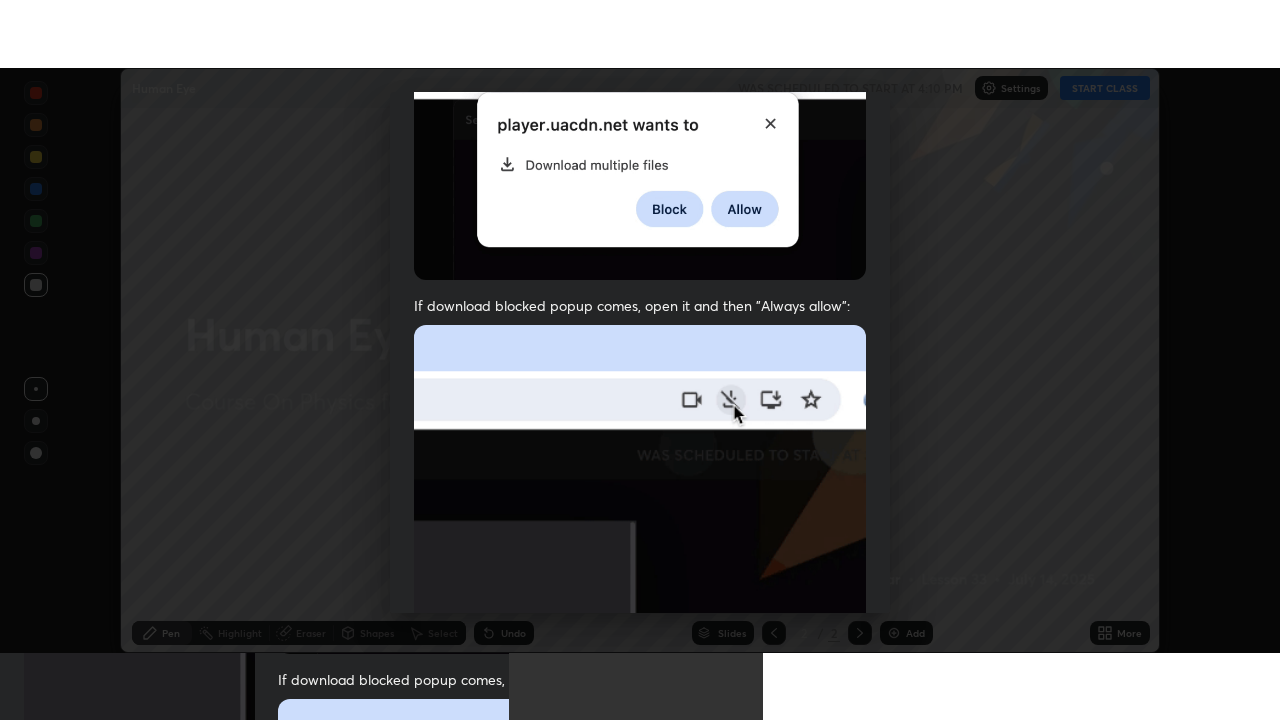 scroll, scrollTop: 479, scrollLeft: 0, axis: vertical 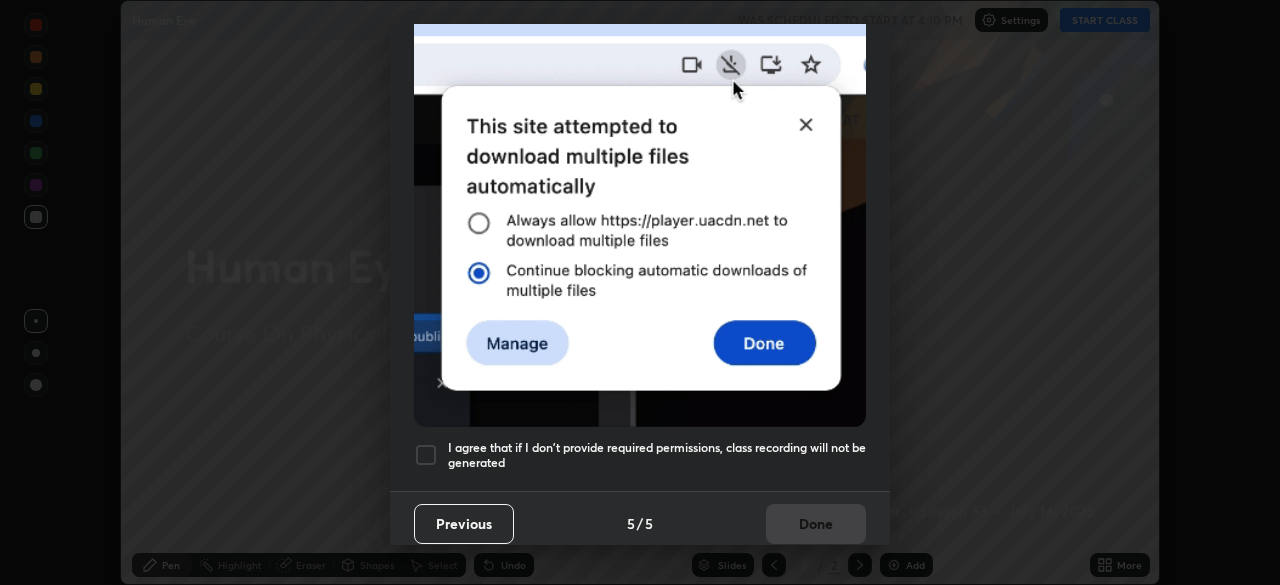 click on "Previous 5 / 5 Done" at bounding box center (640, 523) 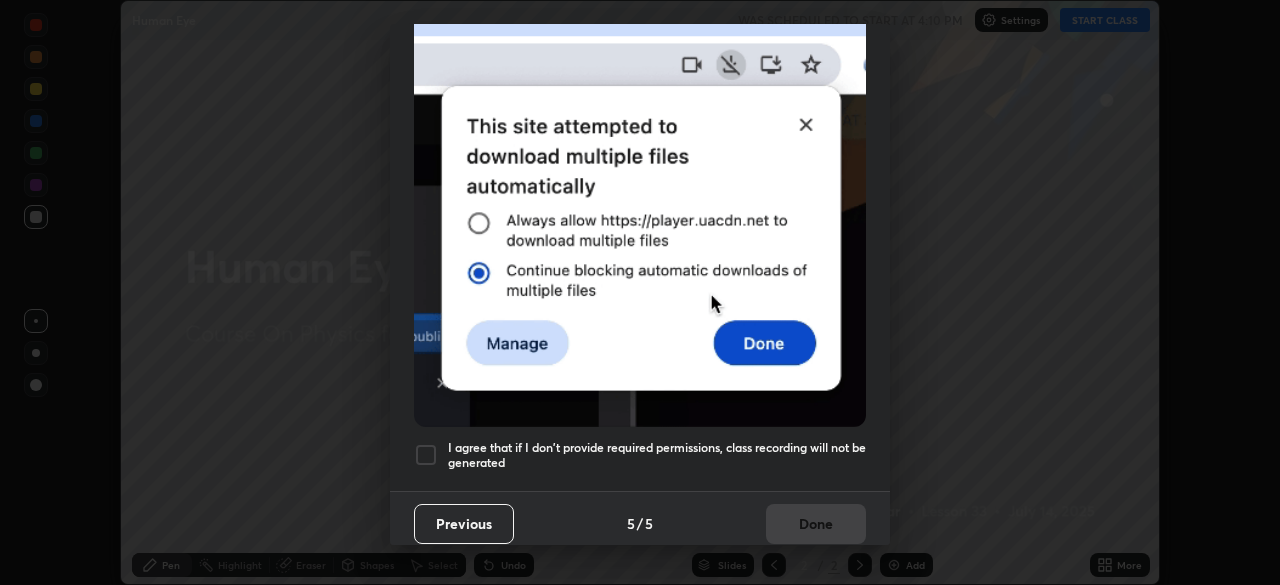 click on "Previous 5 / 5 Done" at bounding box center (640, 523) 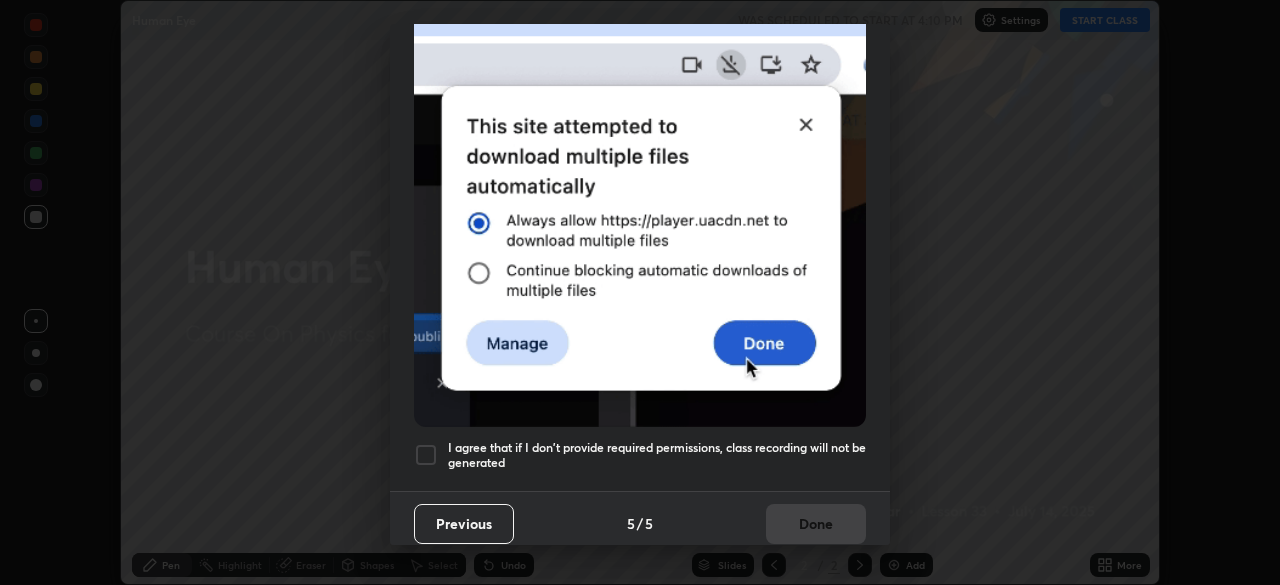 click on "Previous 5 / 5 Done" at bounding box center (640, 523) 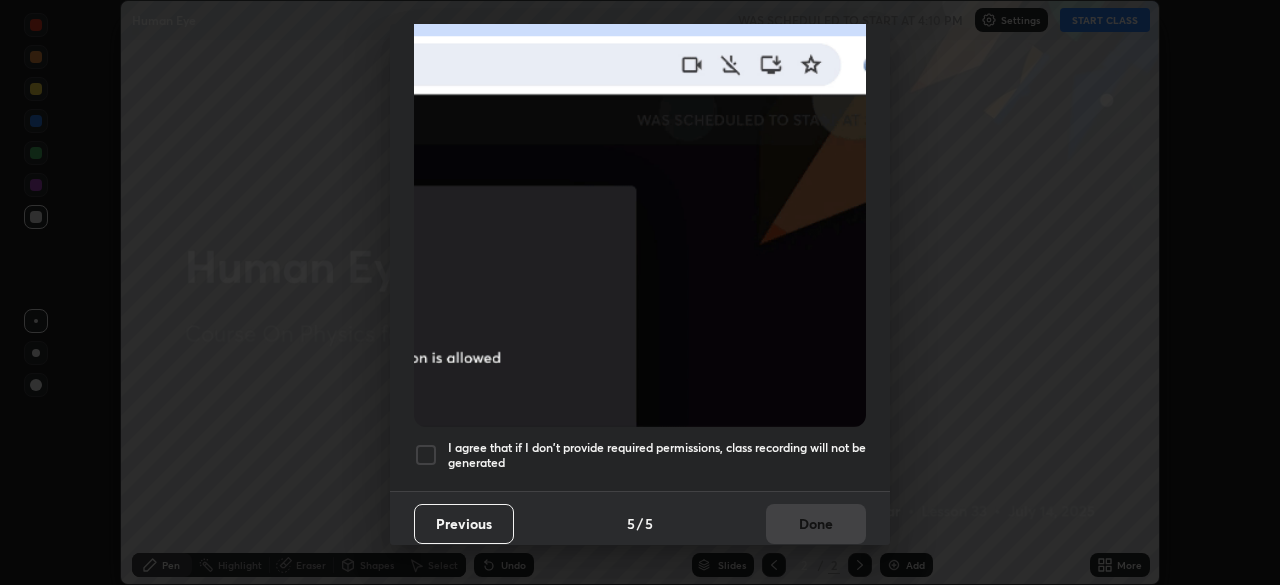 click at bounding box center (426, 455) 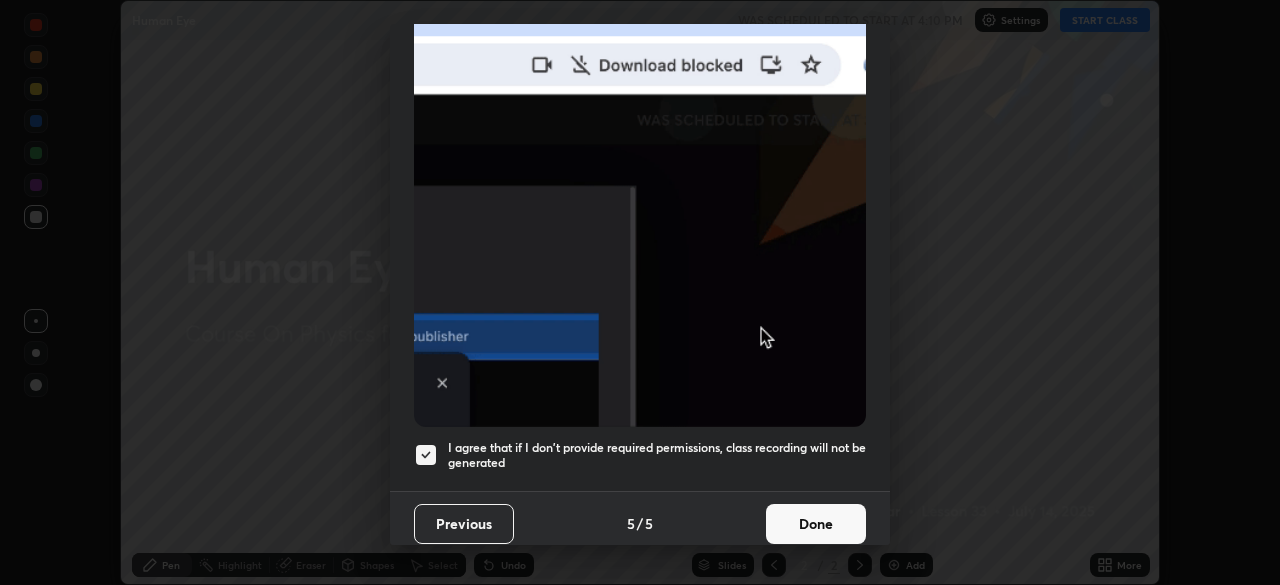 click on "Done" at bounding box center [816, 524] 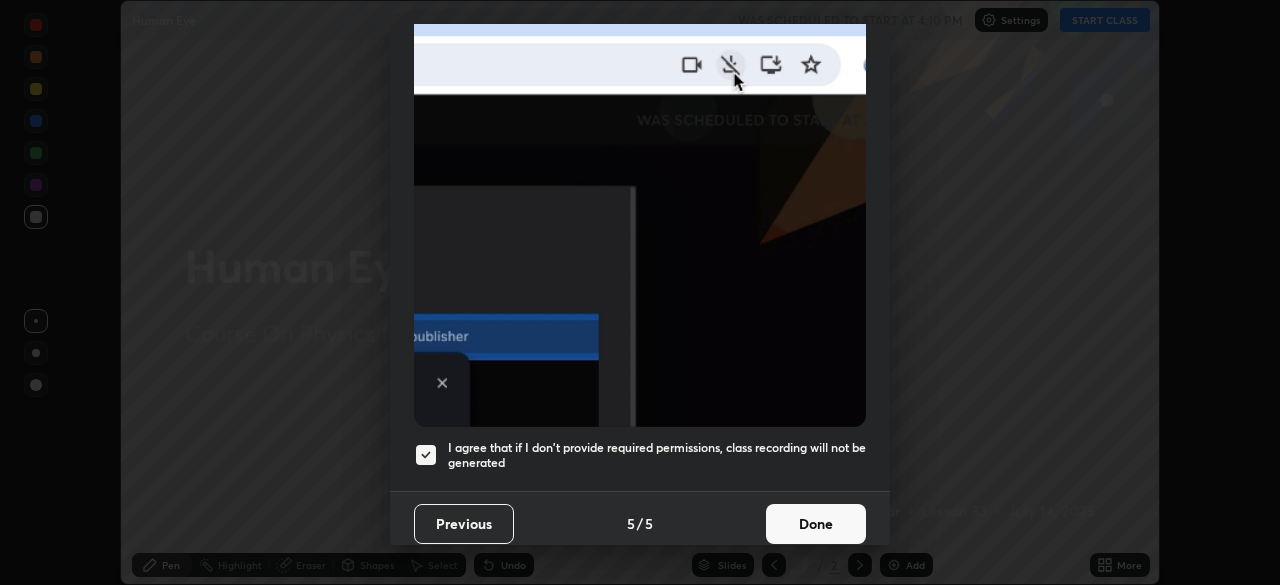 click at bounding box center (640, 208) 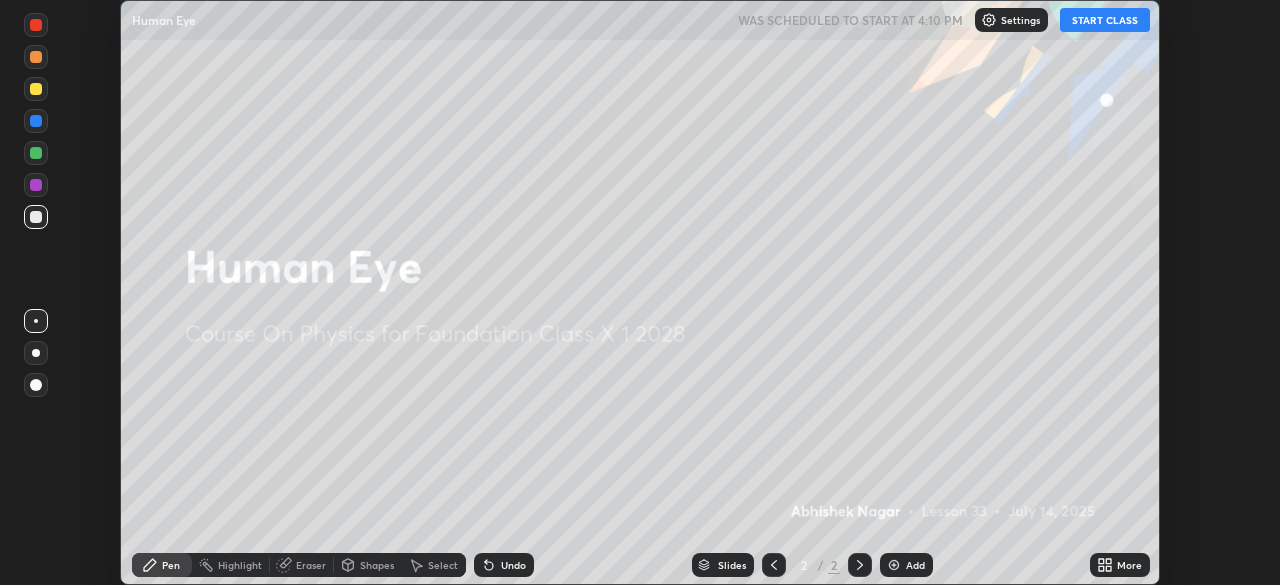 click on "START CLASS" at bounding box center [1105, 20] 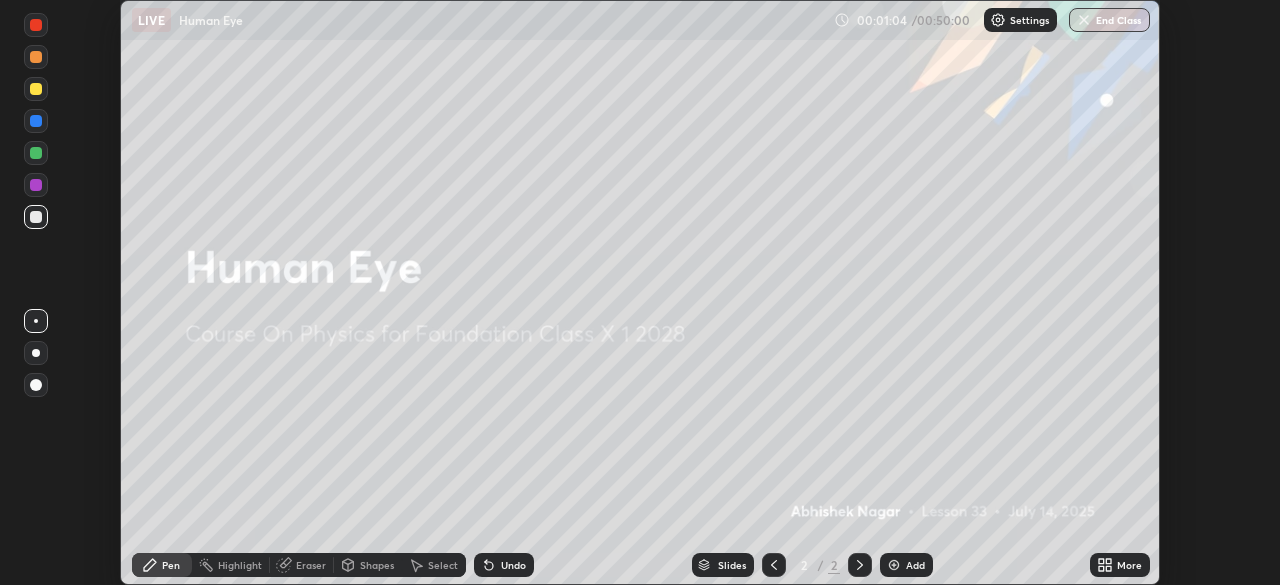 click on "More" at bounding box center (1129, 565) 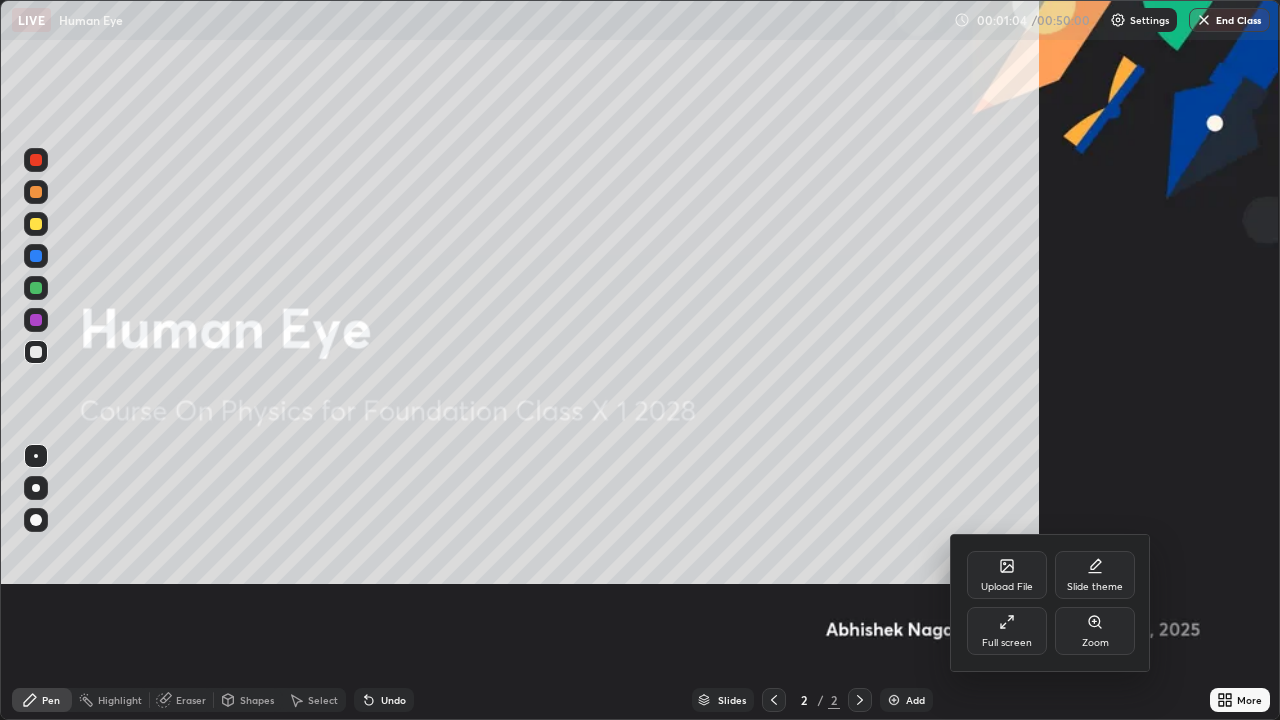 scroll, scrollTop: 99280, scrollLeft: 98720, axis: both 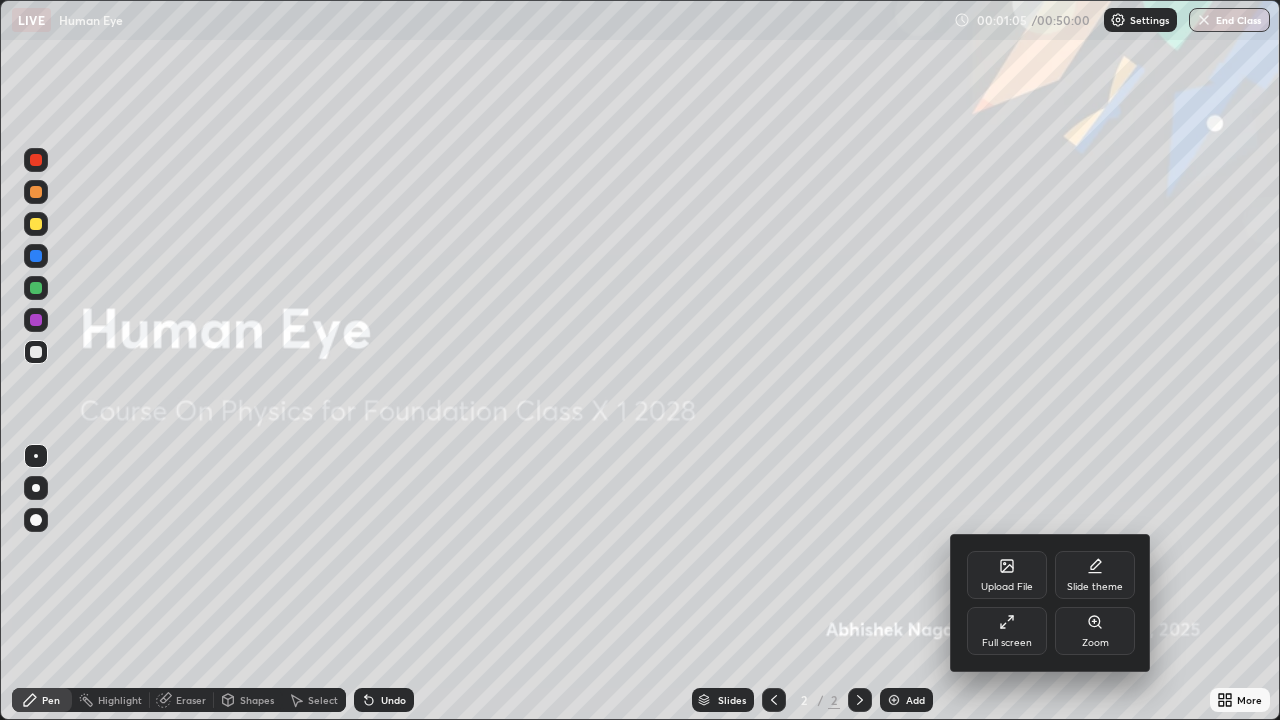 click at bounding box center [640, 360] 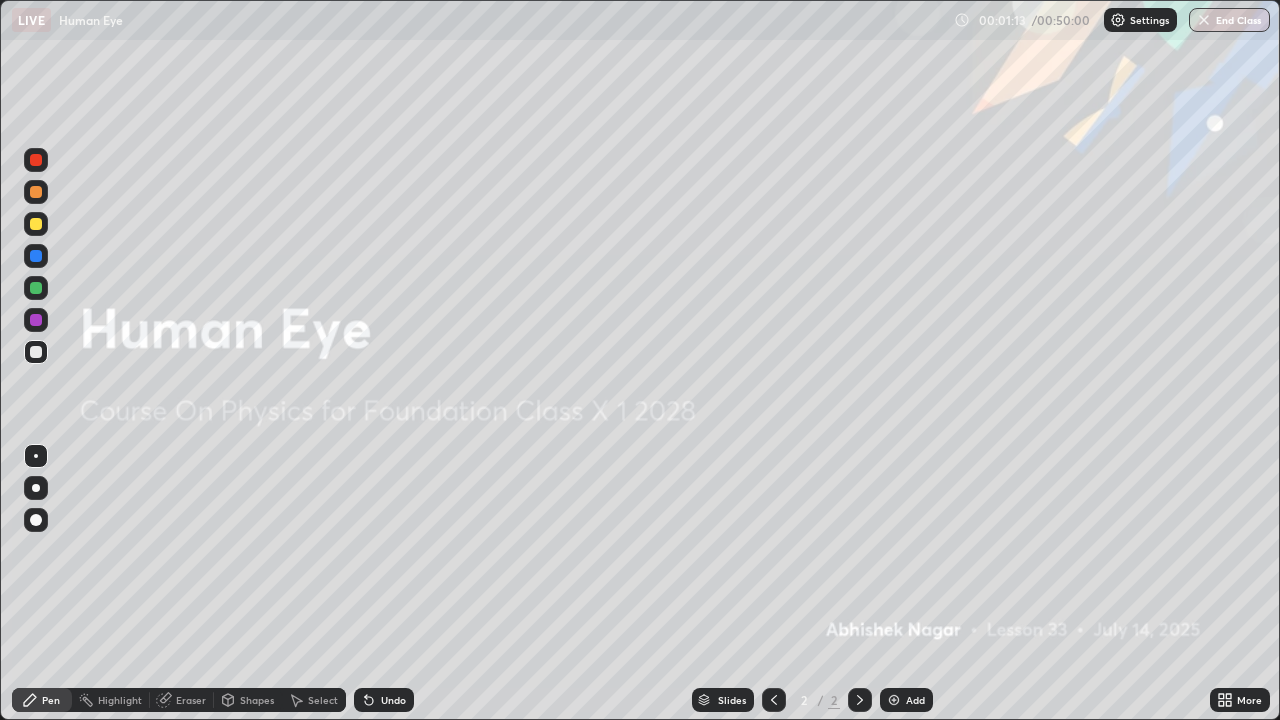 click at bounding box center [894, 700] 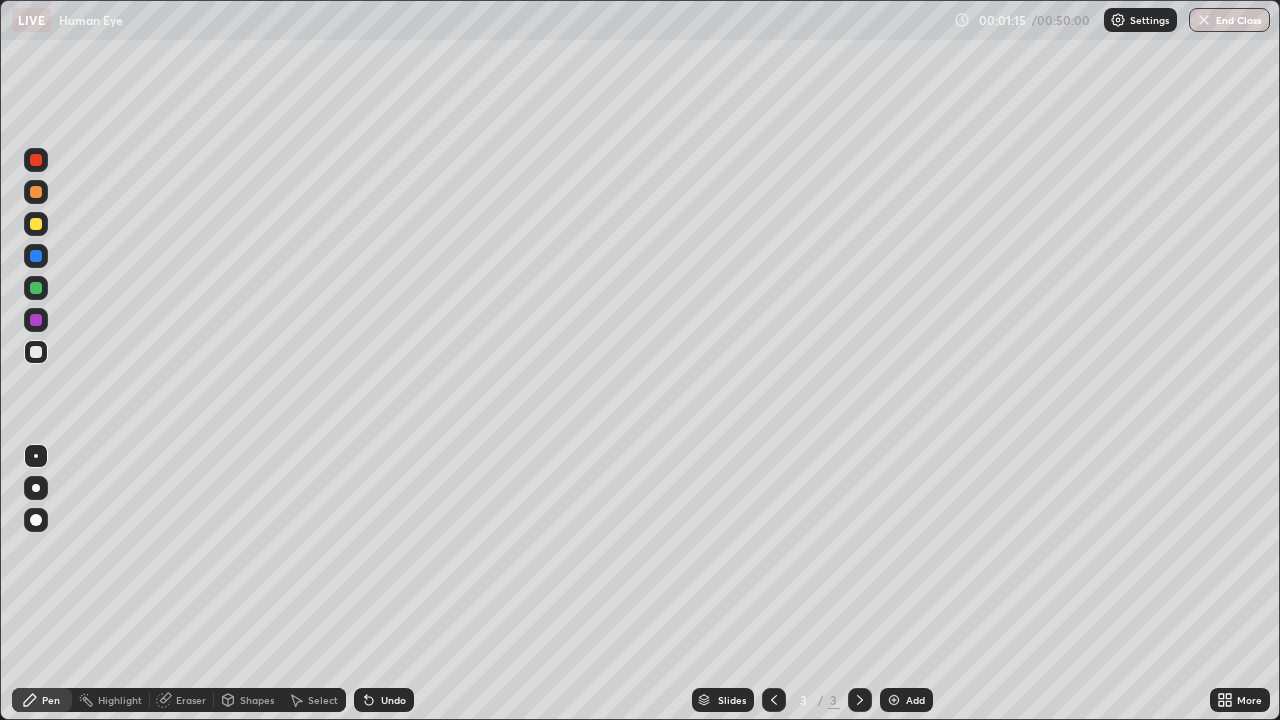 click at bounding box center (36, 488) 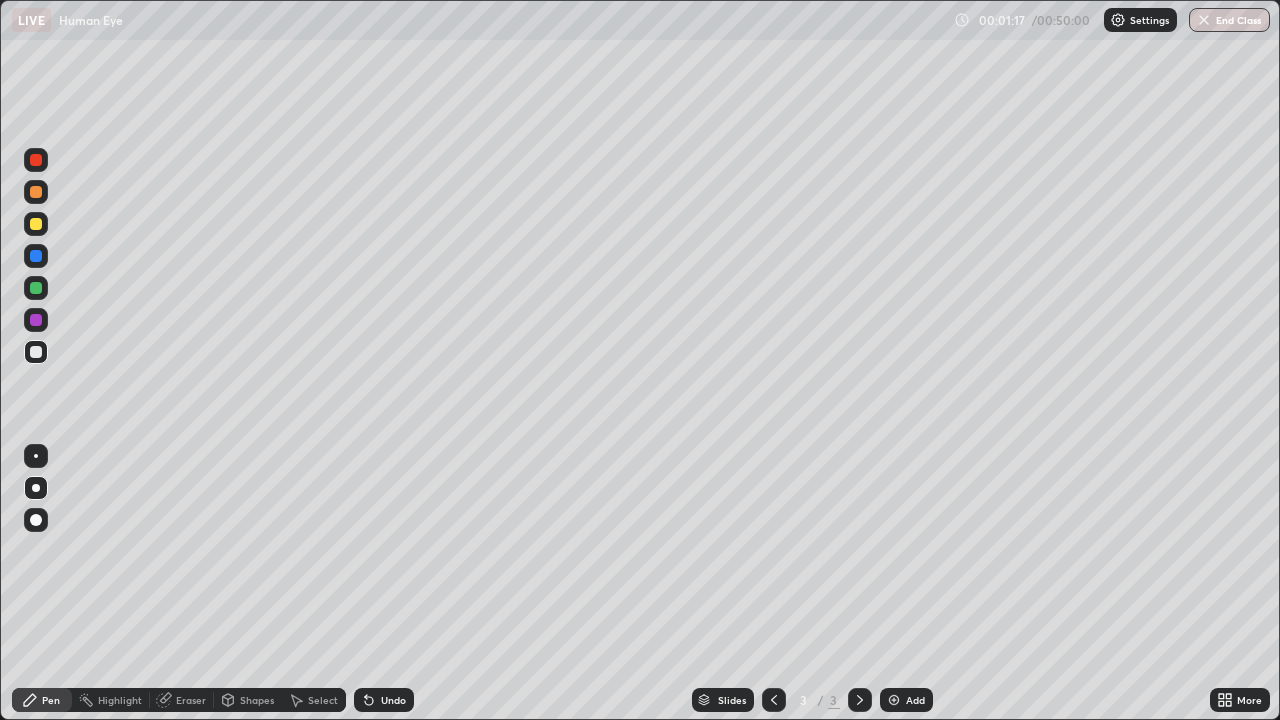 click at bounding box center (36, 224) 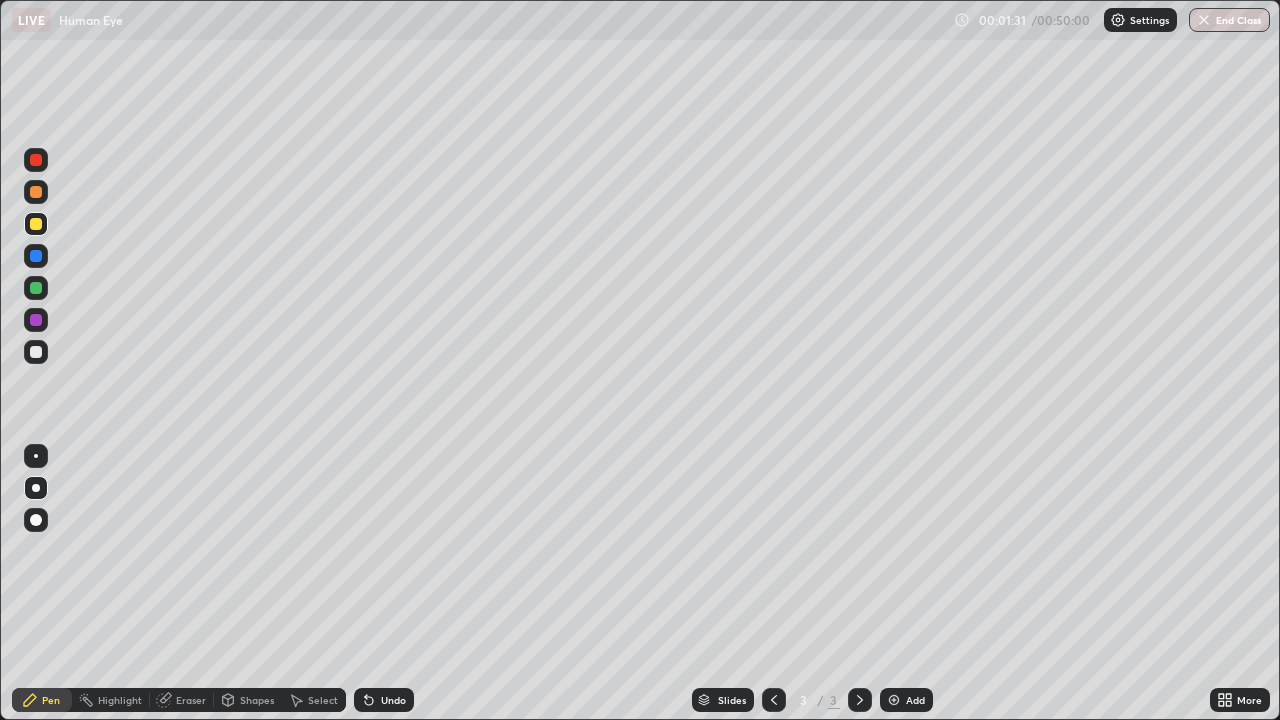 click on "Eraser" at bounding box center (191, 700) 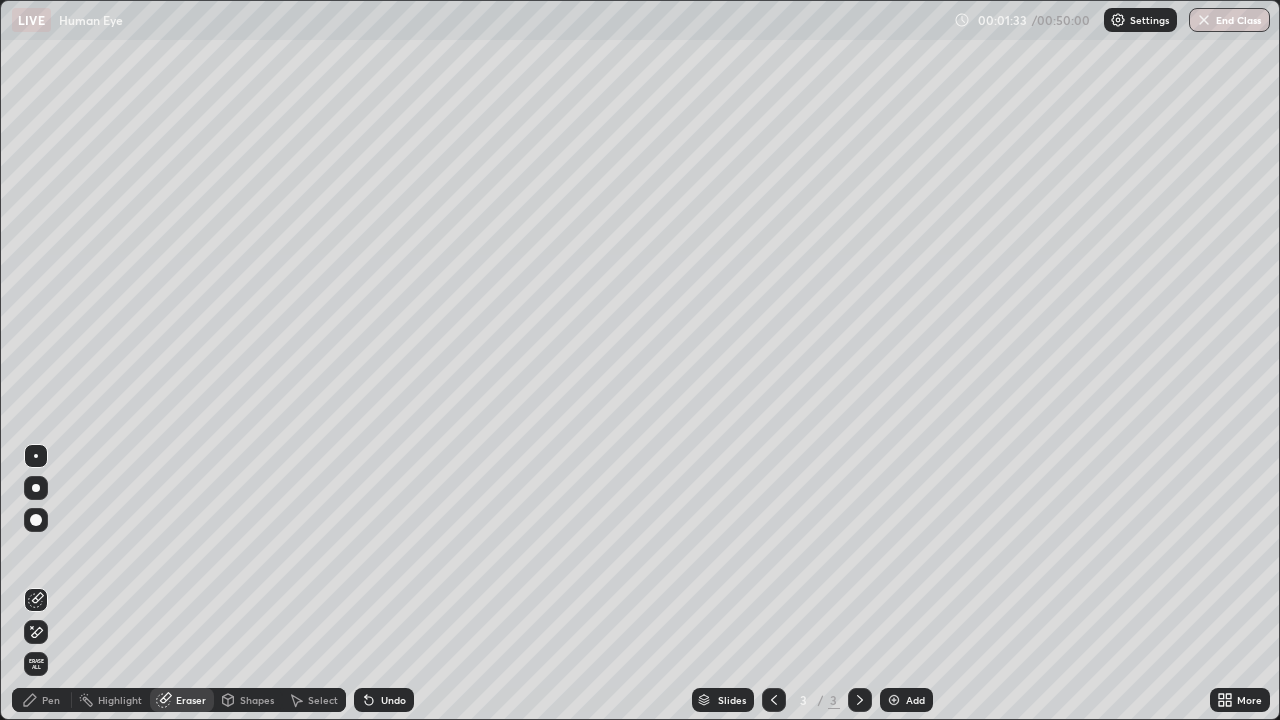 click on "Pen" at bounding box center (51, 700) 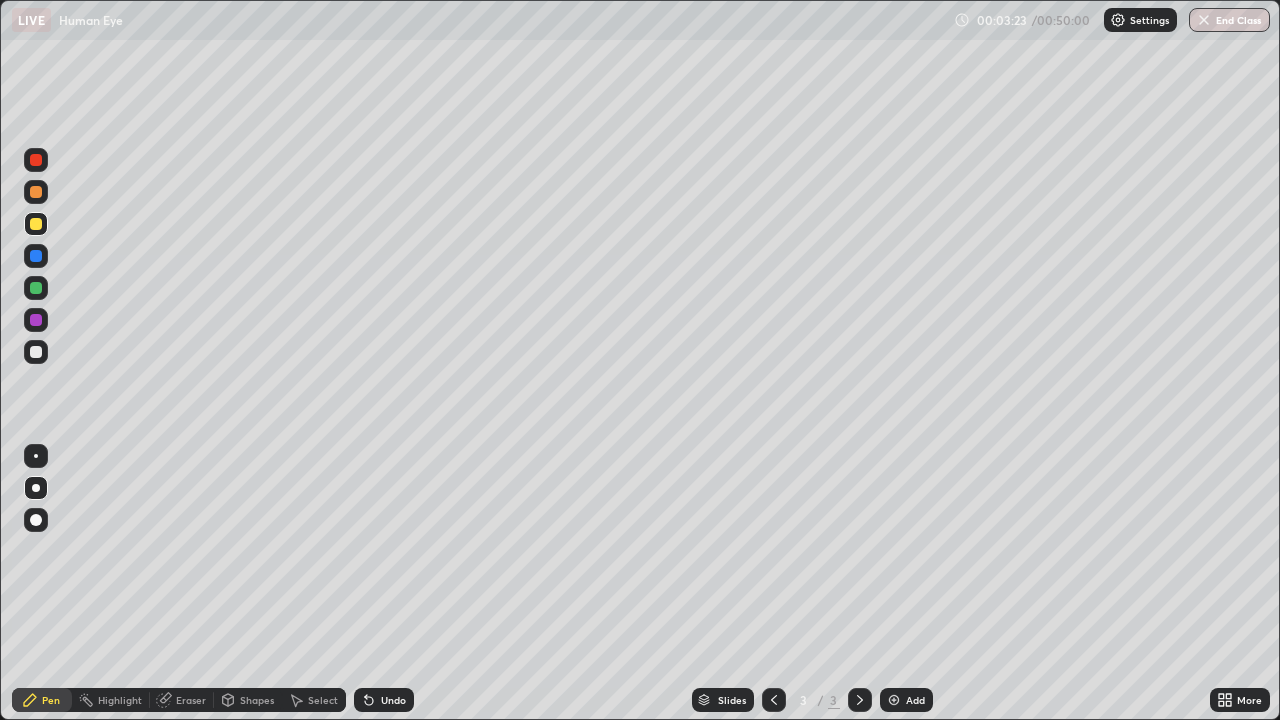 click at bounding box center (36, 352) 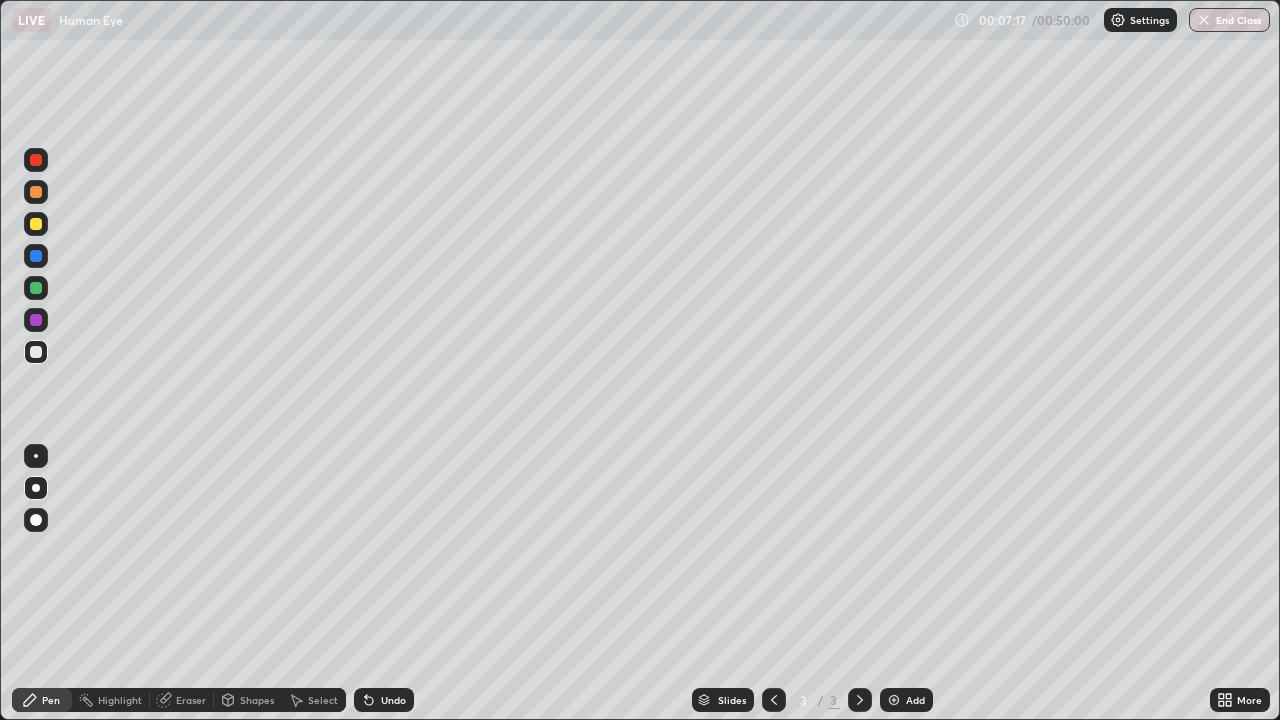 click at bounding box center [36, 224] 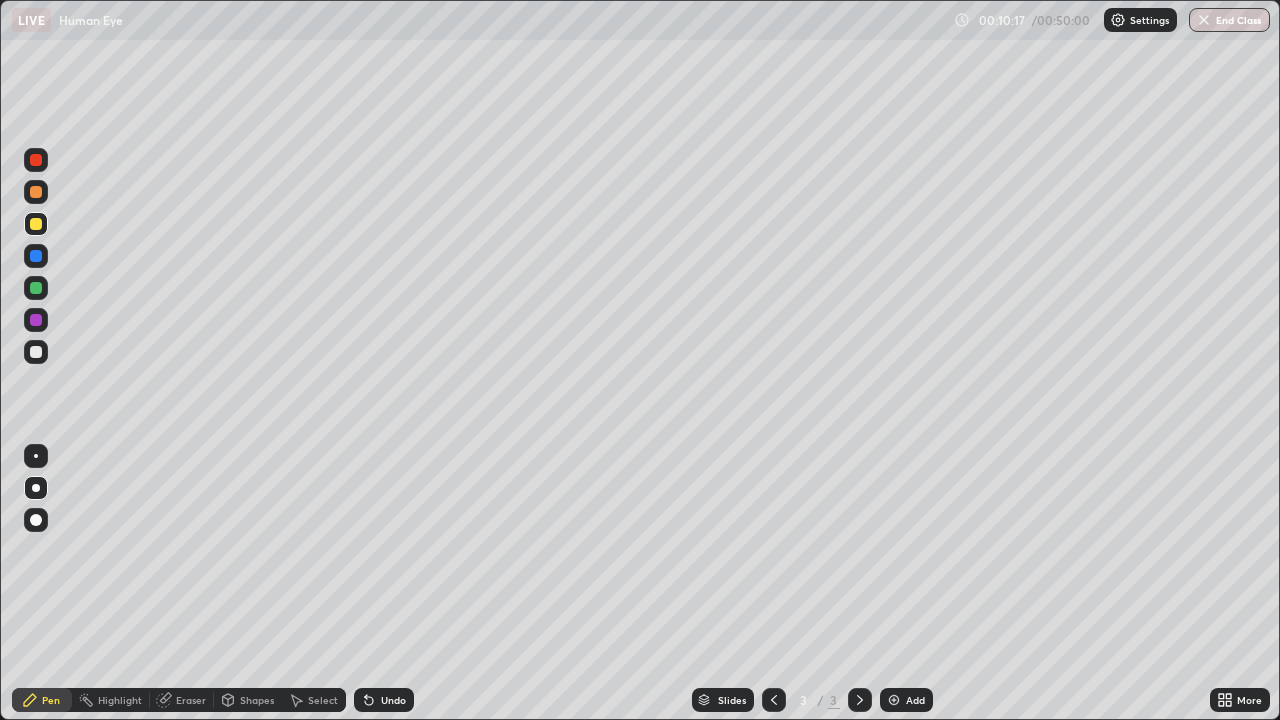 click on "Add" at bounding box center [915, 700] 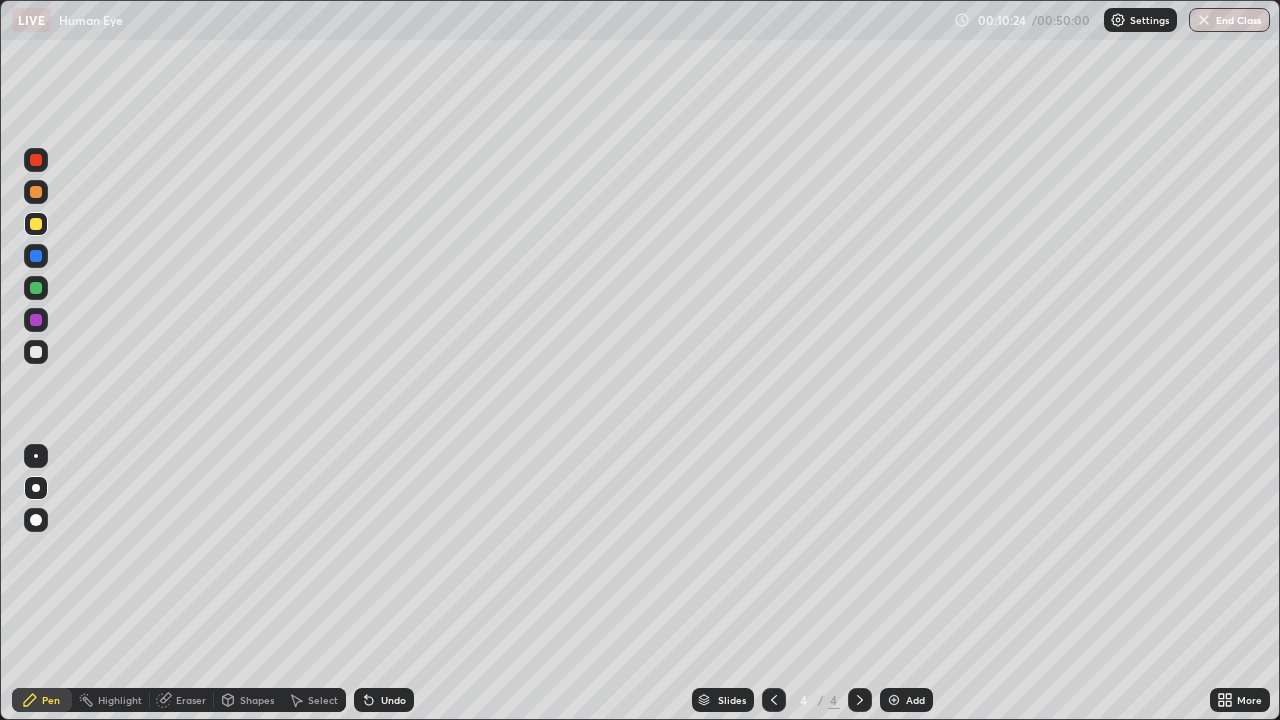 click at bounding box center (36, 352) 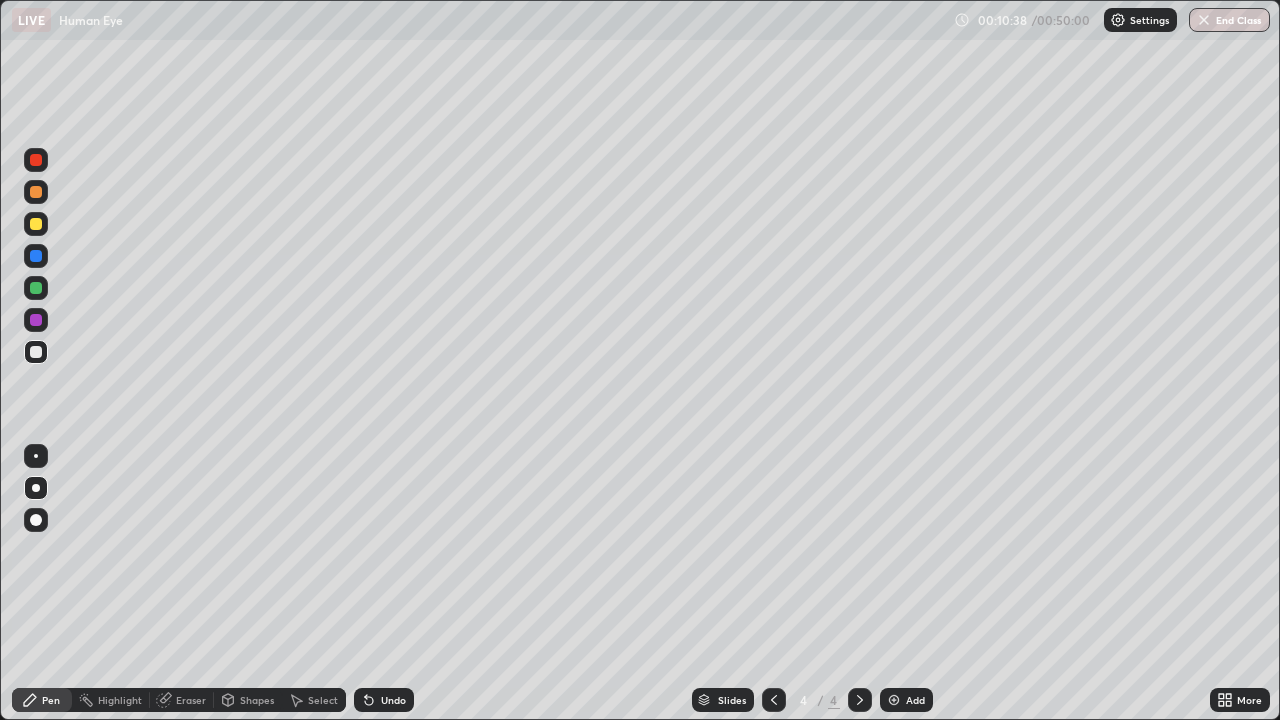 click at bounding box center (36, 352) 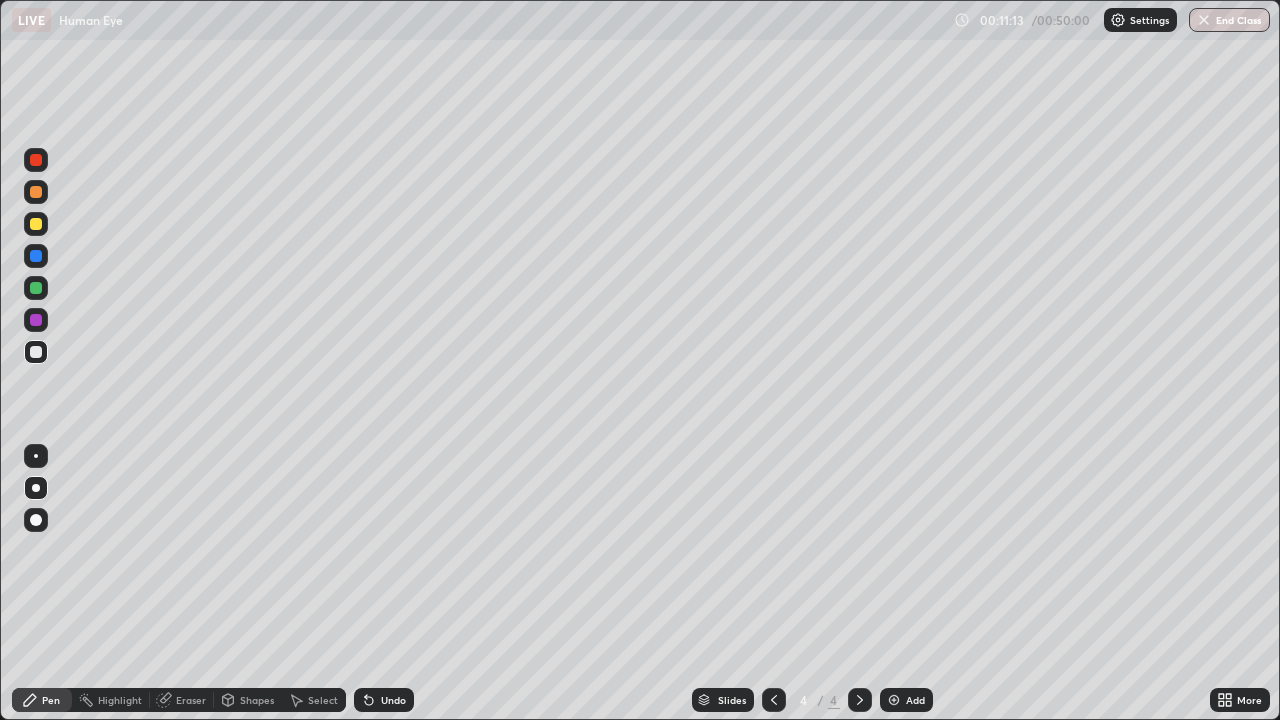 click at bounding box center [36, 256] 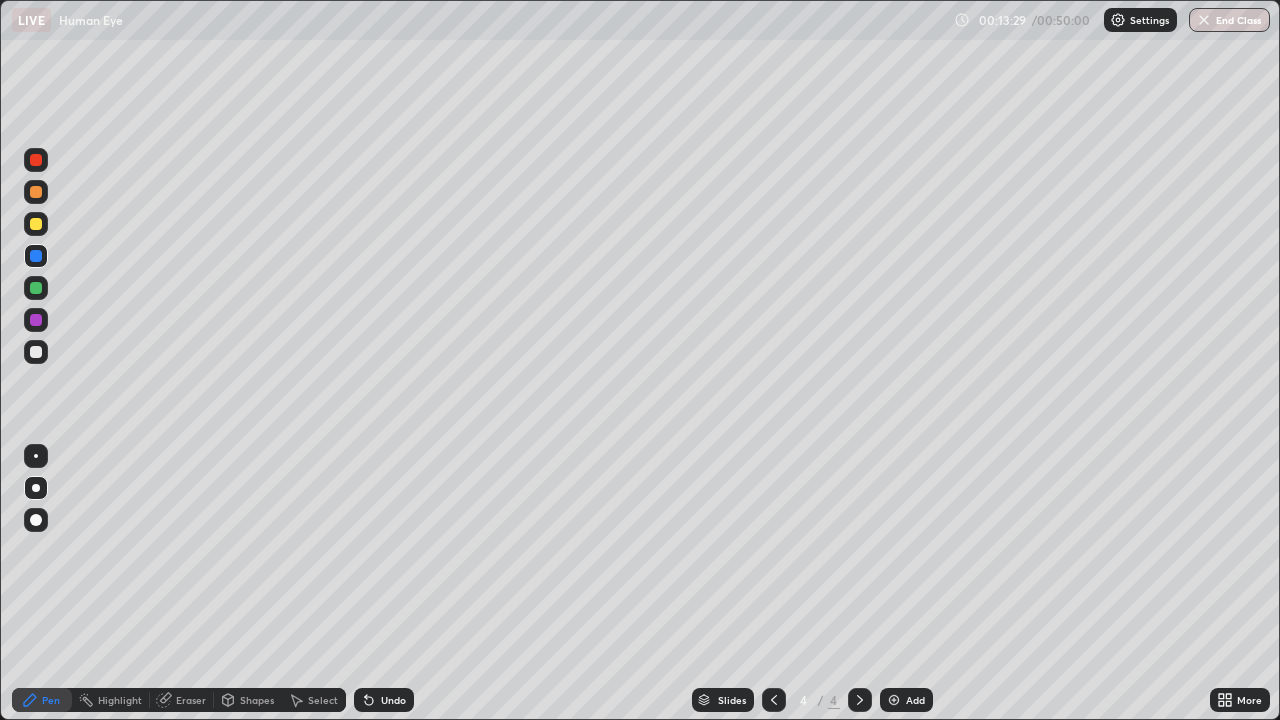 click at bounding box center (36, 224) 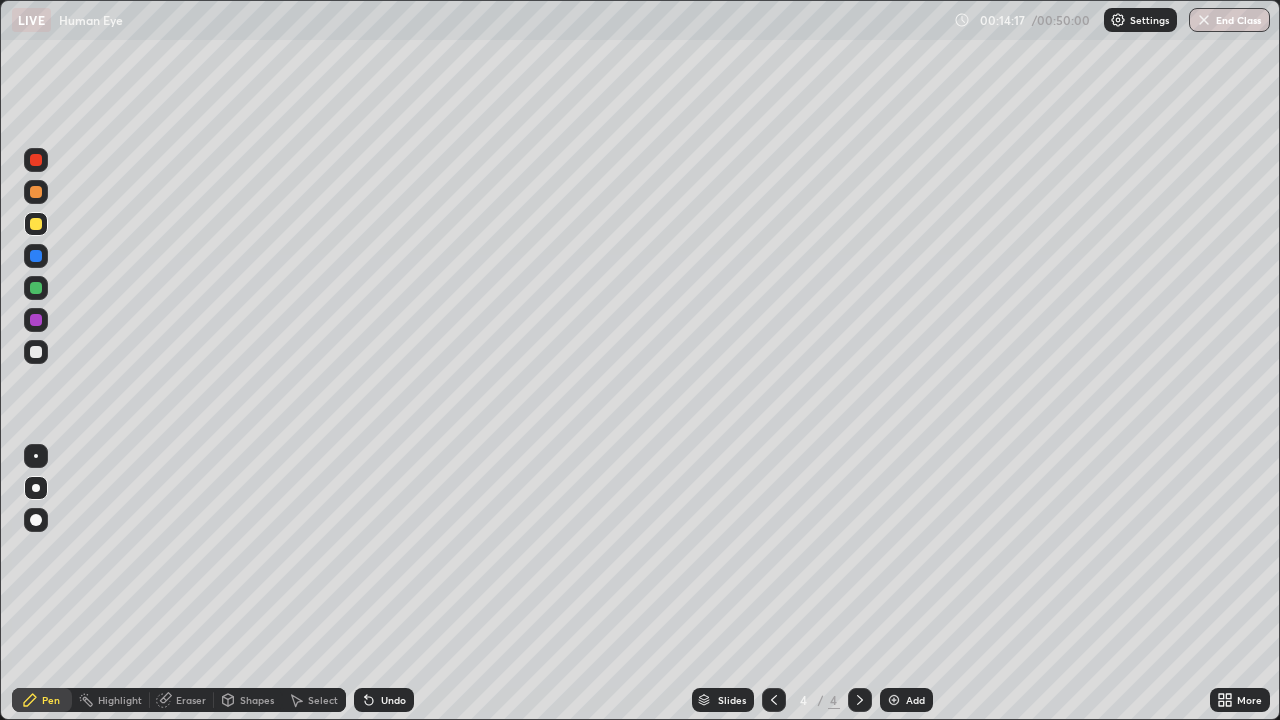 click on "Undo" at bounding box center [393, 700] 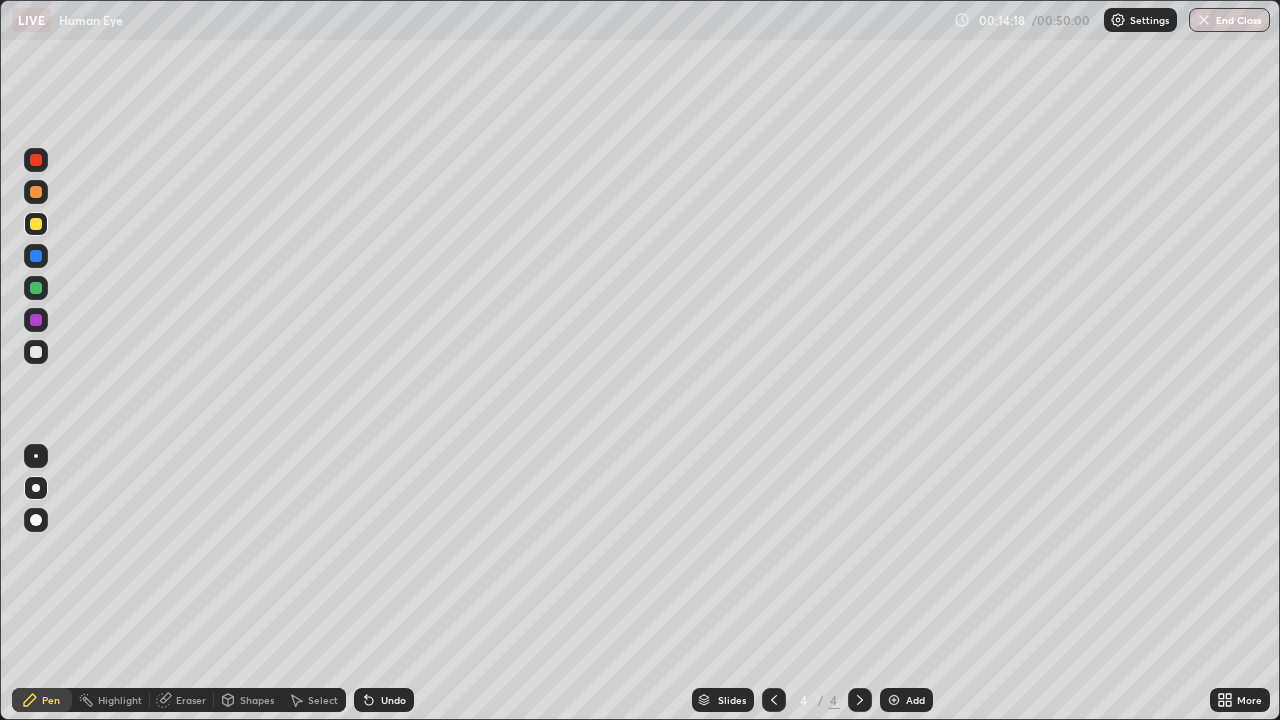 click on "Undo" at bounding box center [393, 700] 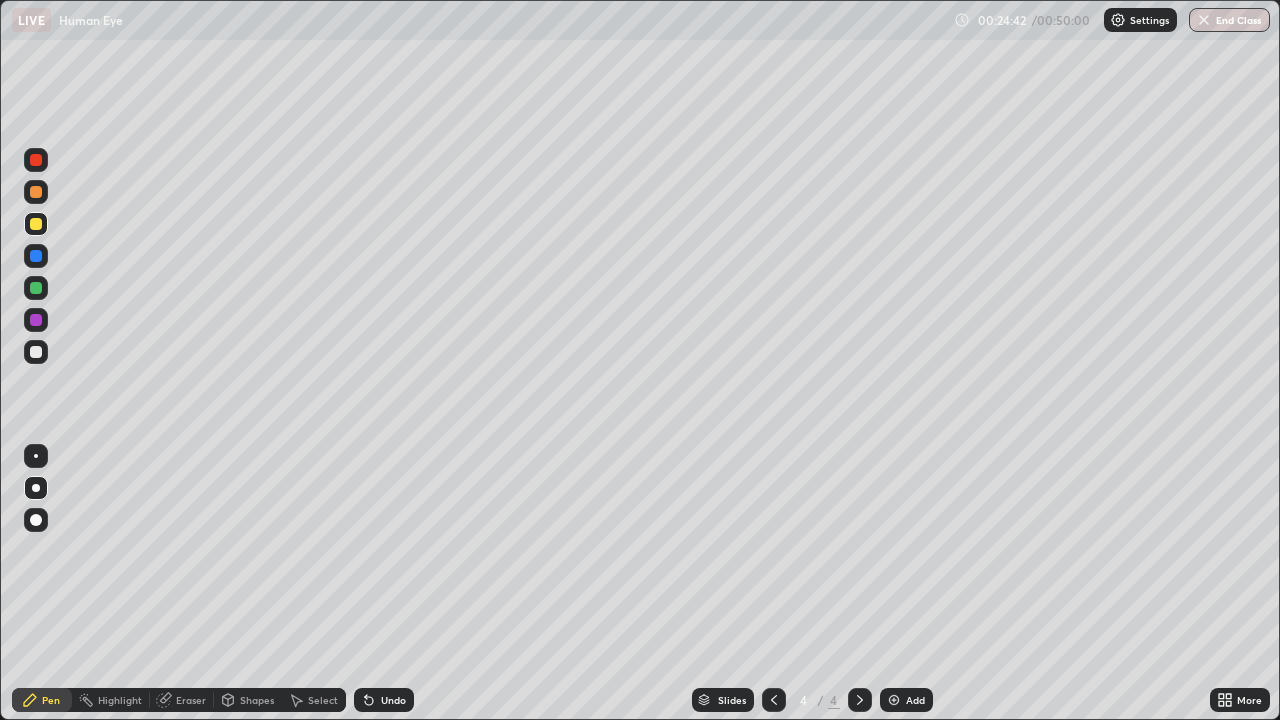 click on "Add" at bounding box center (906, 700) 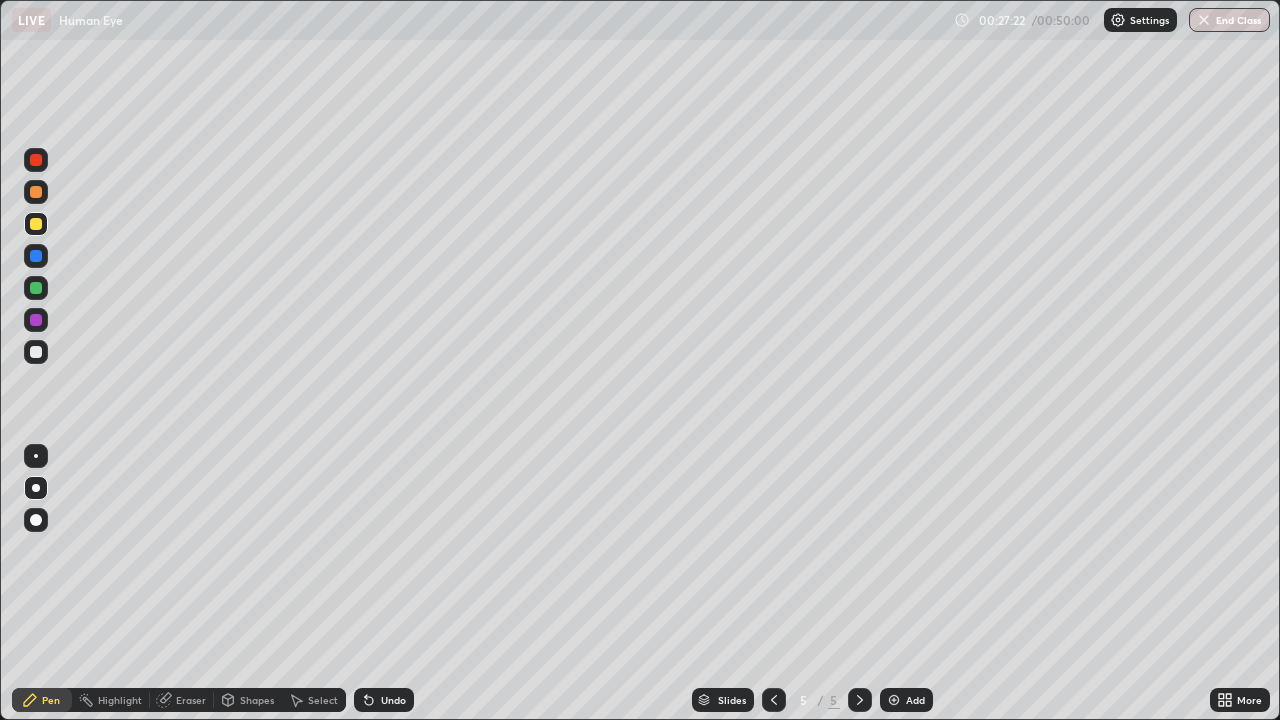 click at bounding box center (36, 224) 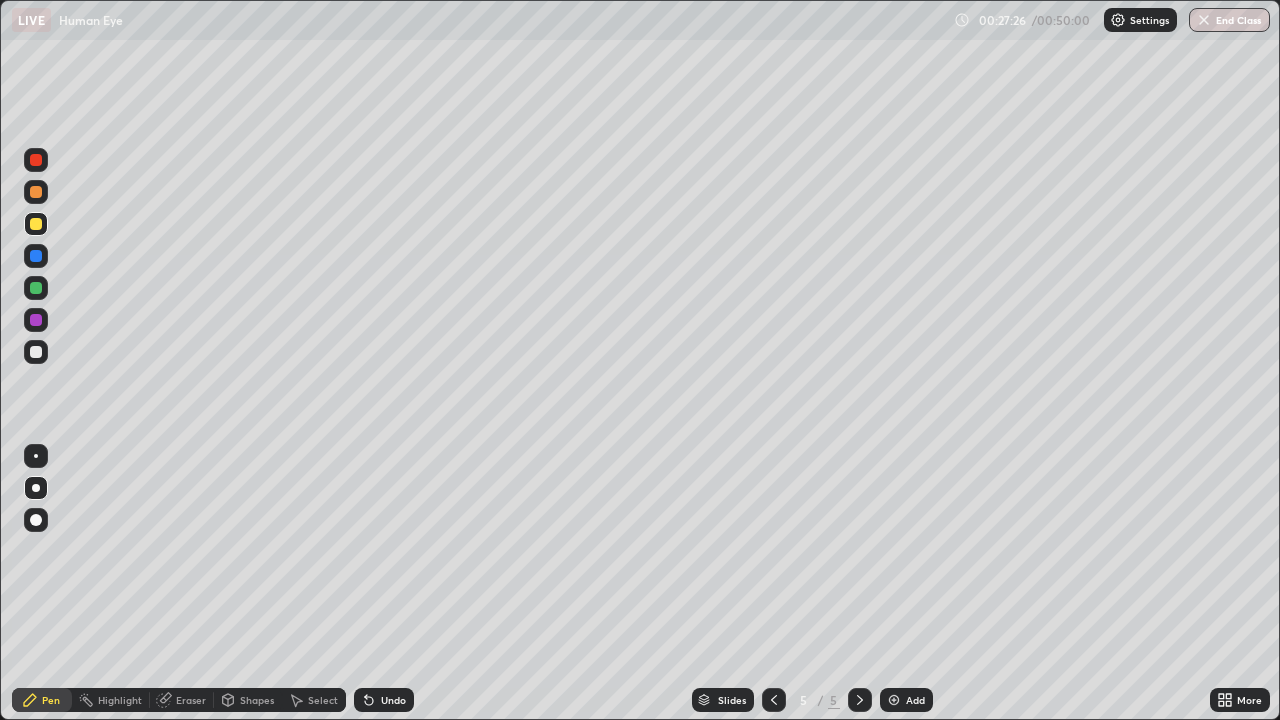 click on "Shapes" at bounding box center [257, 700] 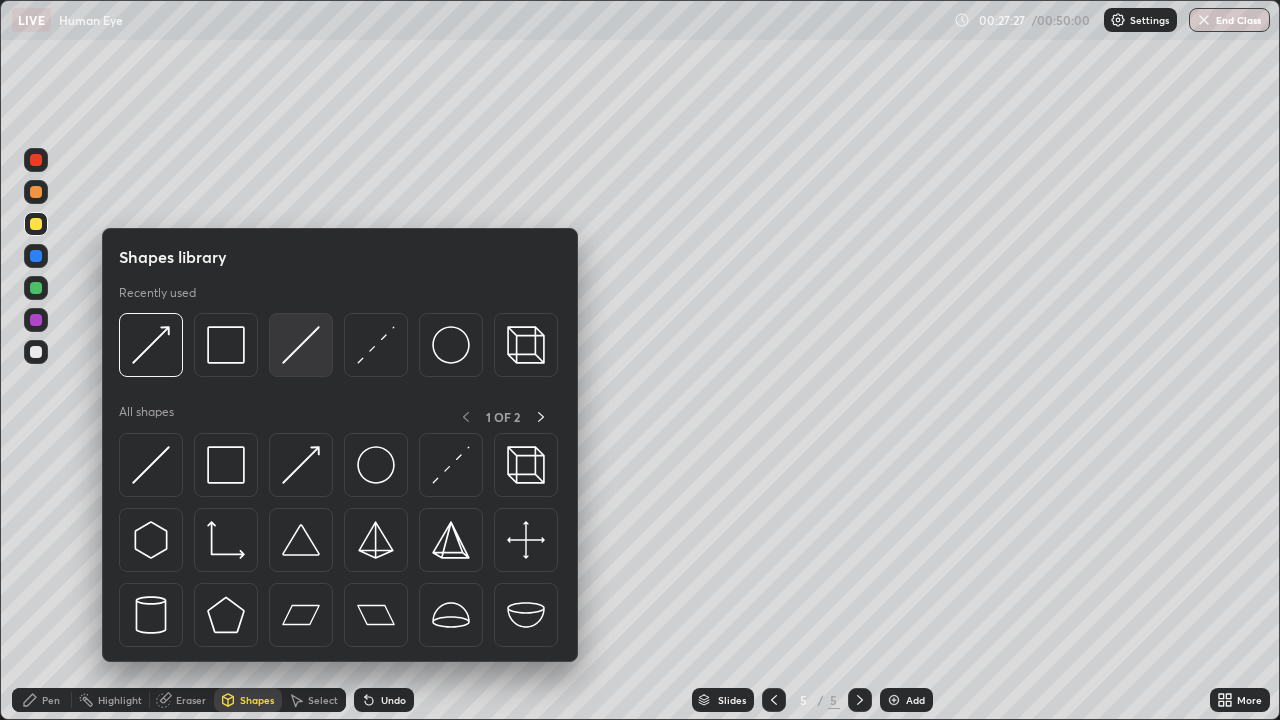 click at bounding box center [301, 345] 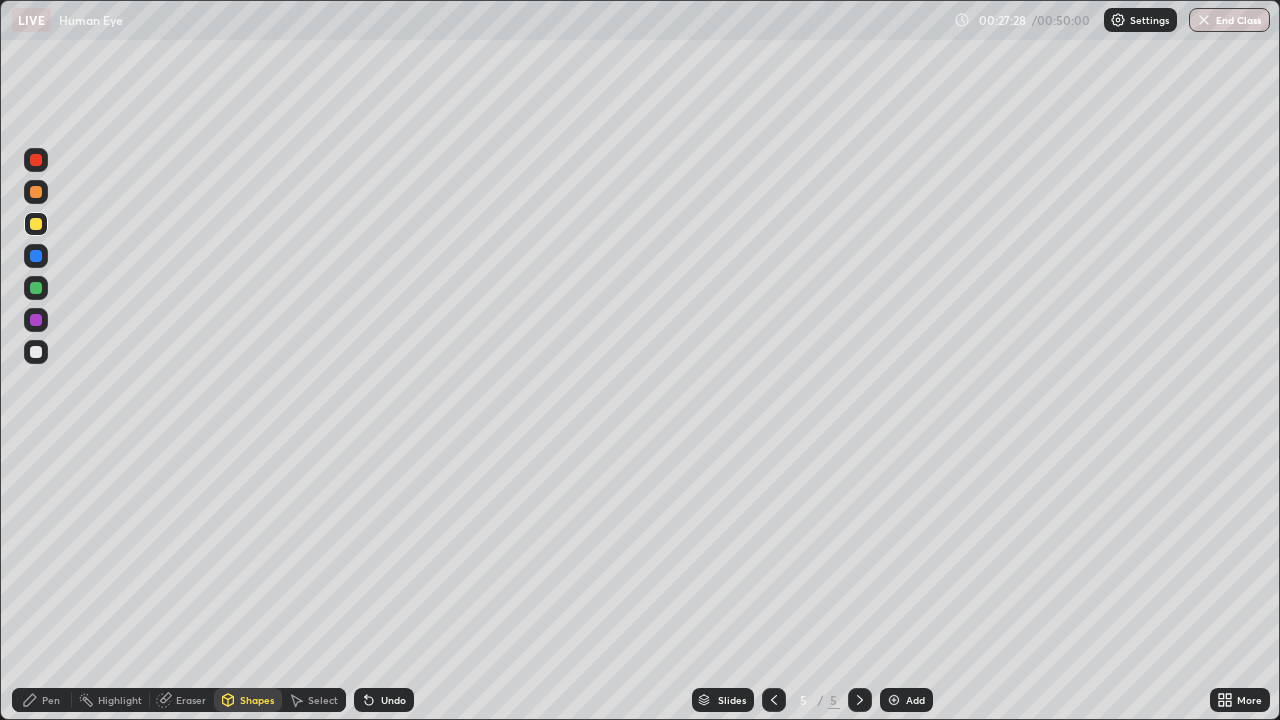 click on "Pen" at bounding box center [51, 700] 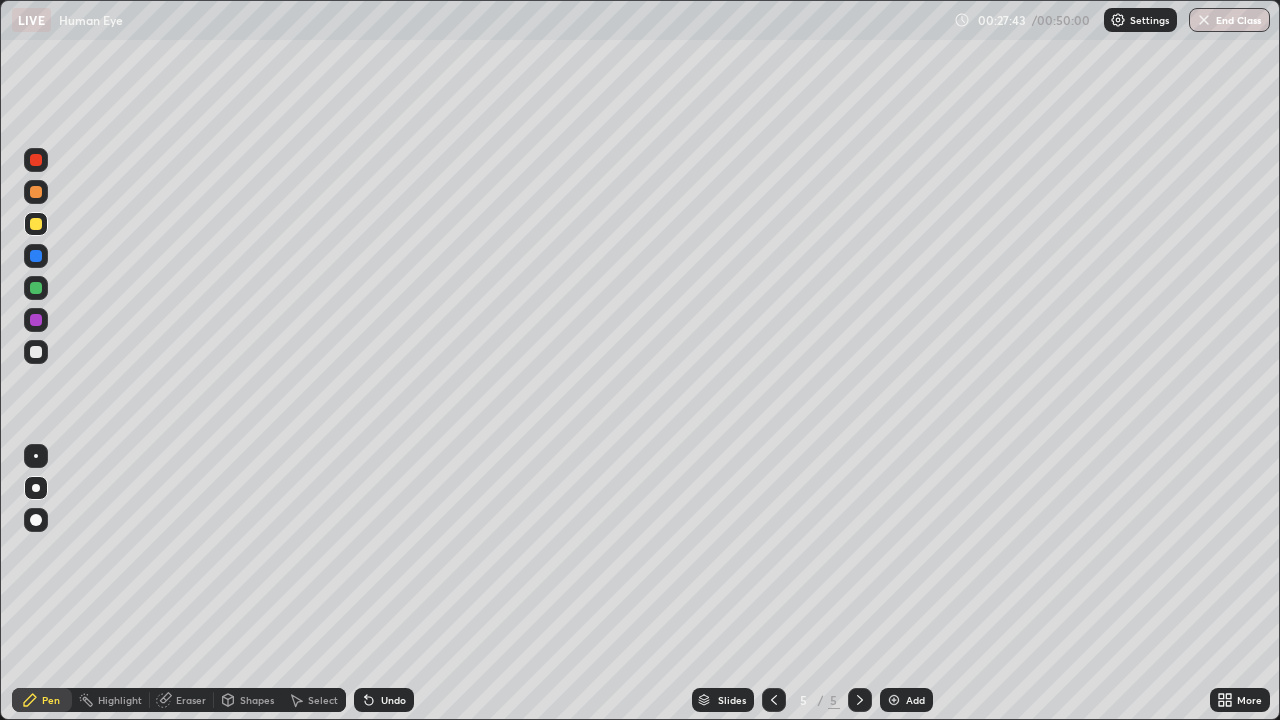 click on "Shapes" at bounding box center (257, 700) 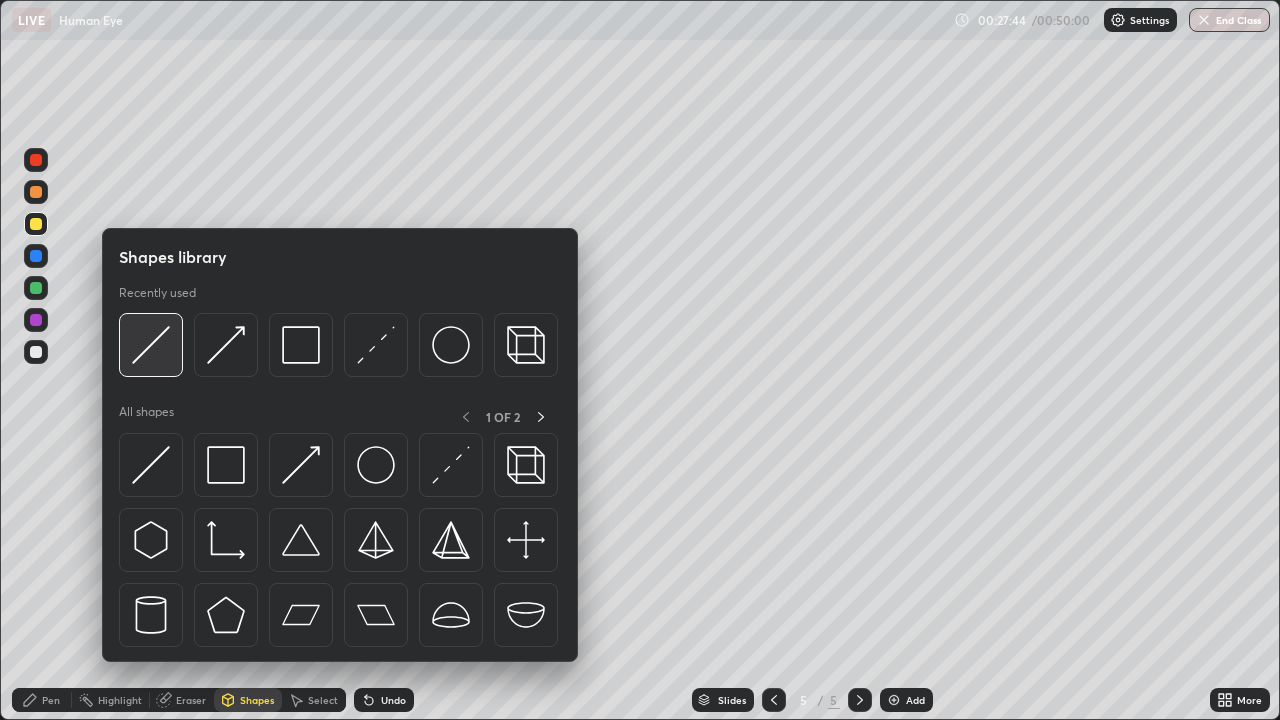 click at bounding box center [151, 345] 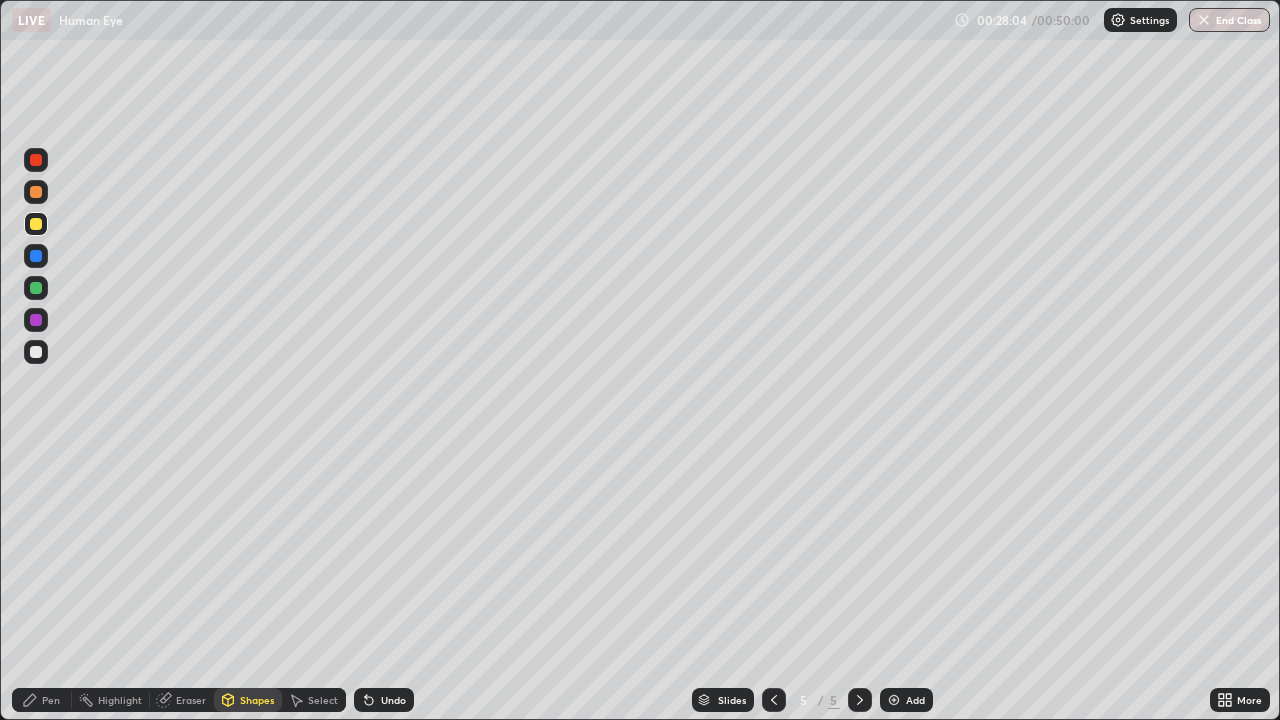 click on "Shapes" at bounding box center [257, 700] 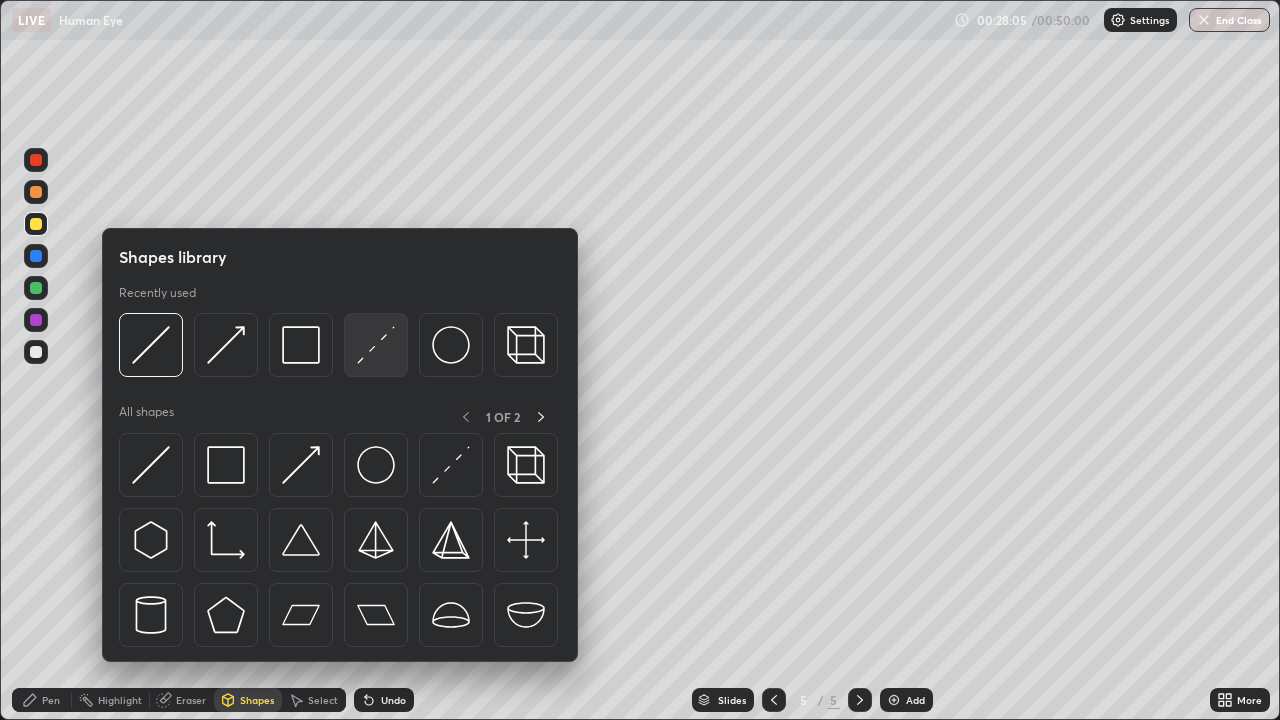 click at bounding box center (376, 345) 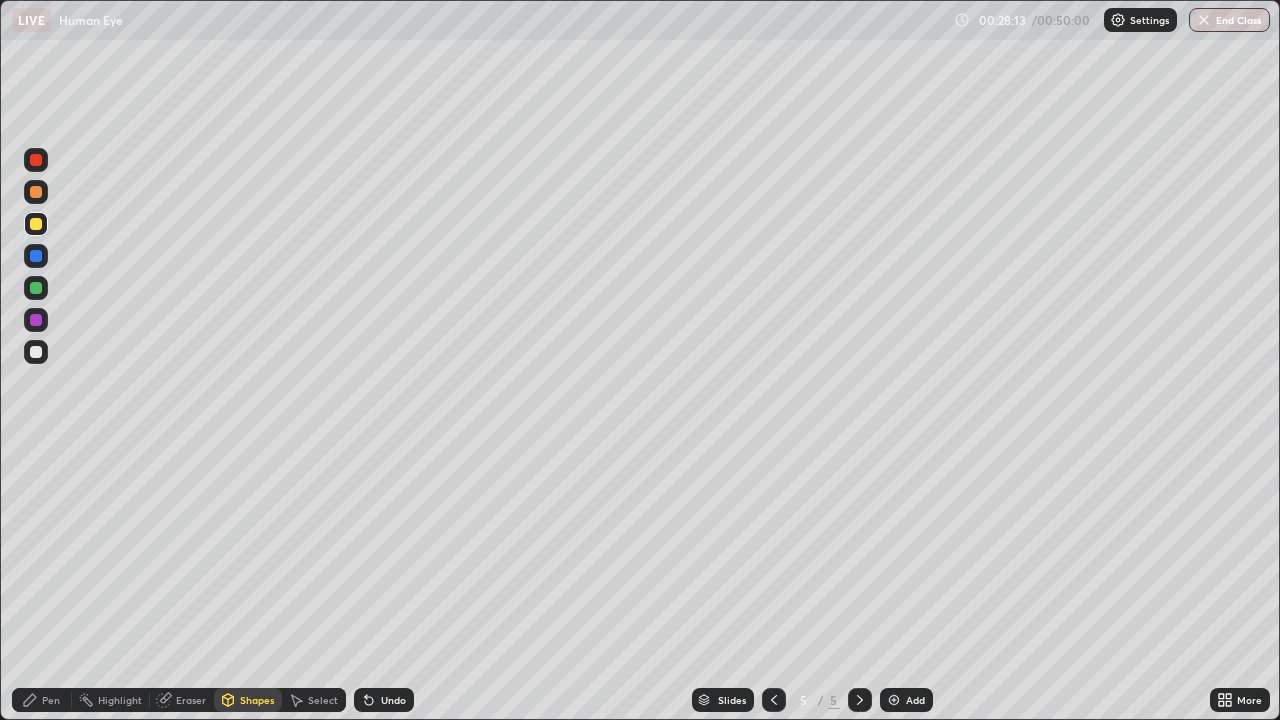 click 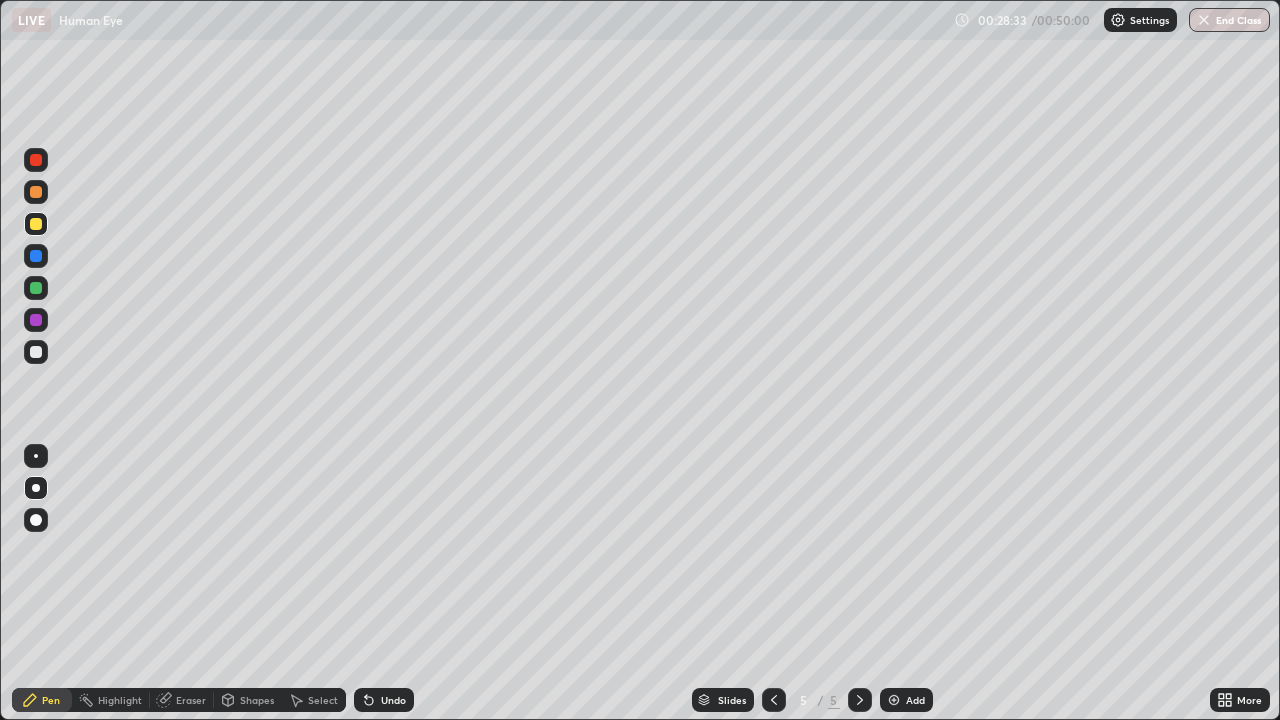 click at bounding box center (36, 256) 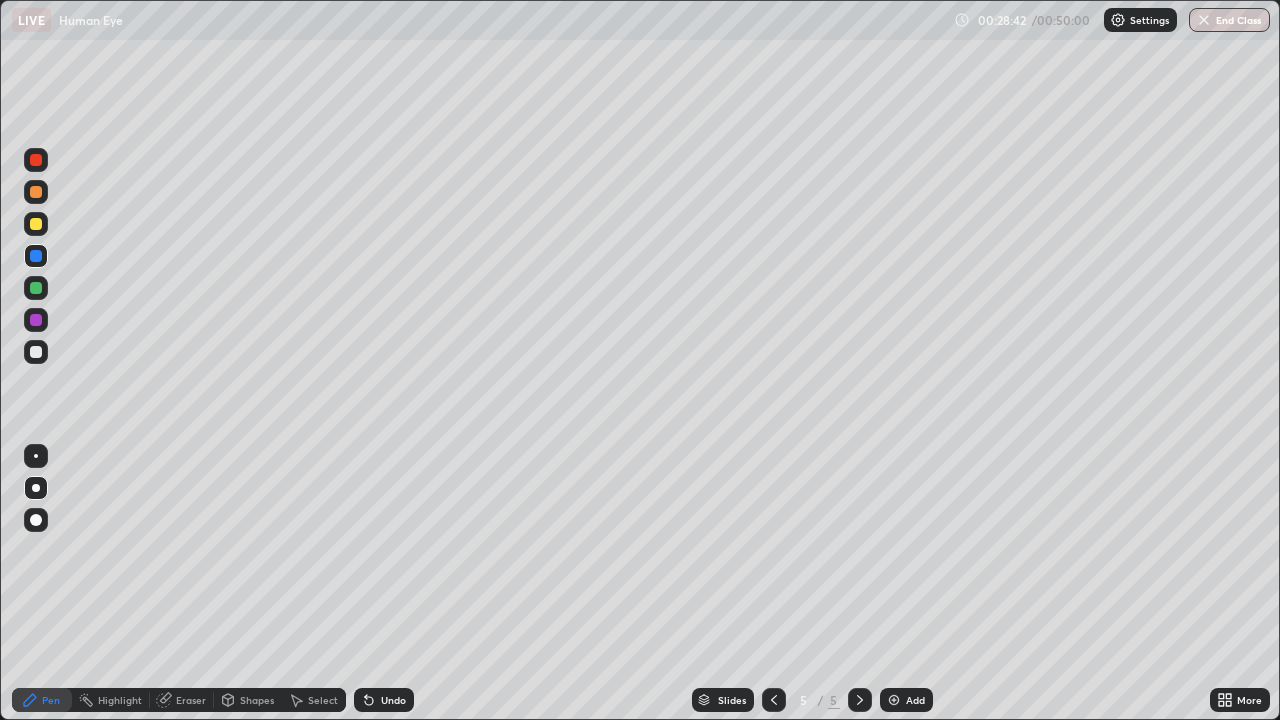 click on "Undo" at bounding box center (384, 700) 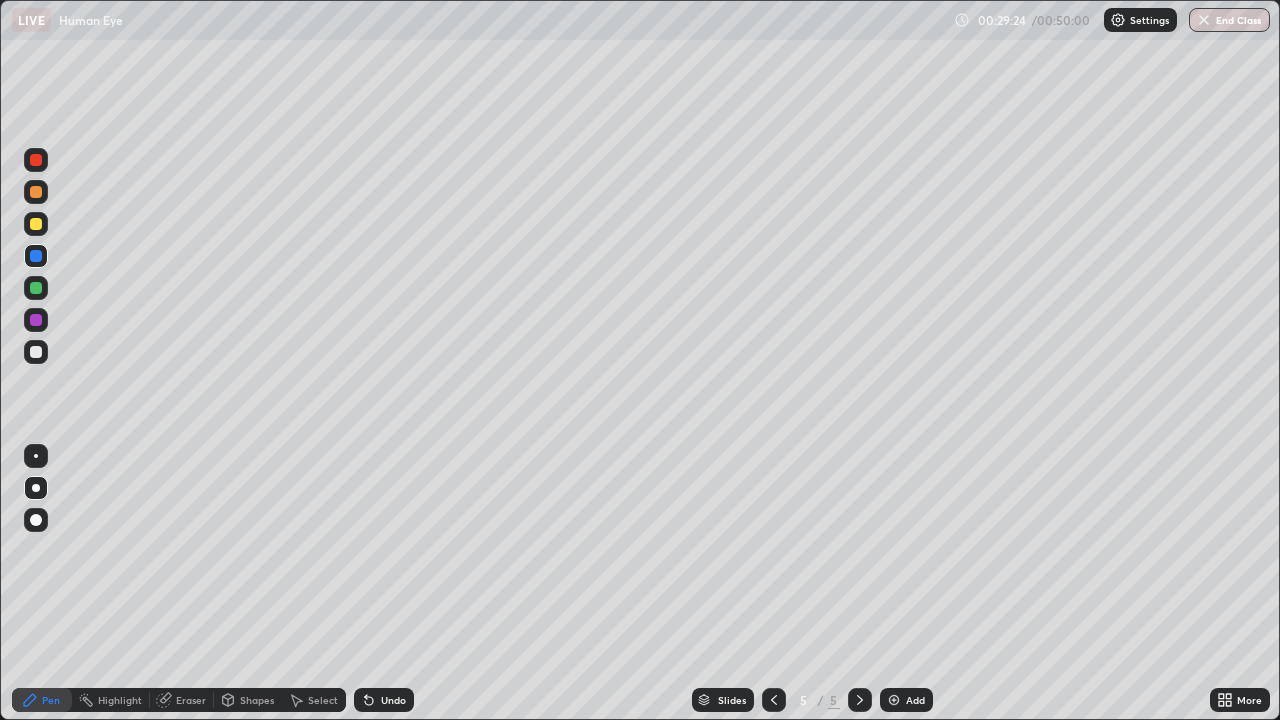 click at bounding box center (36, 352) 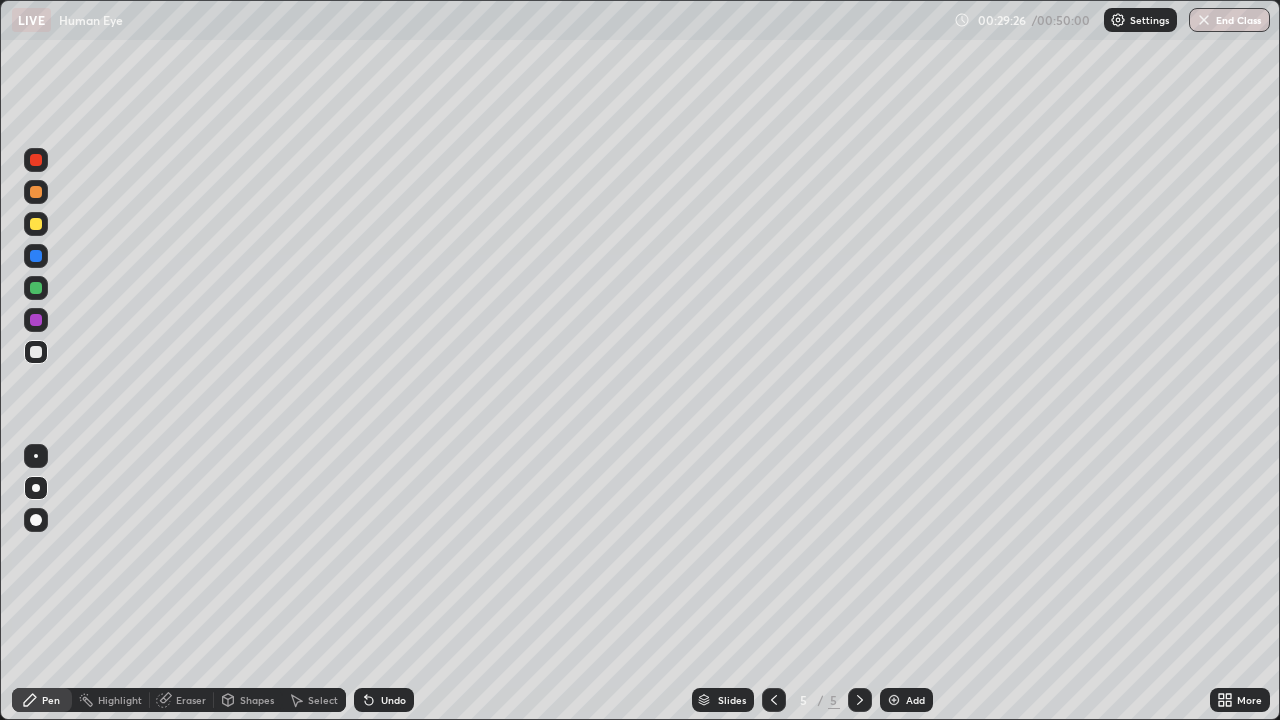 click at bounding box center (36, 224) 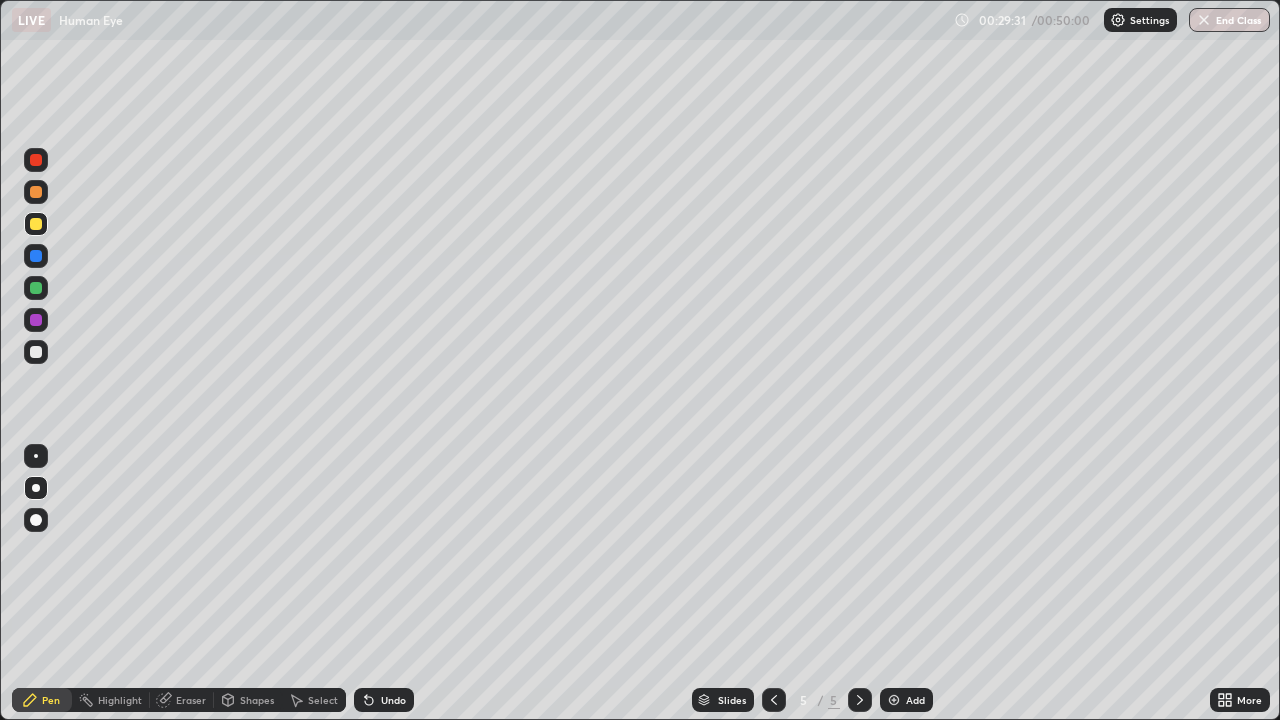 click on "Undo" at bounding box center [393, 700] 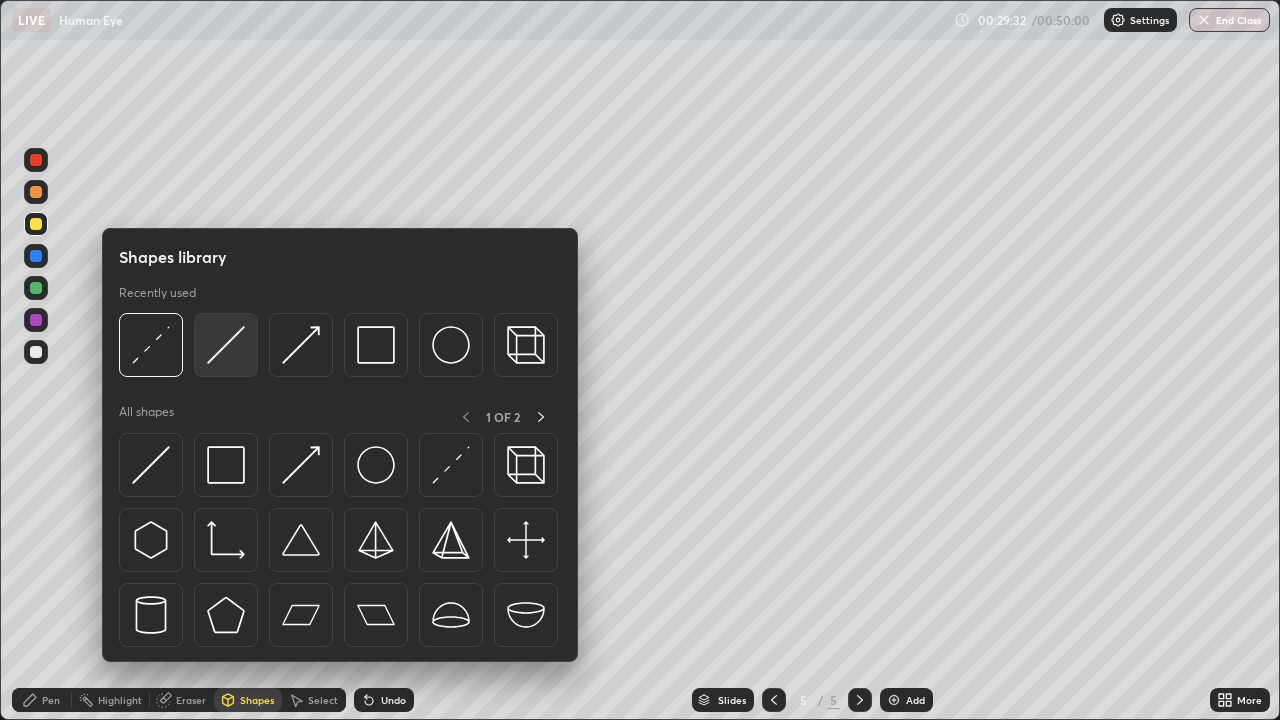 click at bounding box center (226, 345) 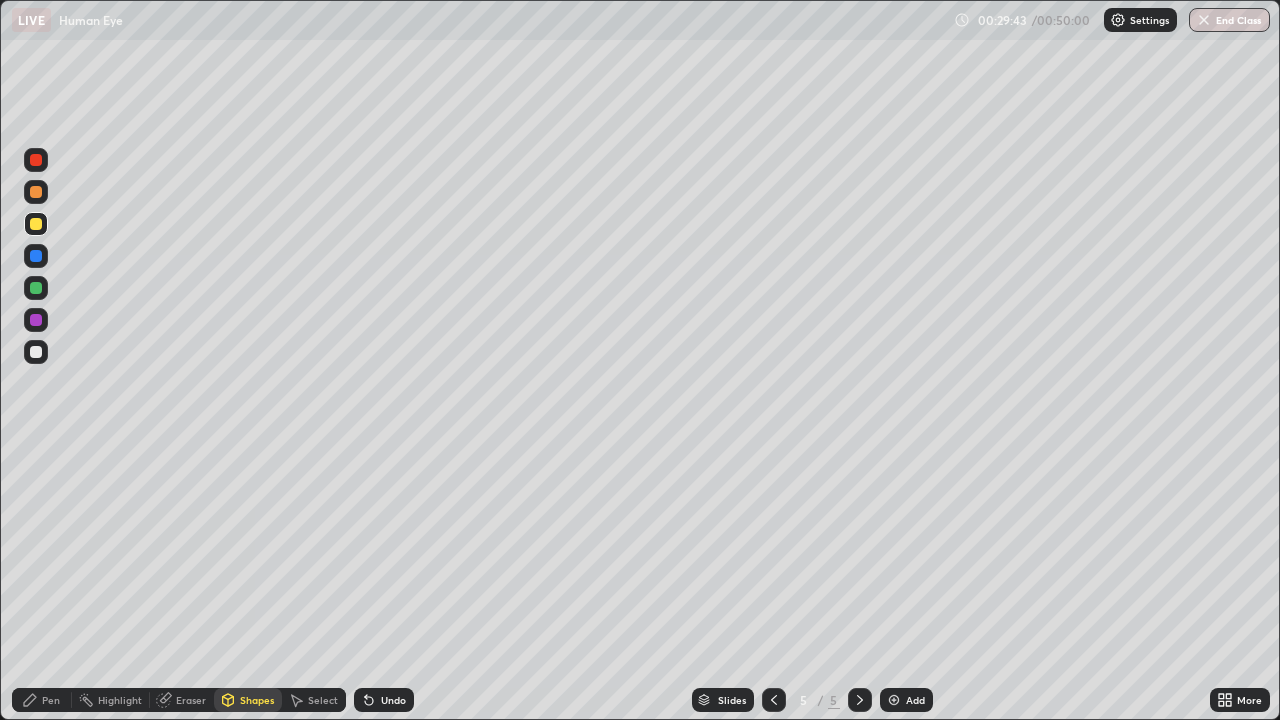 click on "Shapes" at bounding box center (248, 700) 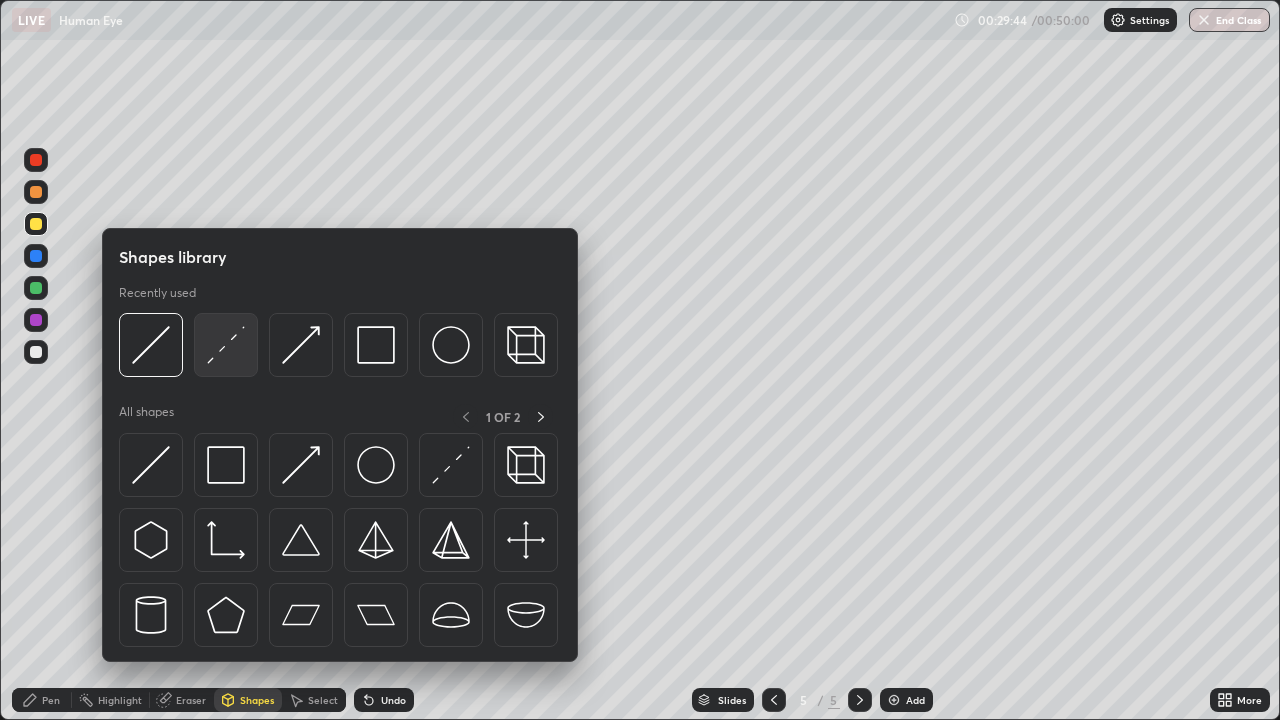 click at bounding box center (226, 345) 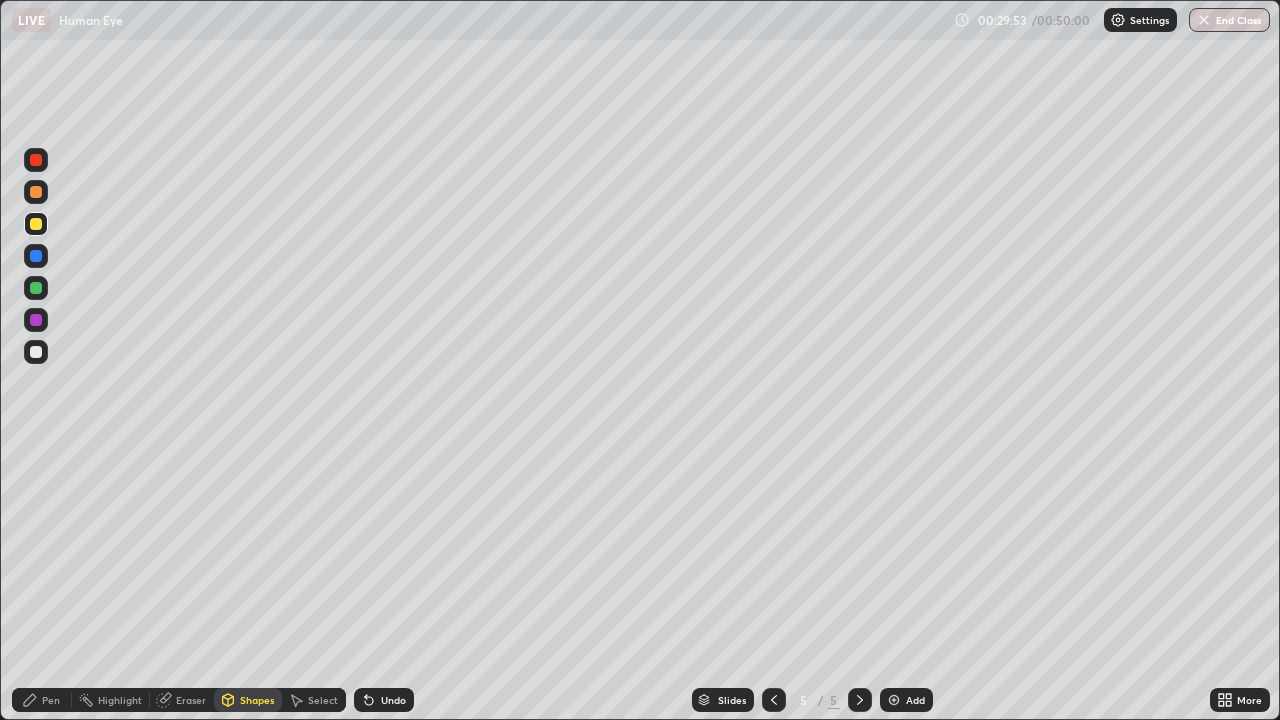 click on "Undo" at bounding box center (384, 700) 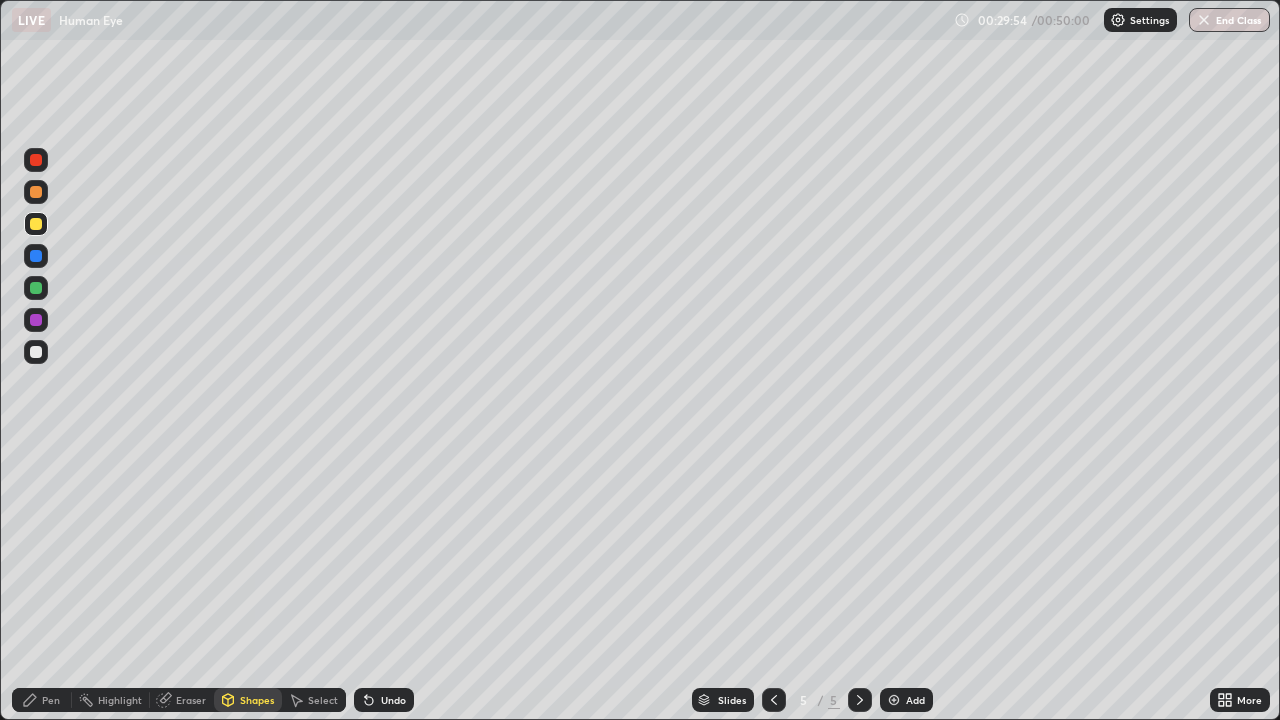 click on "Undo" at bounding box center [384, 700] 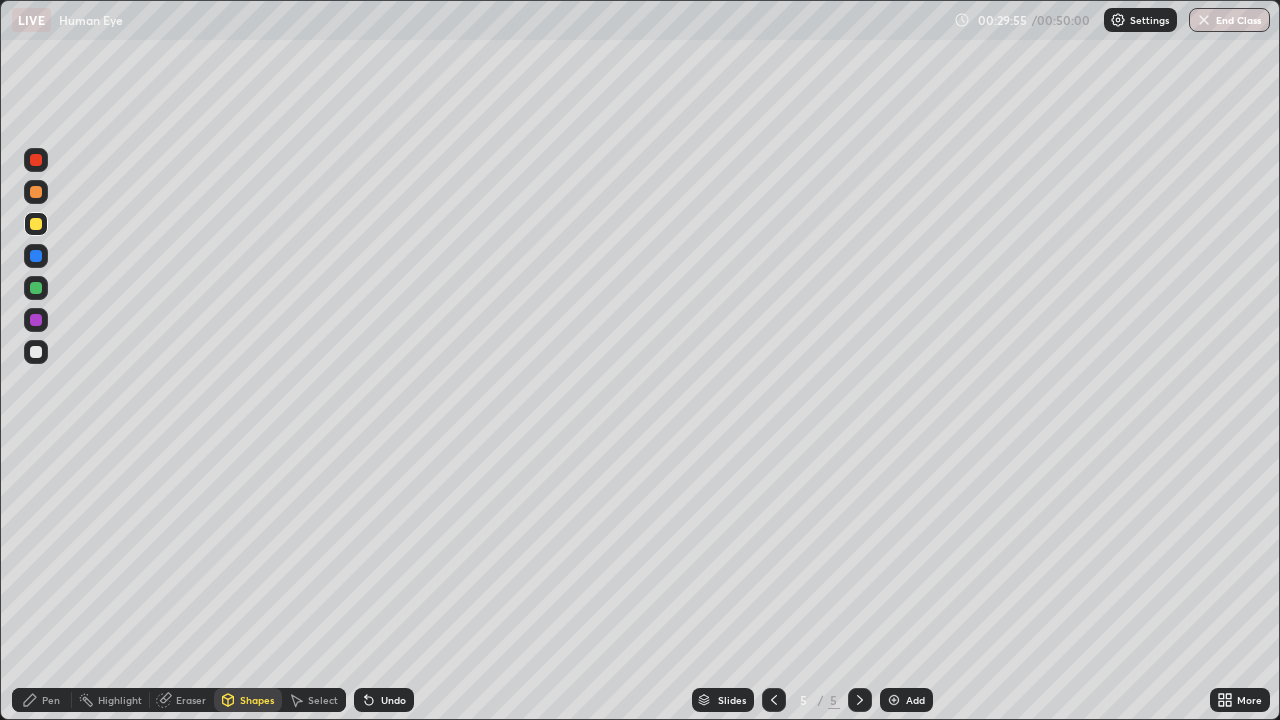 click 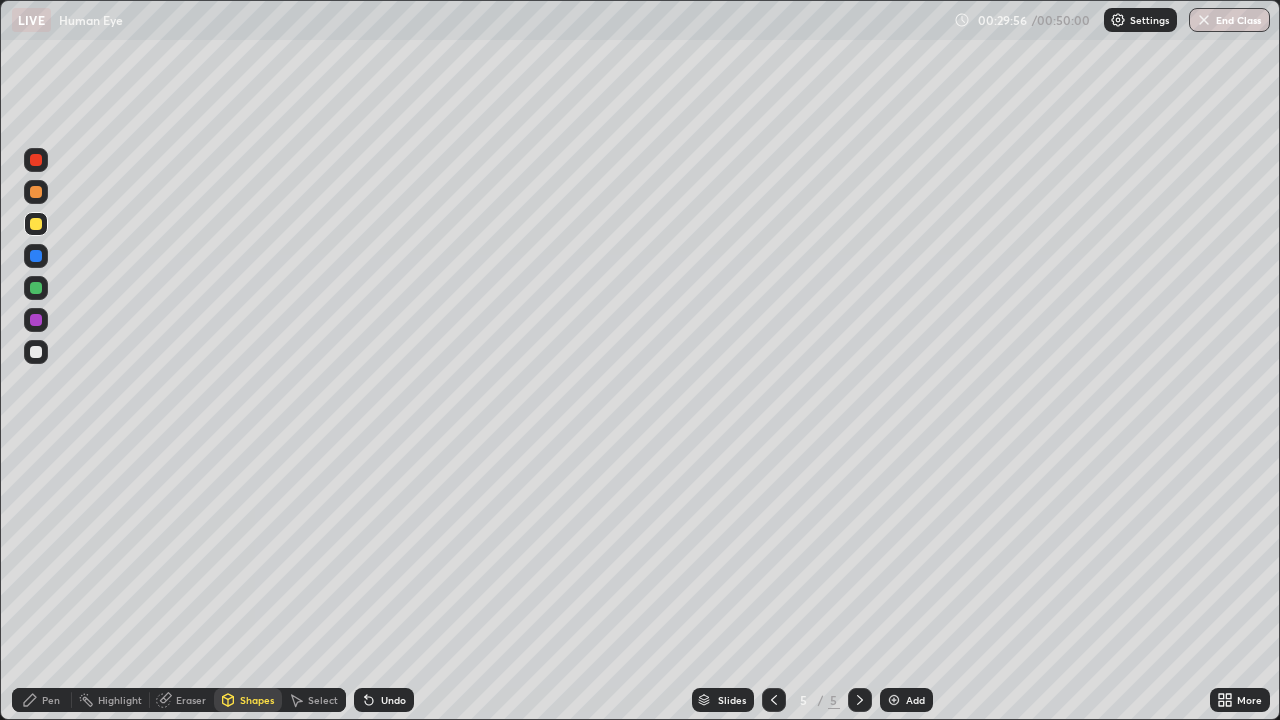 click 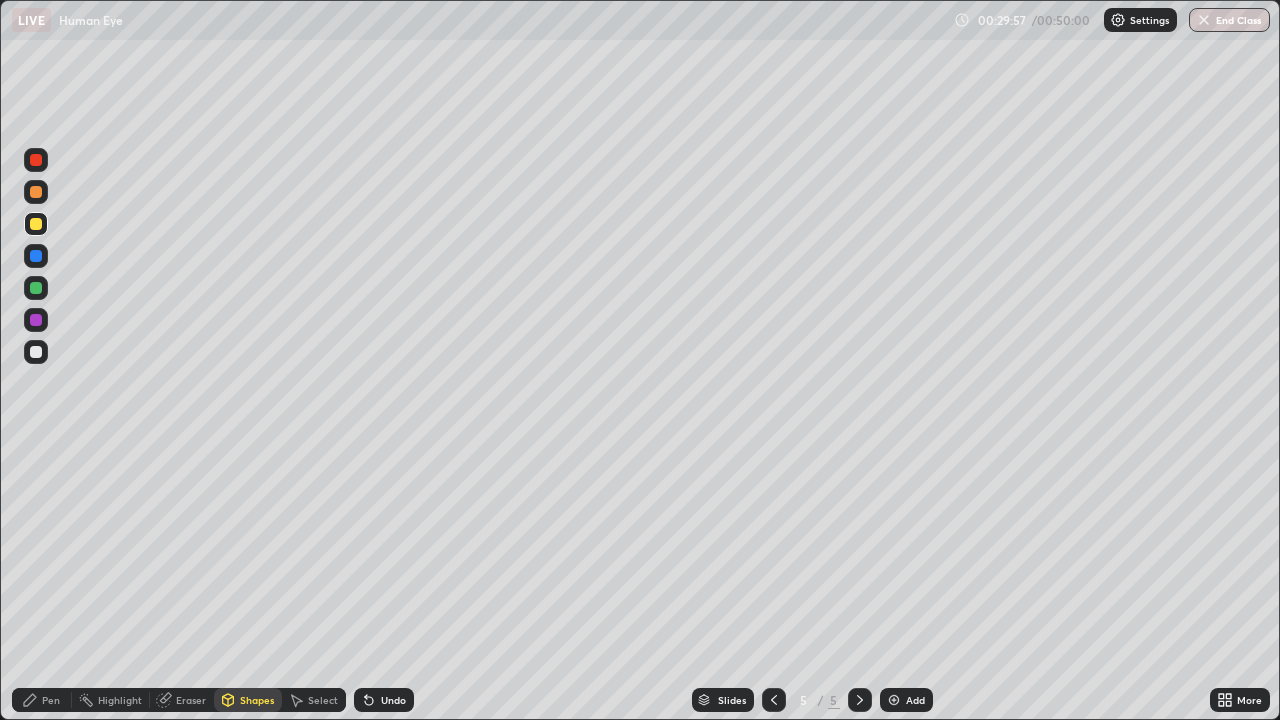 click on "Shapes" at bounding box center [248, 700] 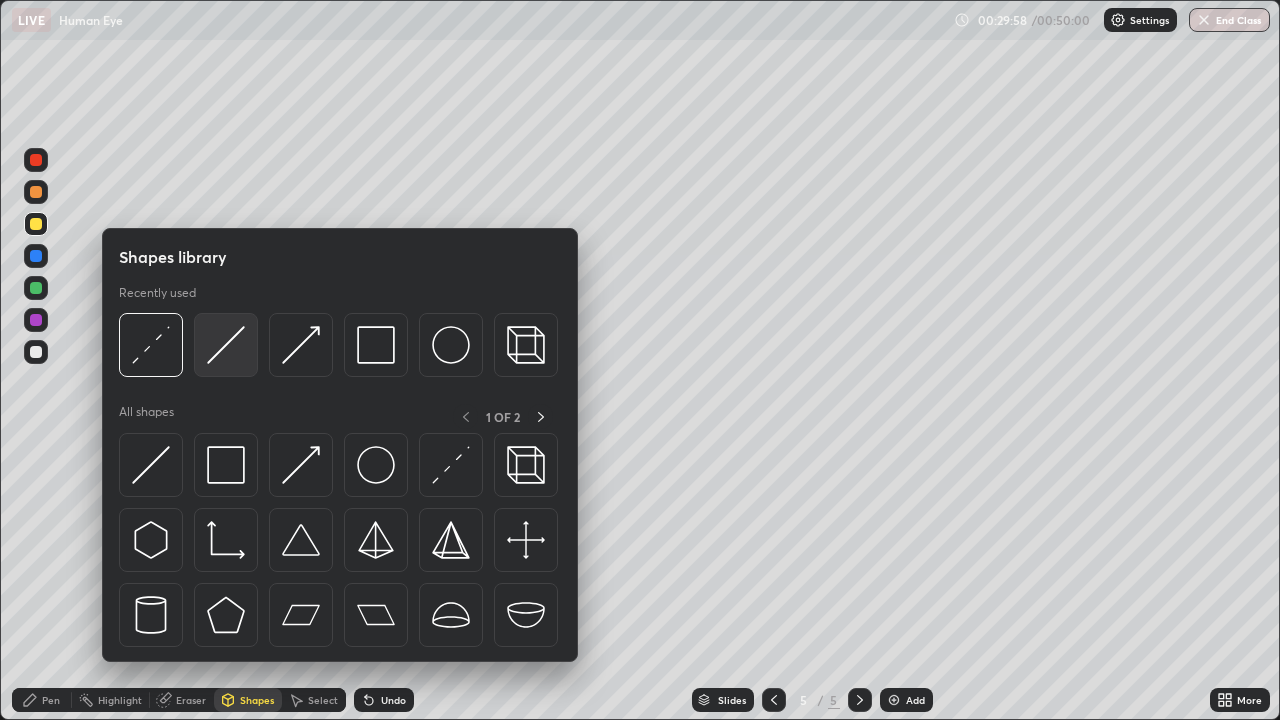 click at bounding box center (226, 345) 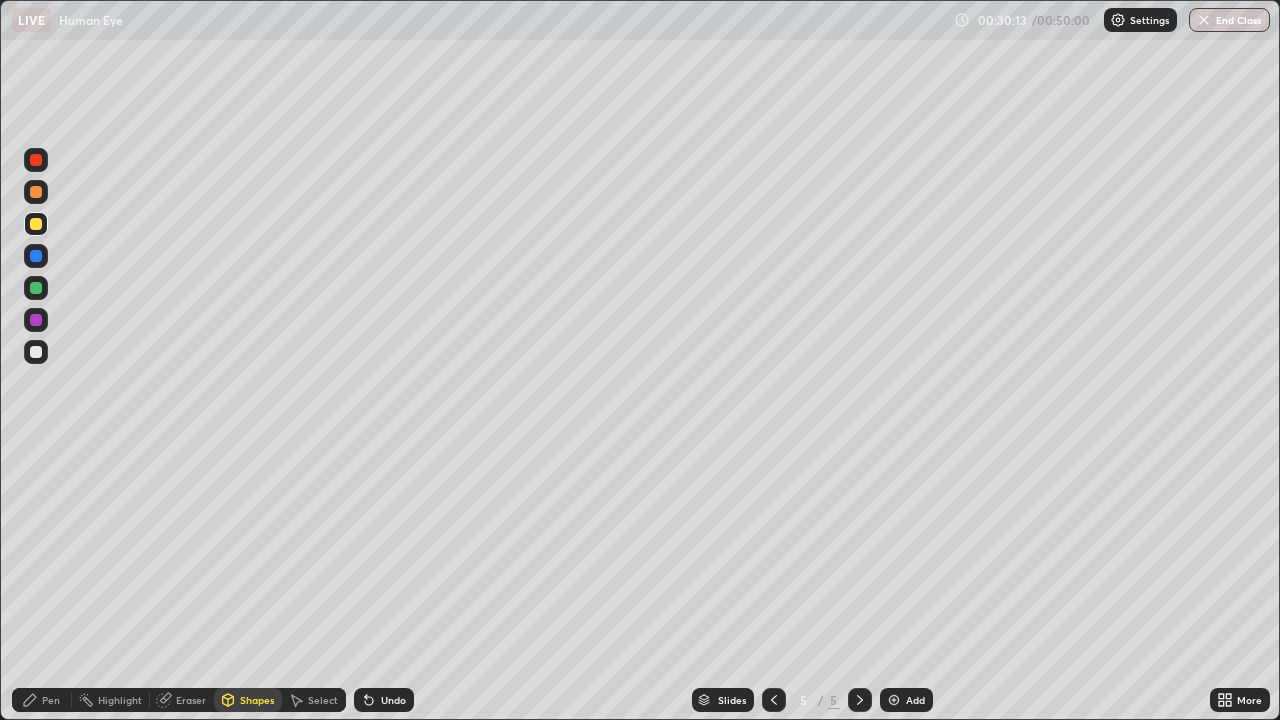 click on "Shapes" at bounding box center (248, 700) 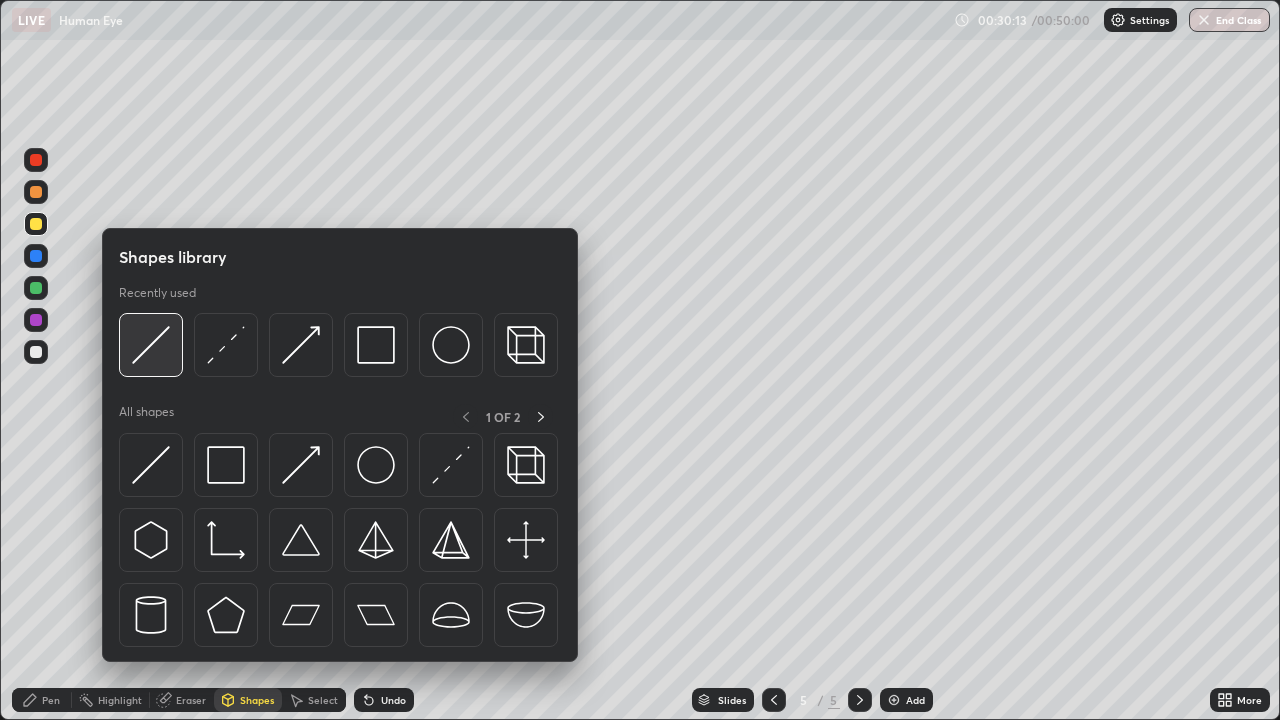 click at bounding box center [151, 345] 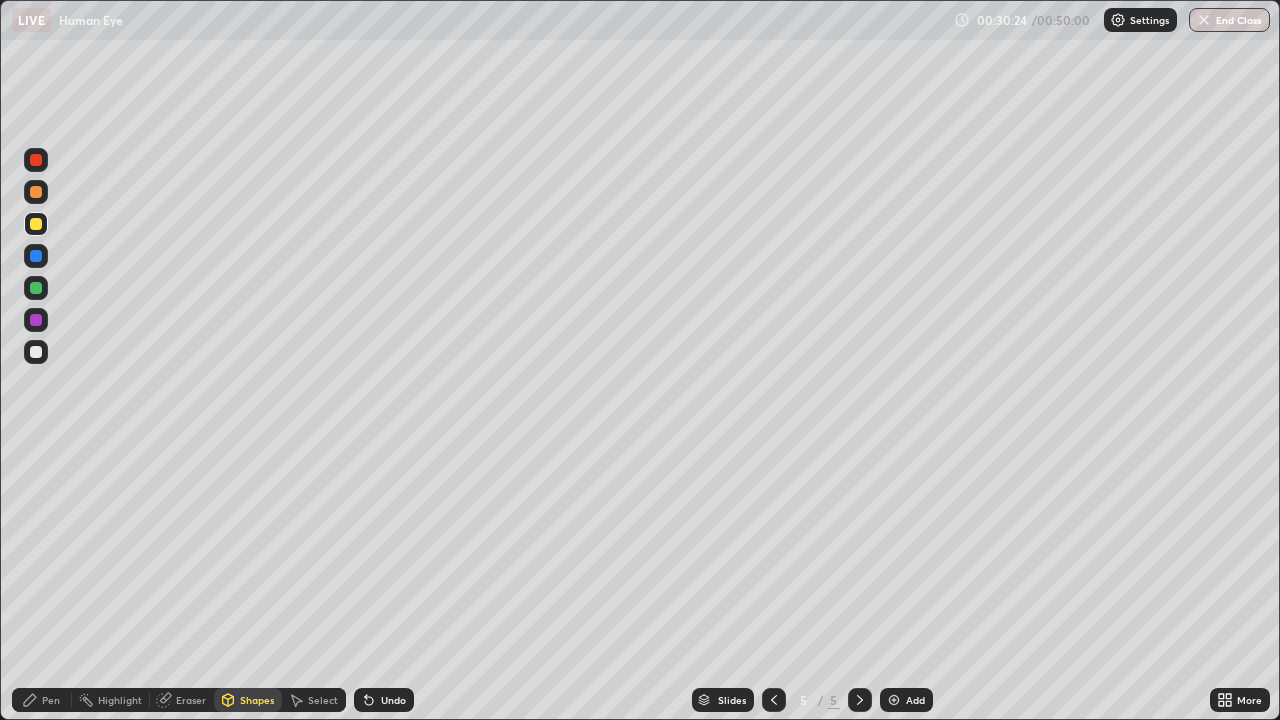 click on "Pen" at bounding box center (42, 700) 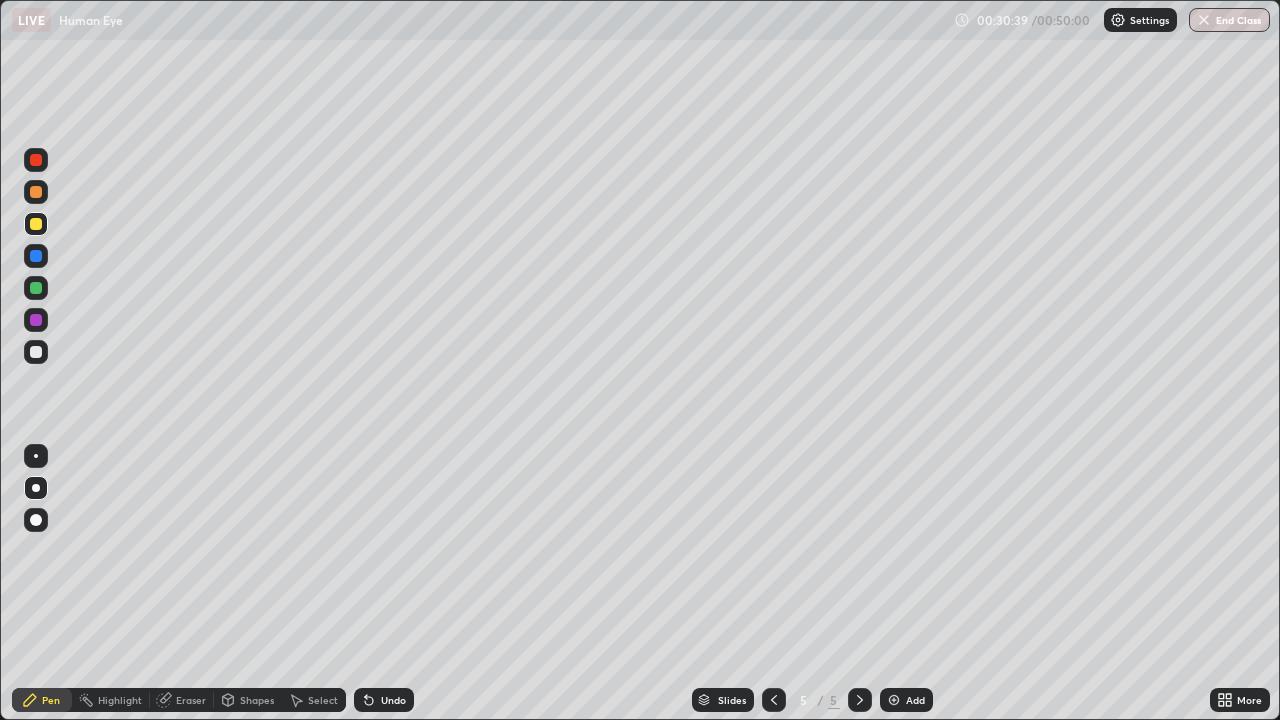 click on "Shapes" at bounding box center (257, 700) 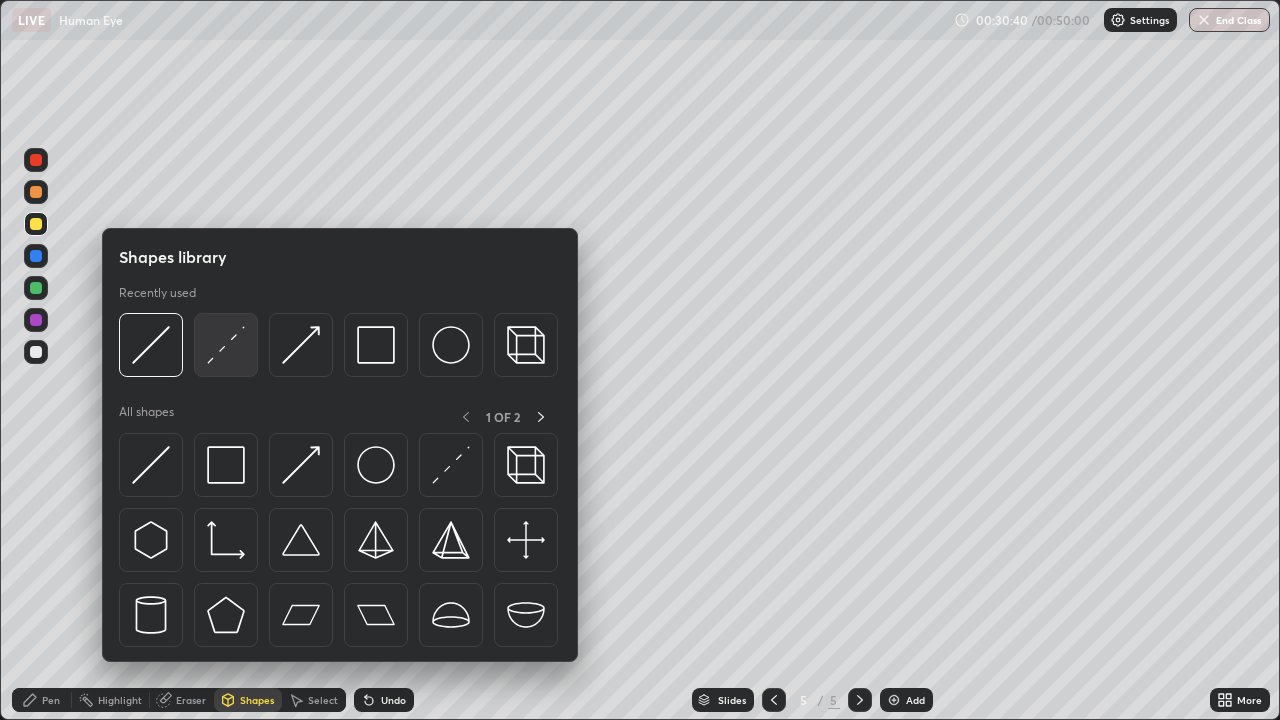 click at bounding box center [226, 345] 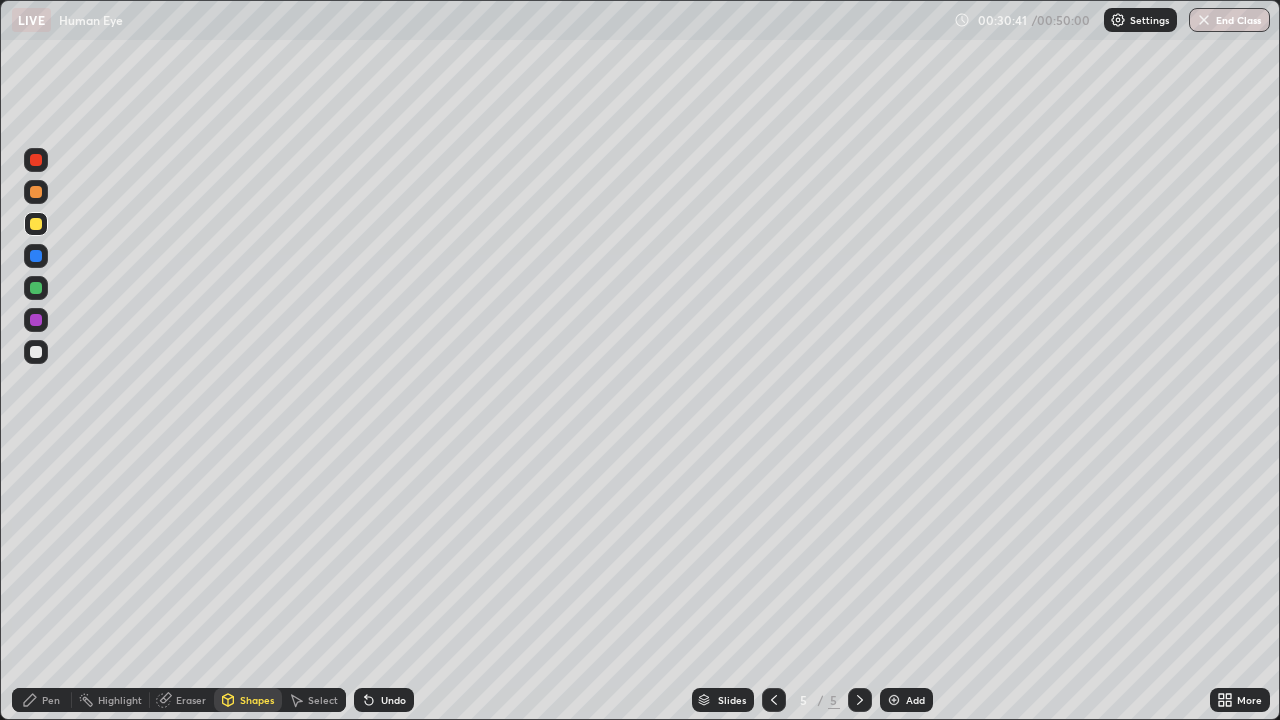 click at bounding box center (36, 256) 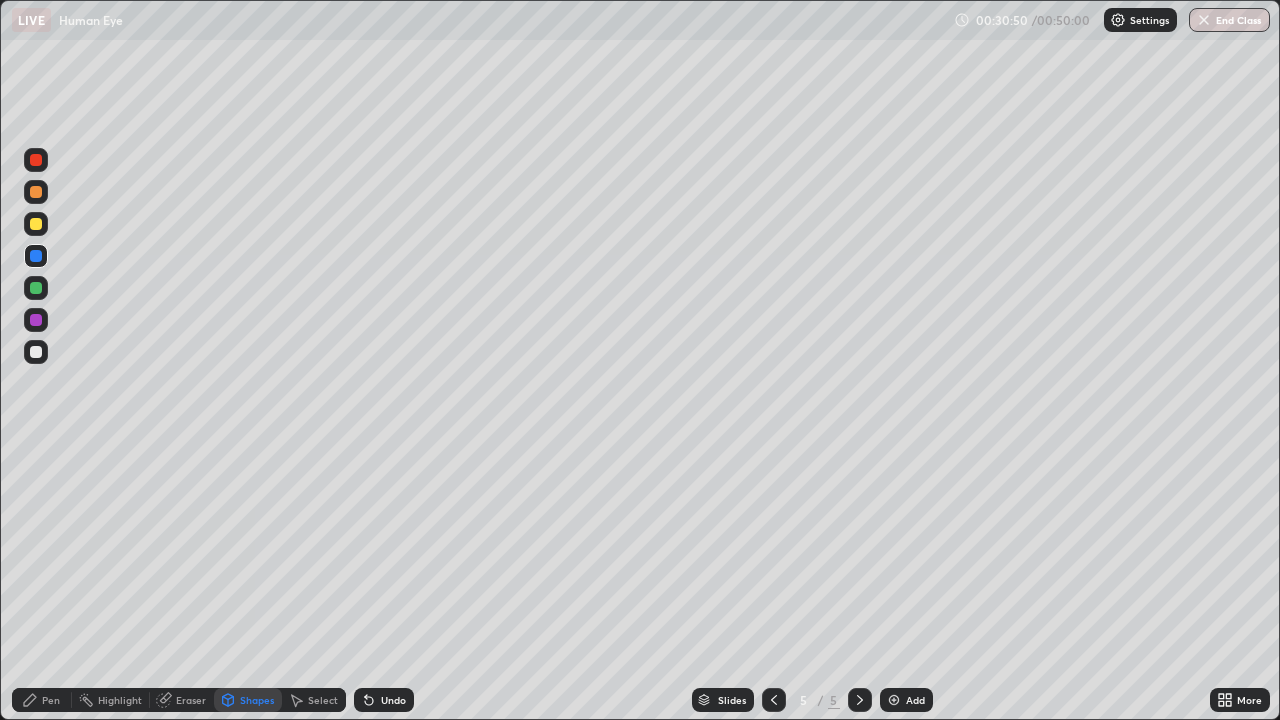 click 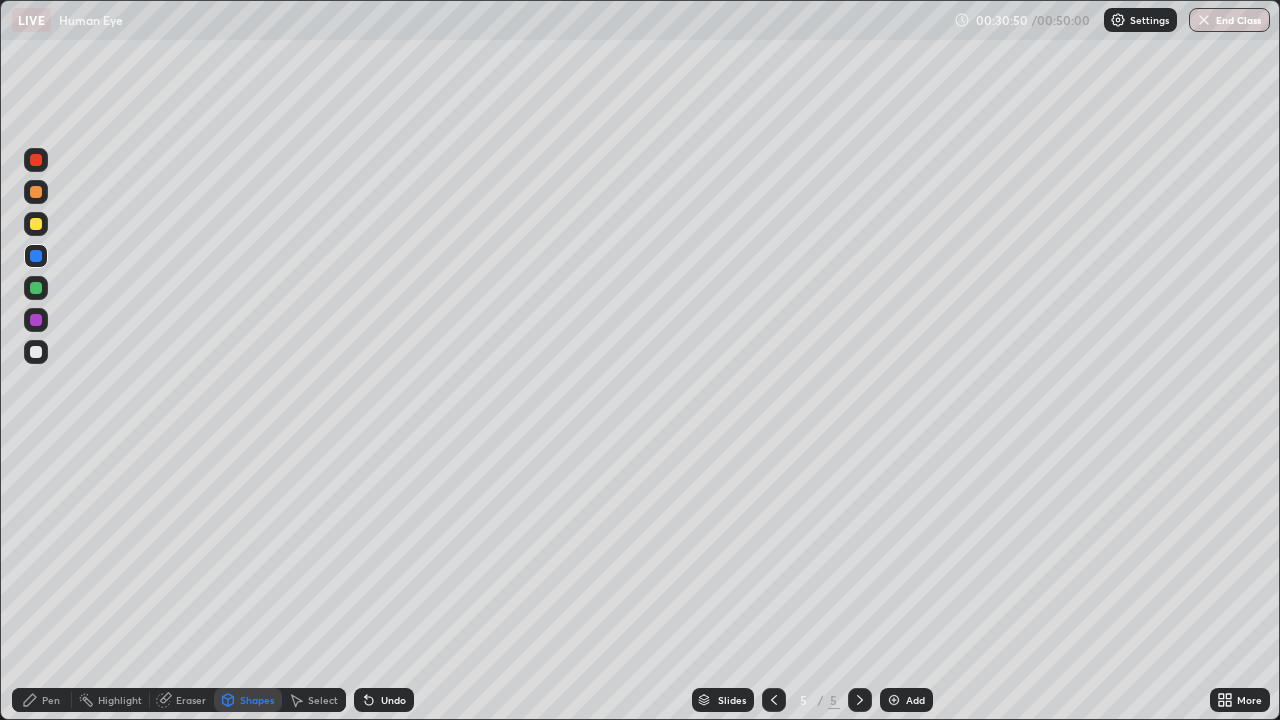 click on "Undo" at bounding box center [384, 700] 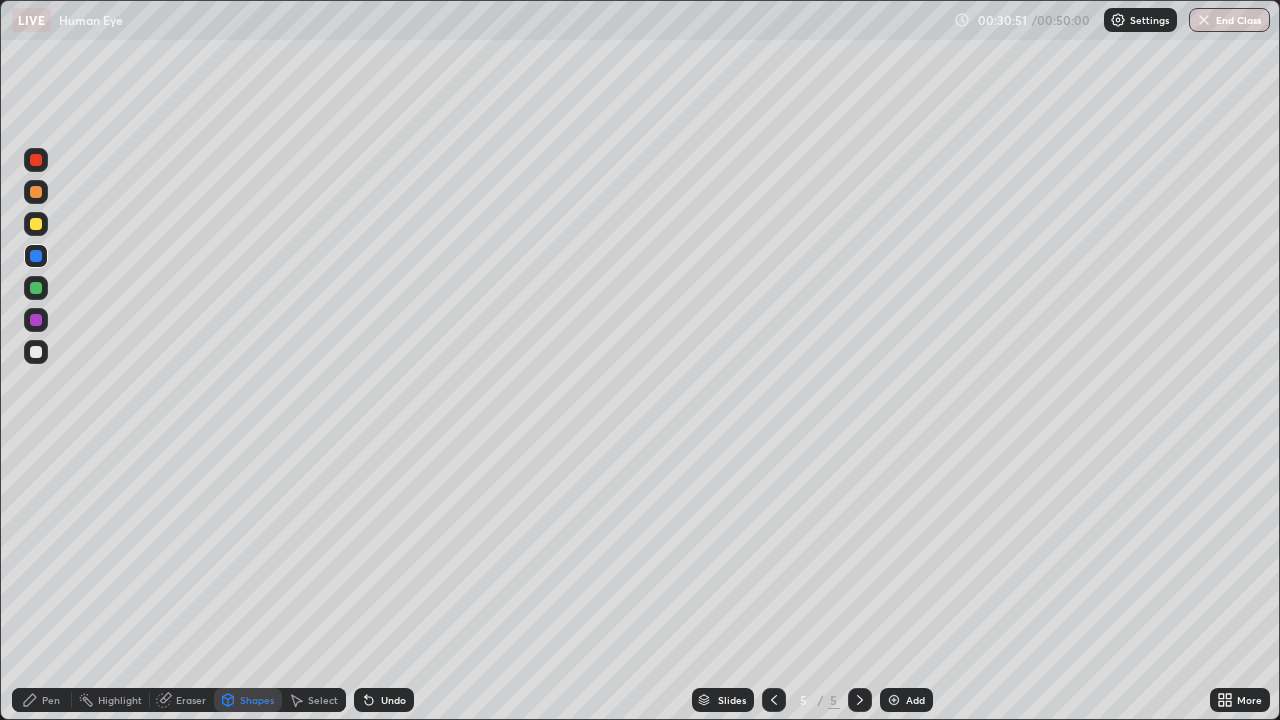 click on "Undo" at bounding box center (380, 700) 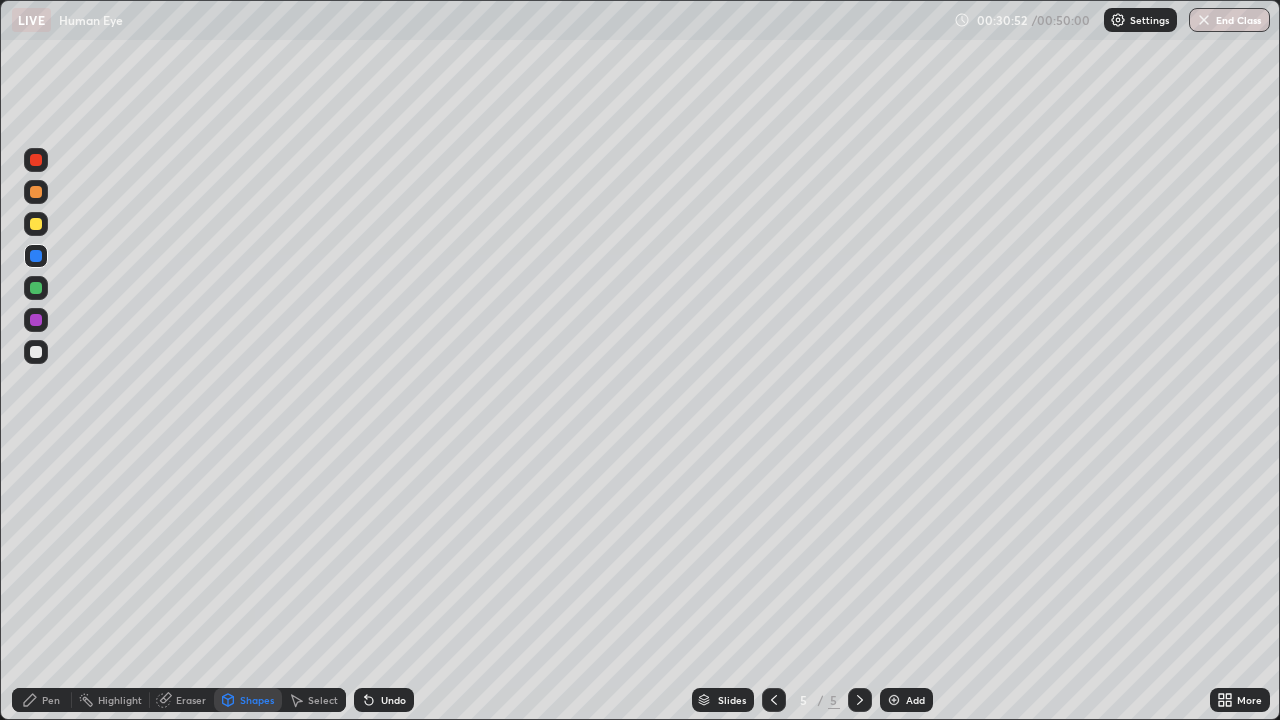 click on "Undo" at bounding box center (384, 700) 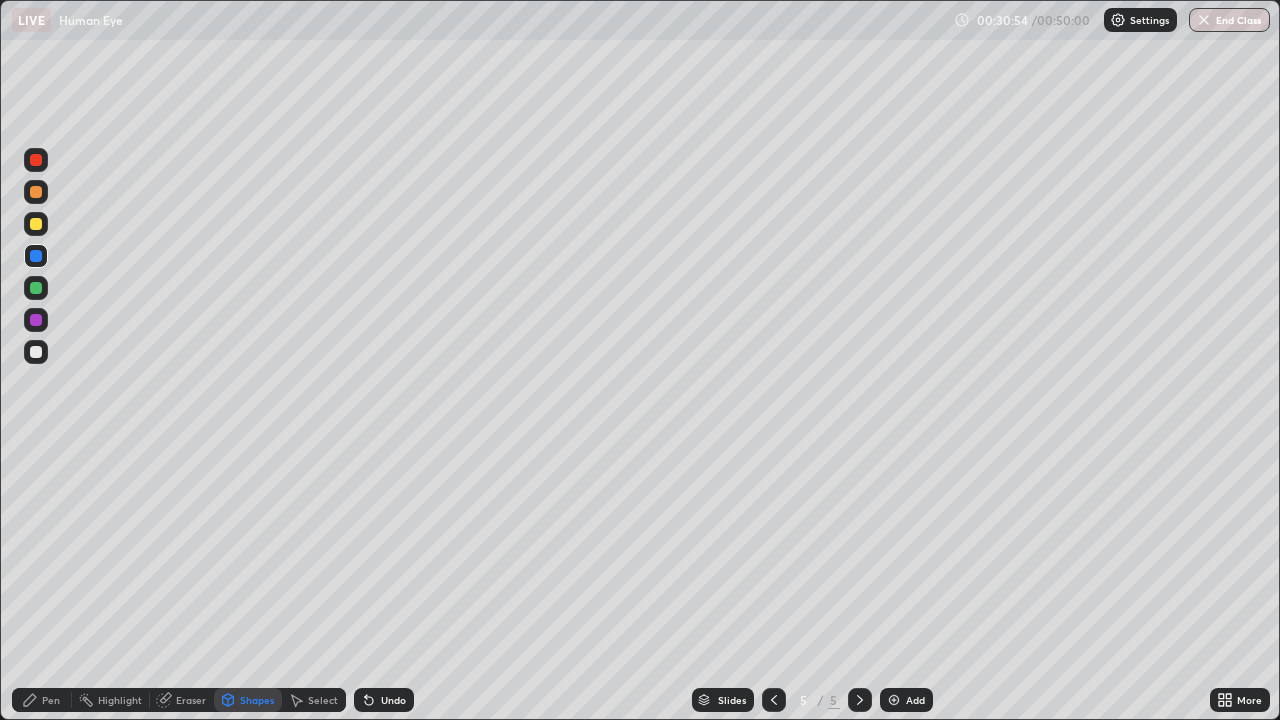 click on "Pen" at bounding box center (42, 700) 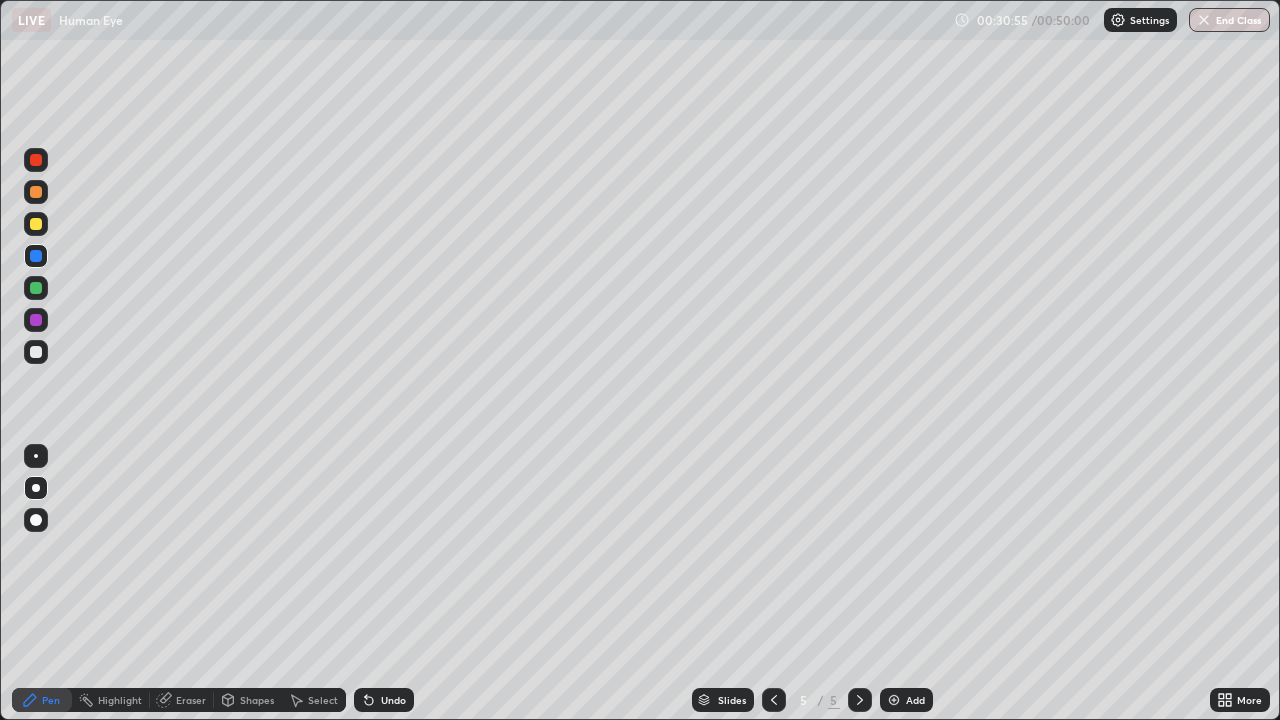 click at bounding box center [36, 224] 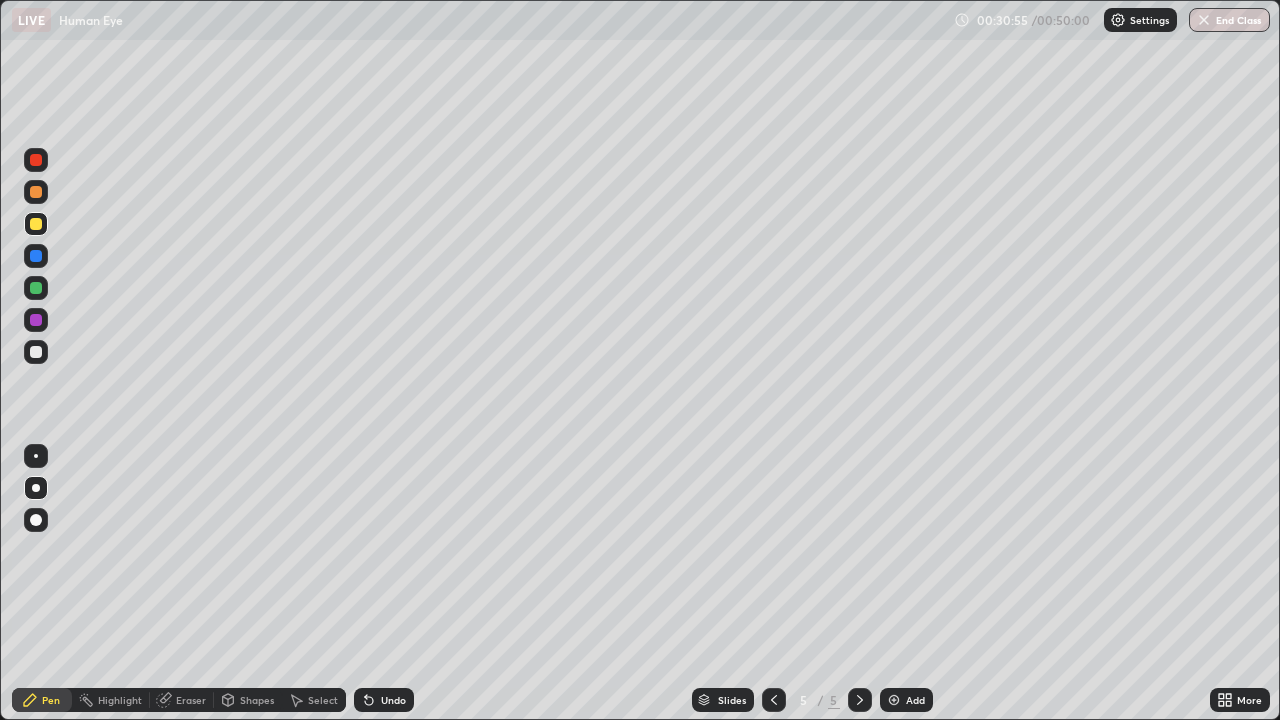 click at bounding box center (36, 160) 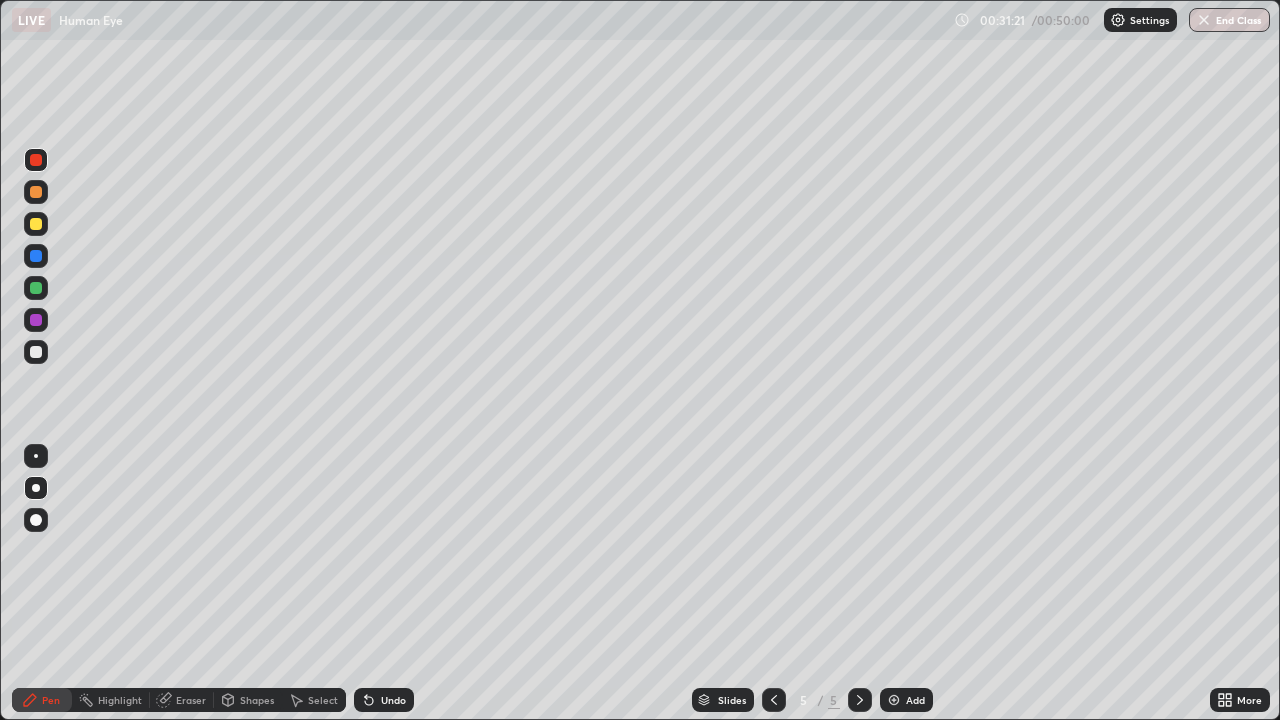 click at bounding box center [36, 352] 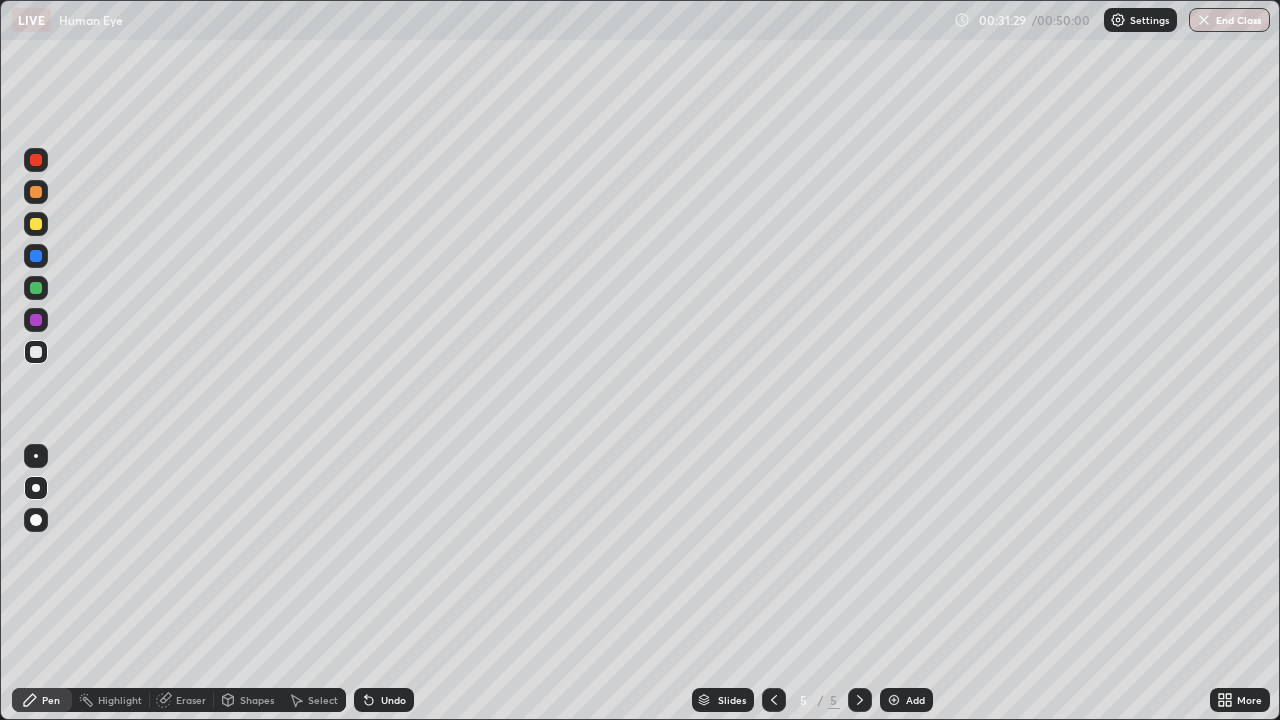 click on "More" at bounding box center [1240, 700] 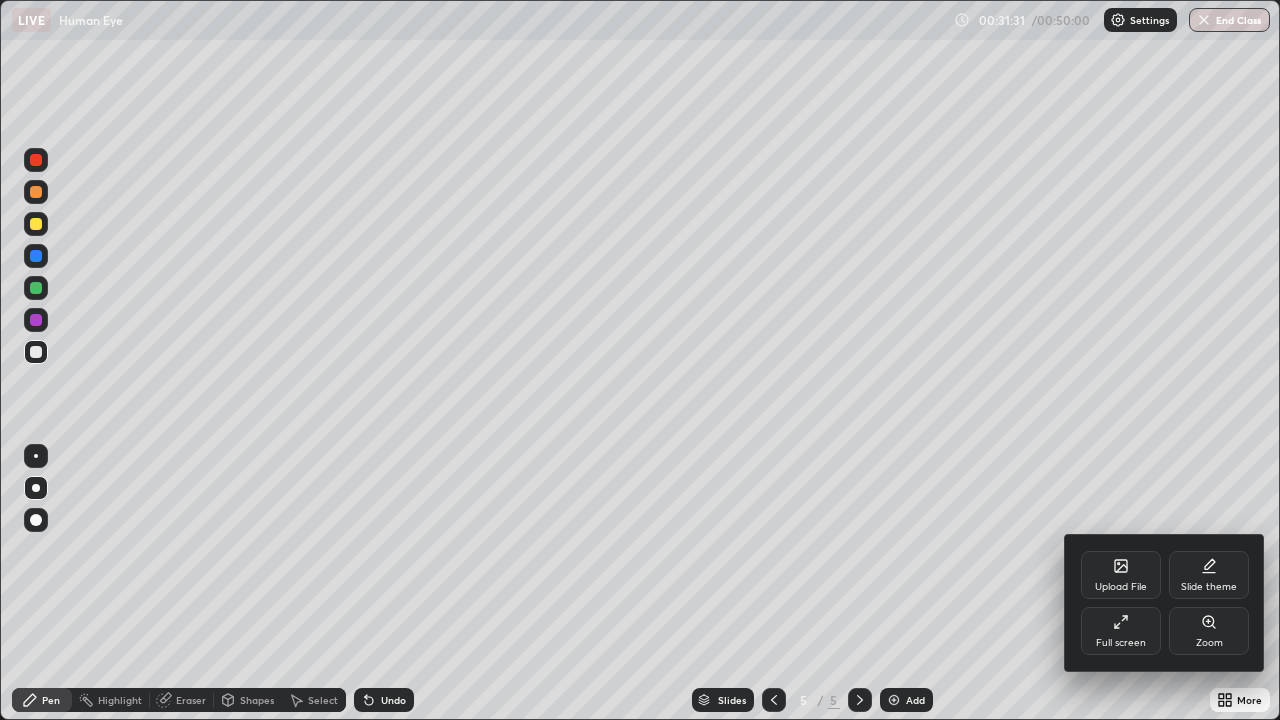 click at bounding box center [640, 360] 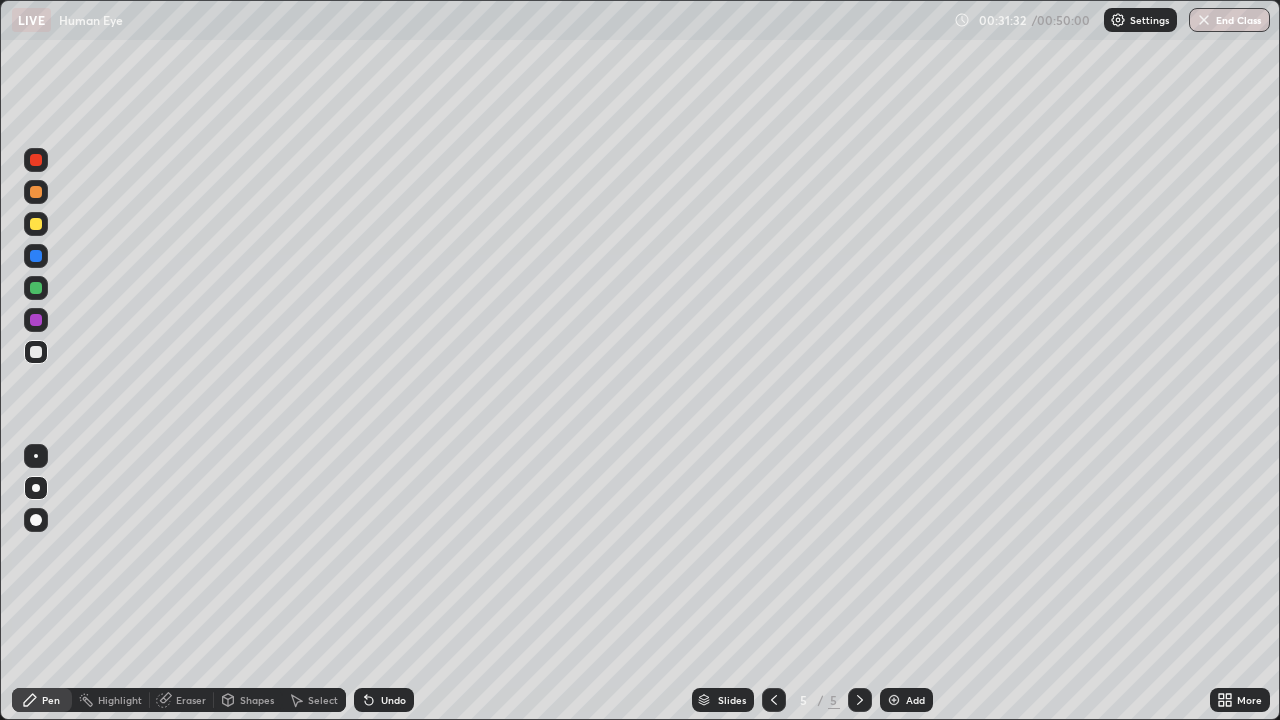click on "Add" at bounding box center [906, 700] 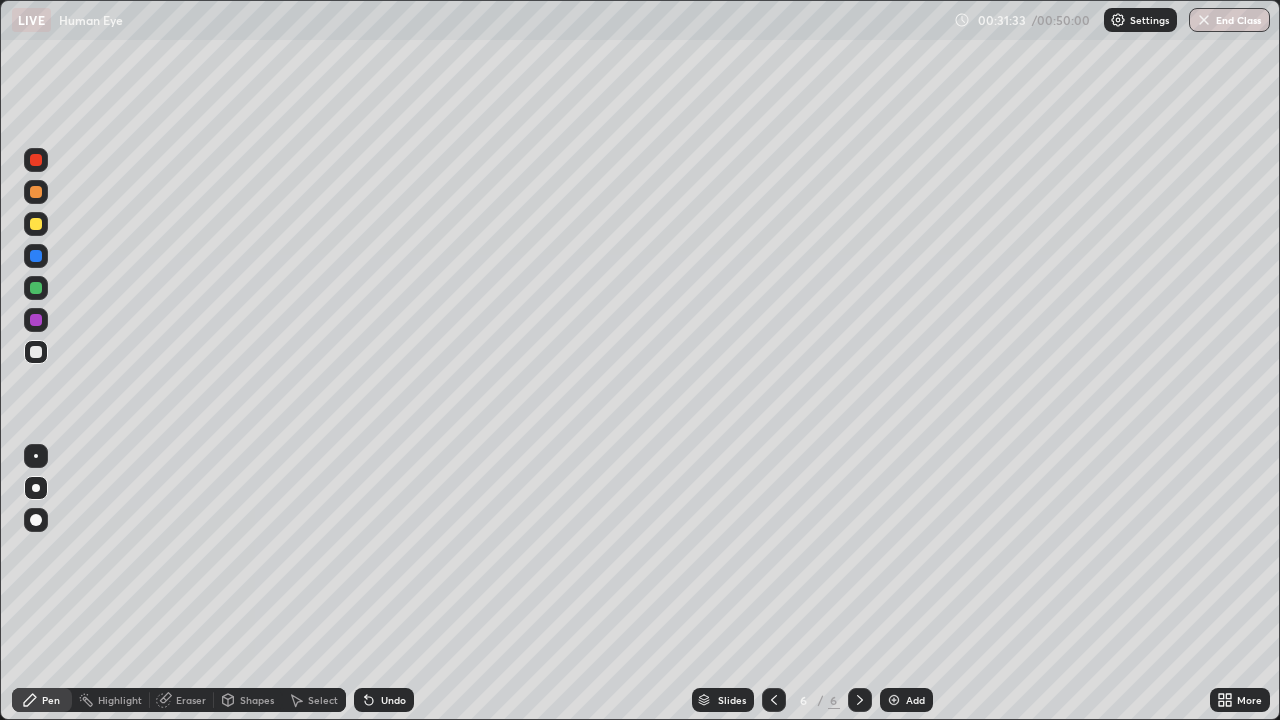 click 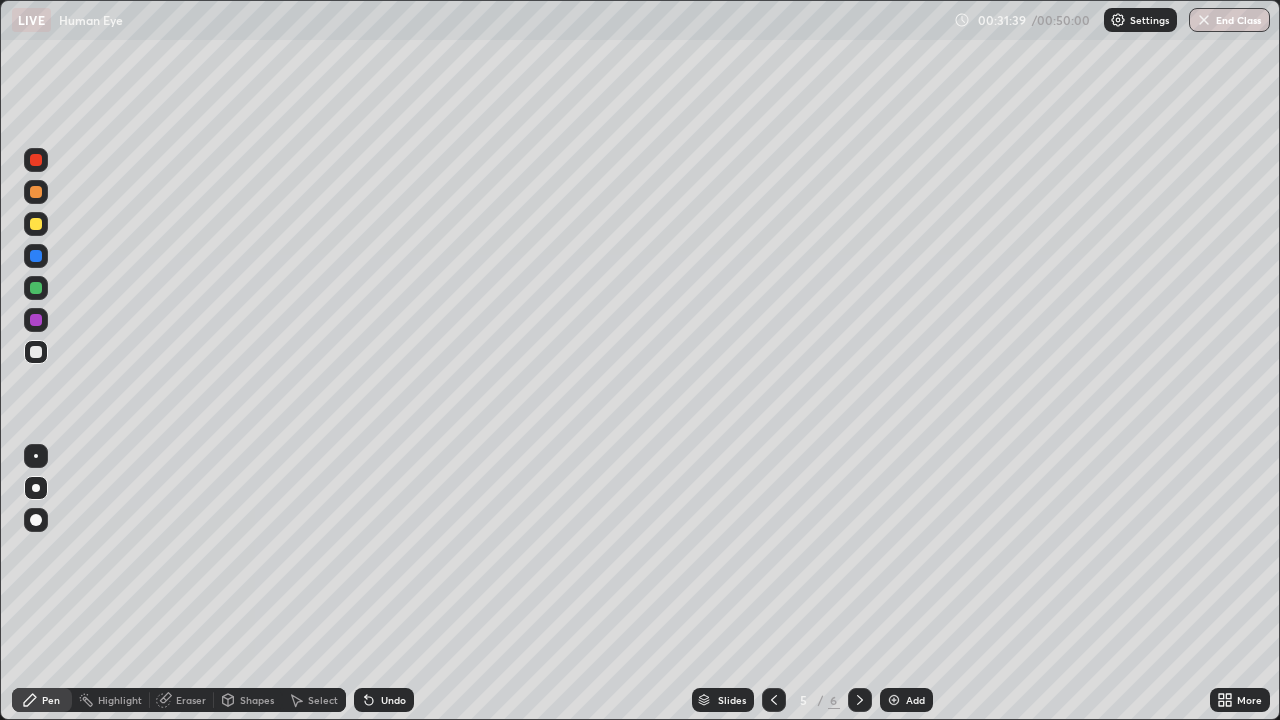 click 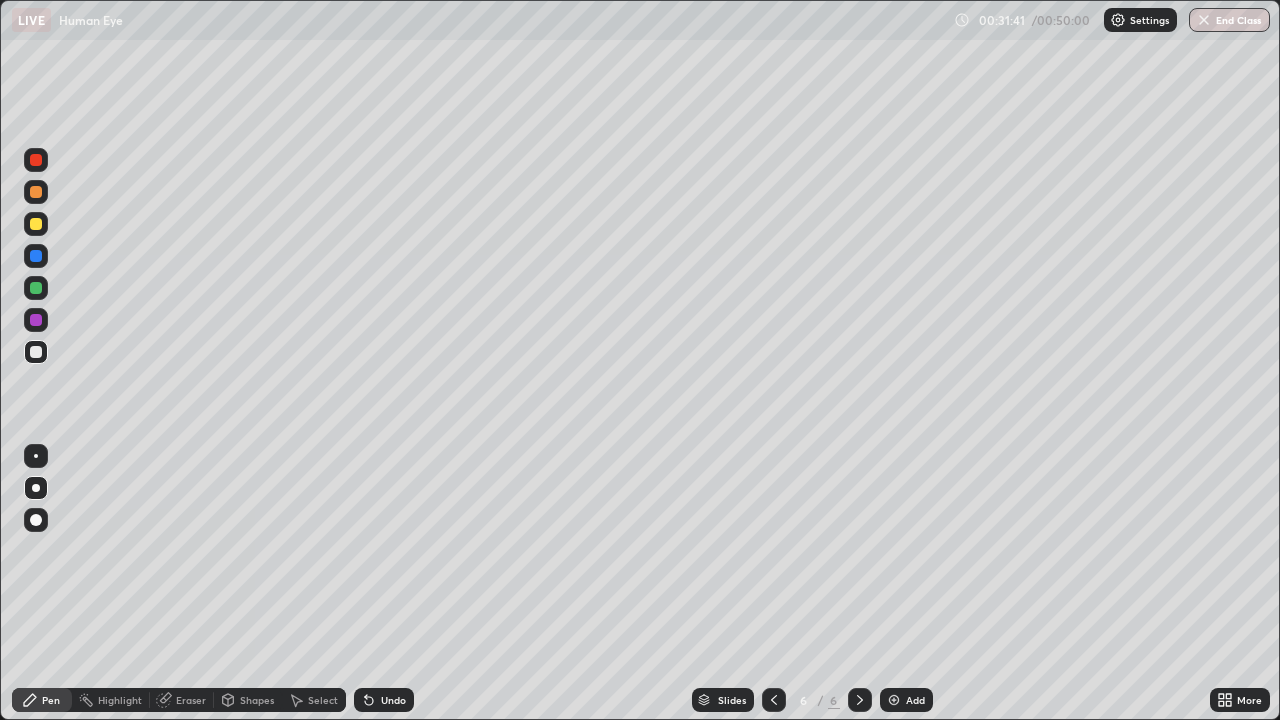 click on "Shapes" at bounding box center (257, 700) 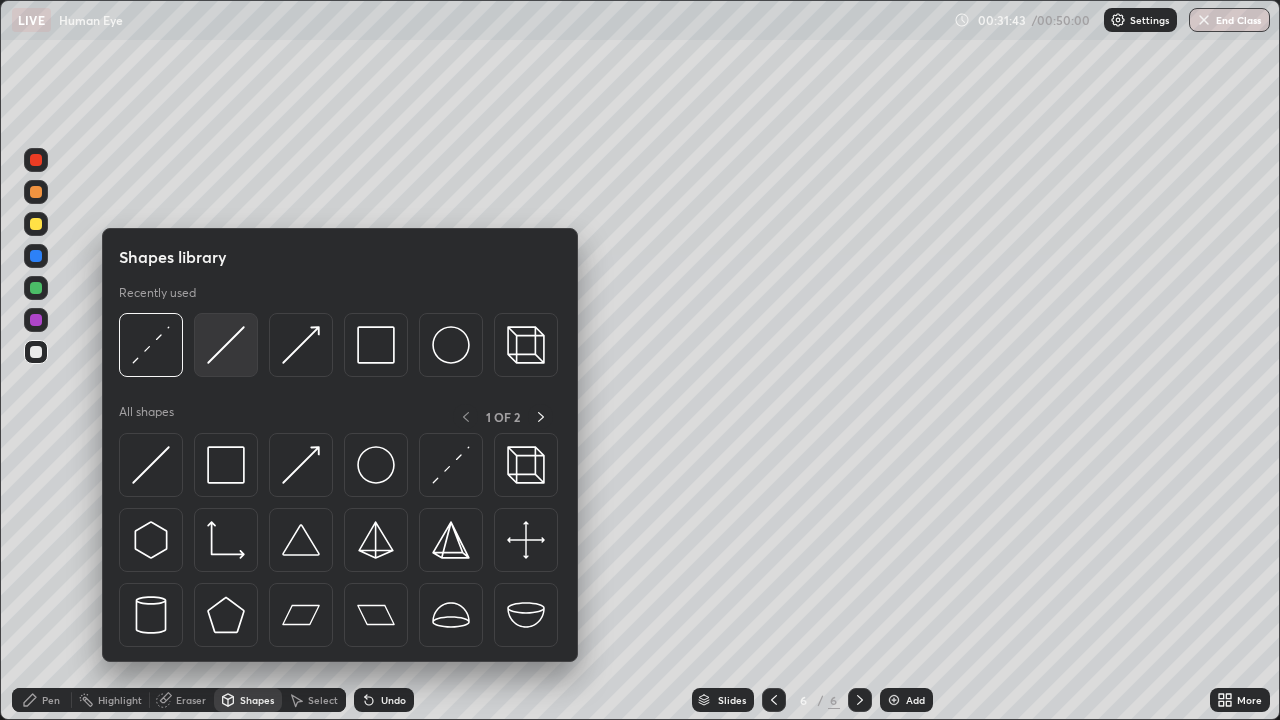 click at bounding box center [226, 345] 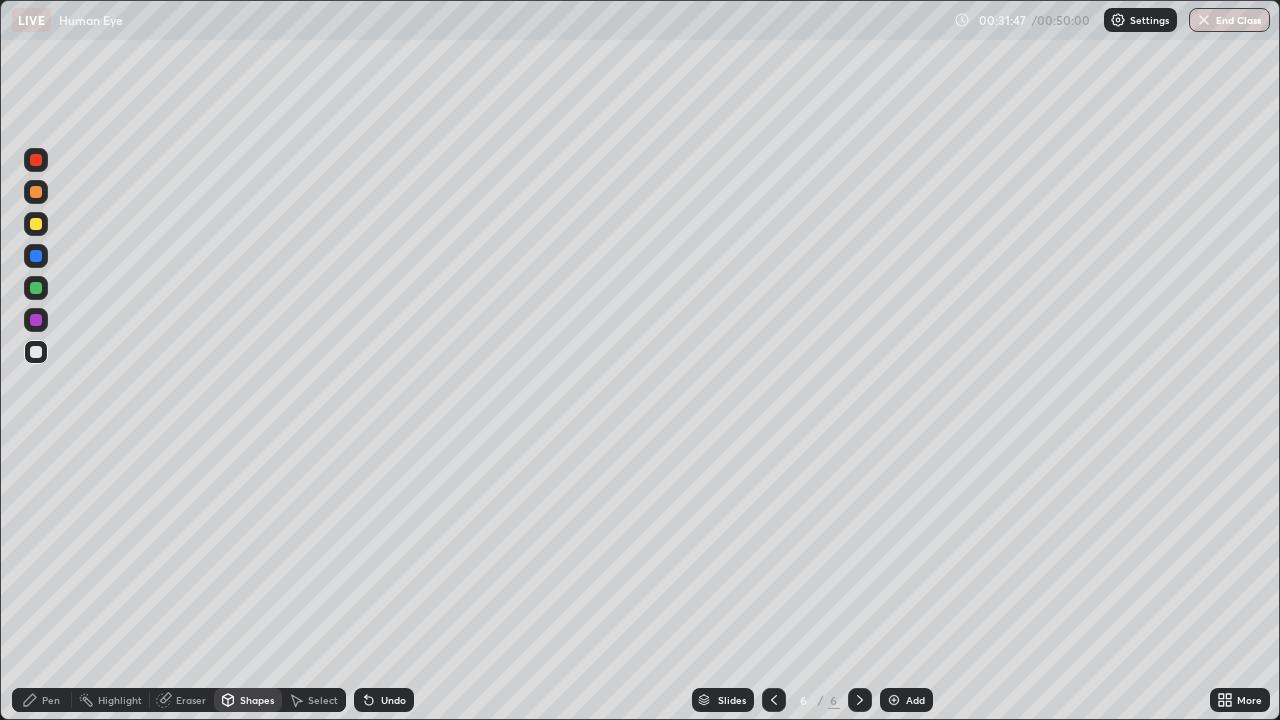 click on "Shapes" at bounding box center [257, 700] 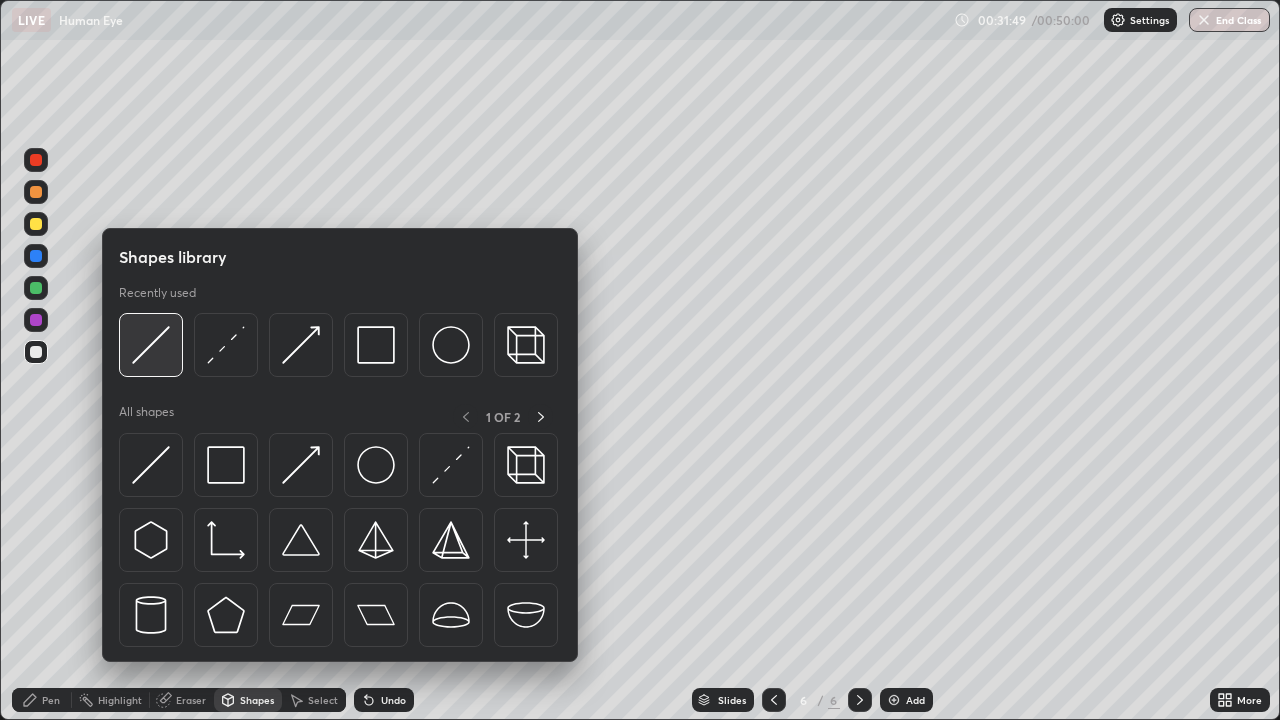 click at bounding box center [151, 345] 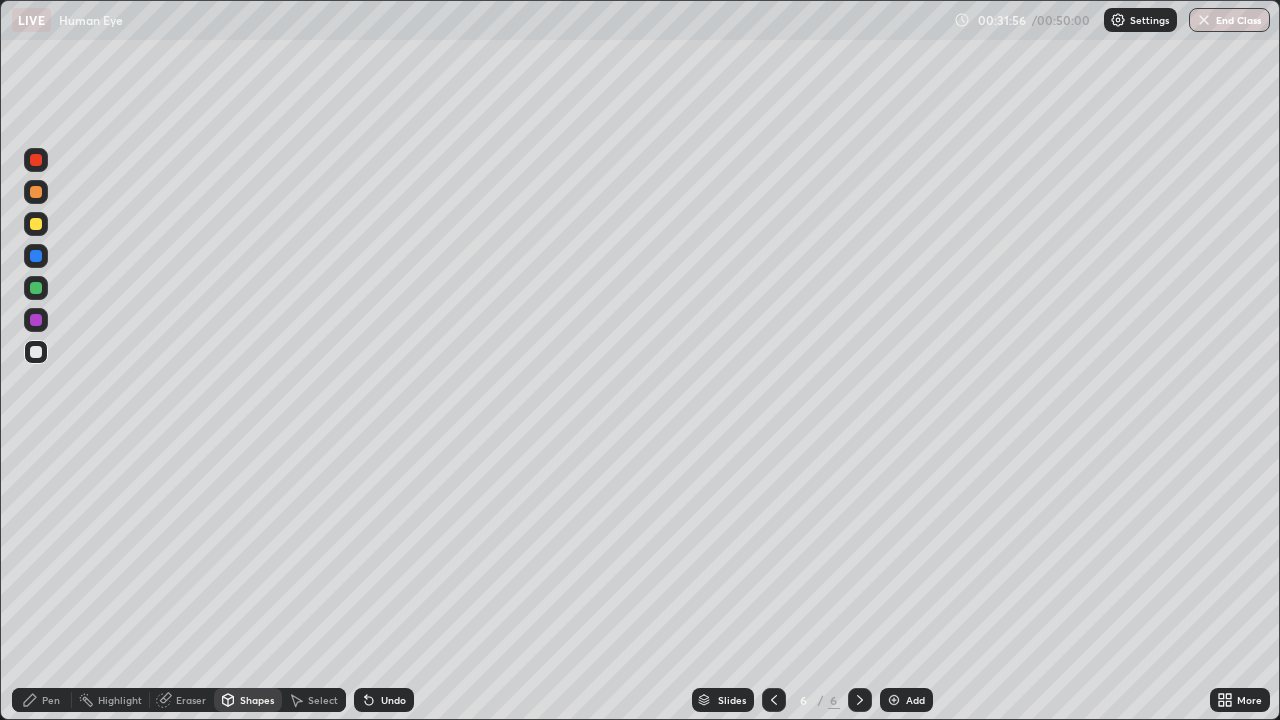 click on "Undo" at bounding box center (384, 700) 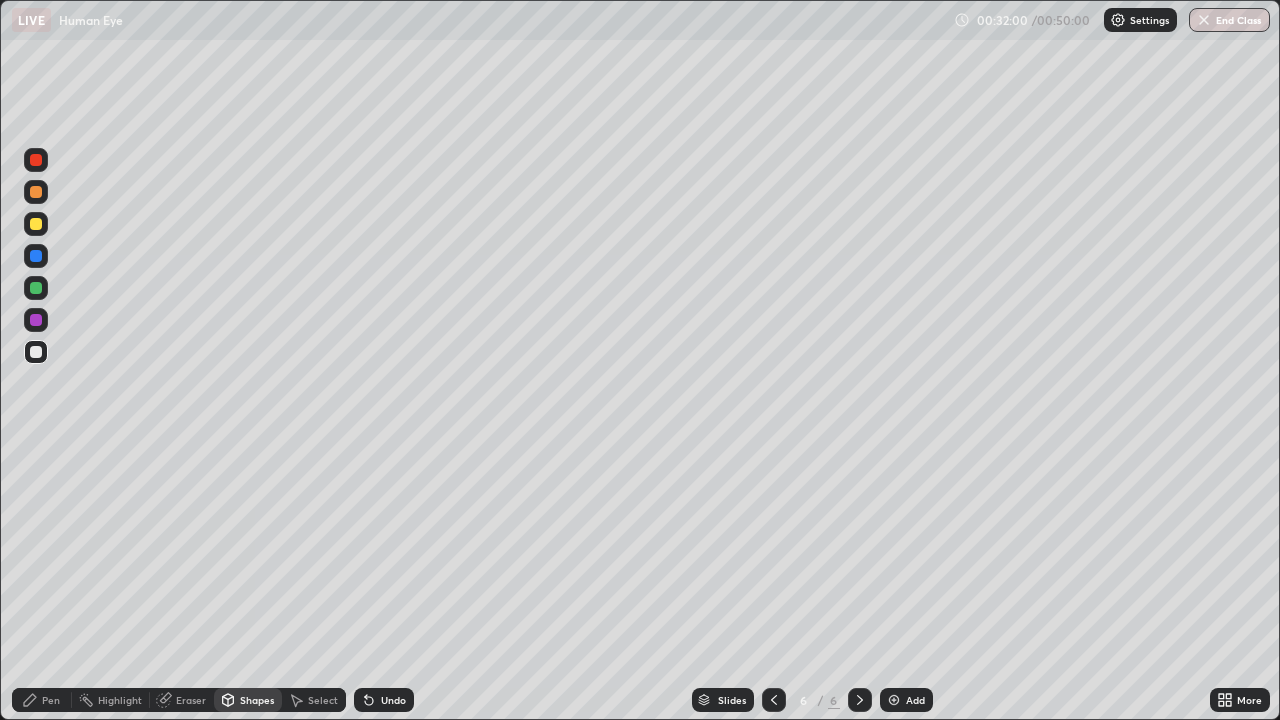 click on "Undo" at bounding box center (393, 700) 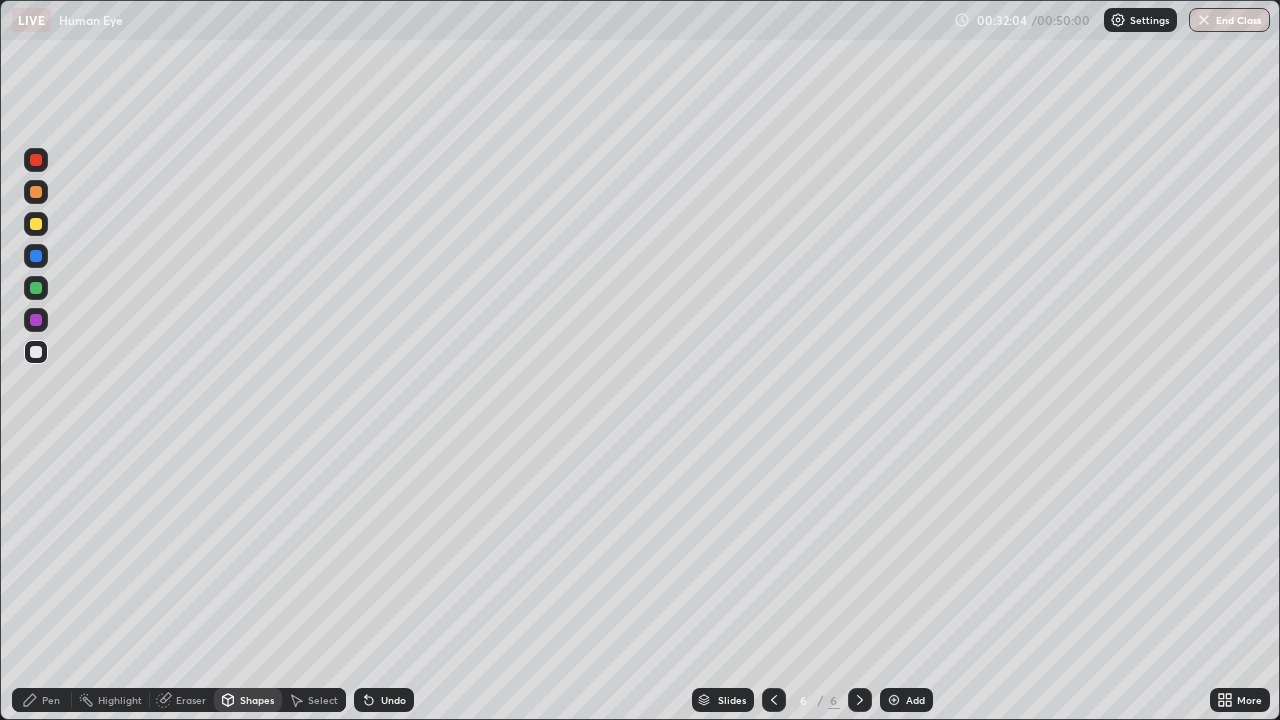 click on "Shapes" at bounding box center (257, 700) 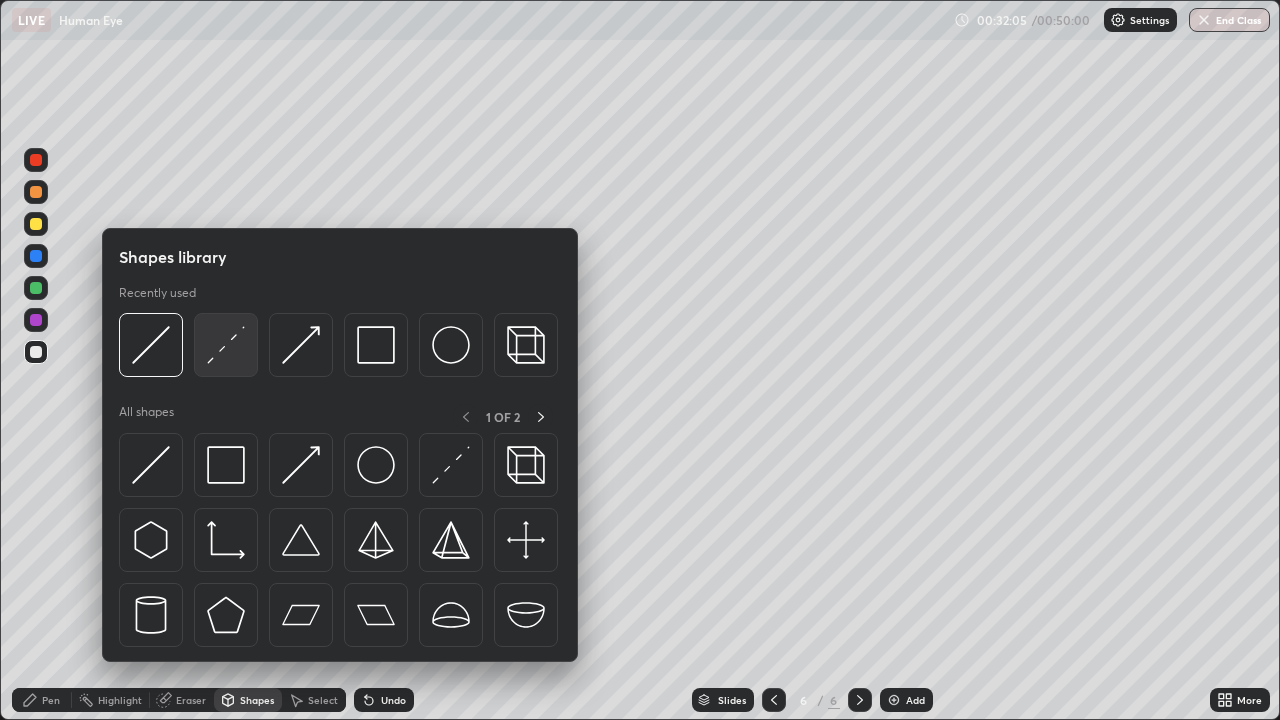 click at bounding box center (226, 345) 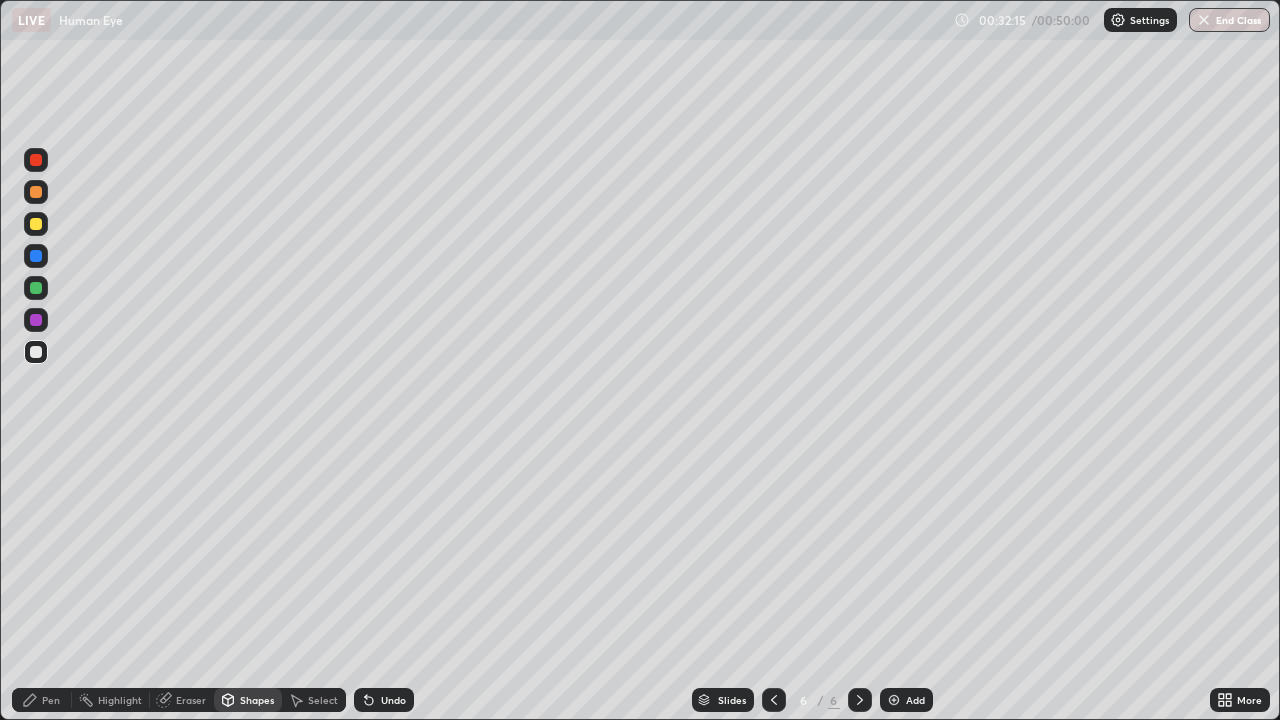 click at bounding box center [36, 352] 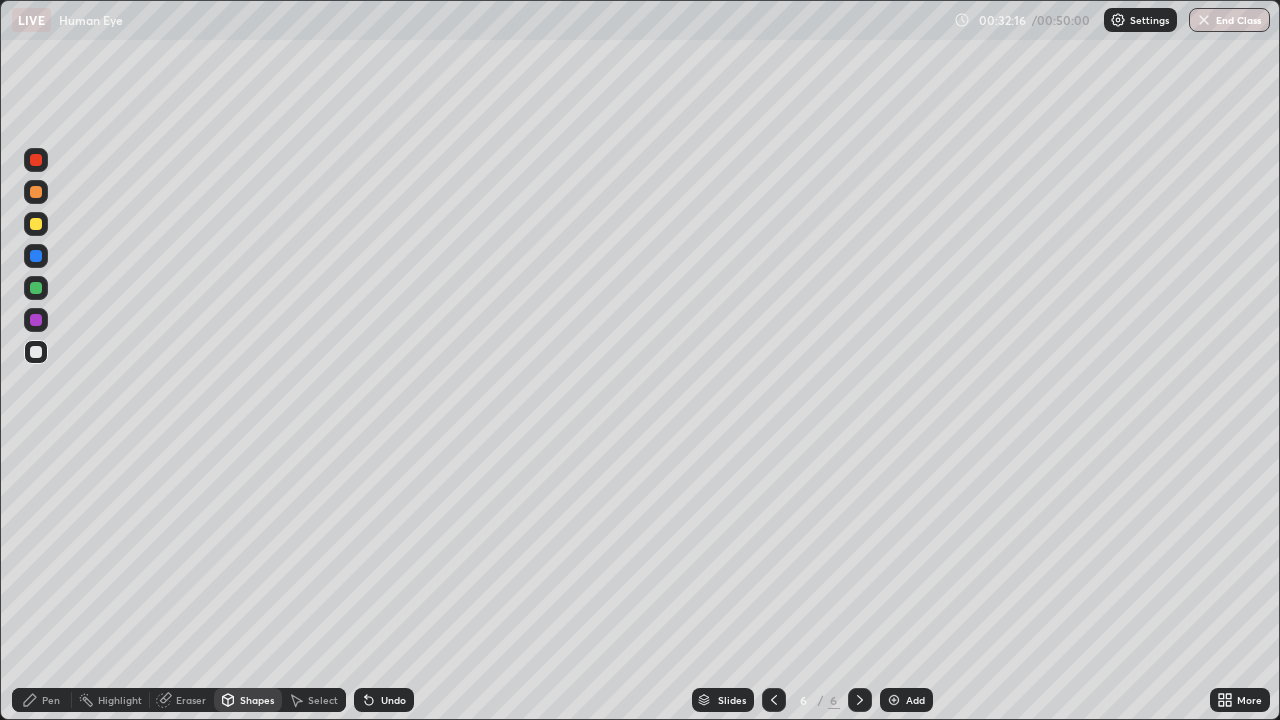 click on "Shapes" at bounding box center [257, 700] 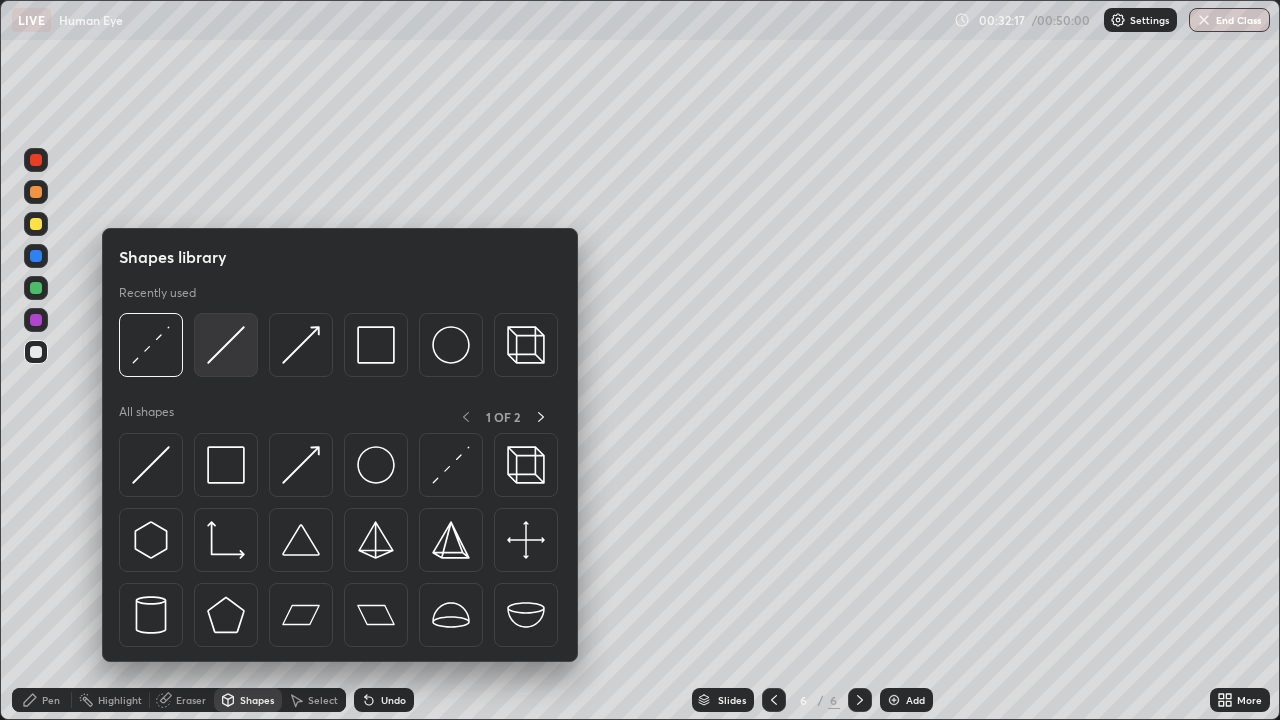 click at bounding box center (226, 345) 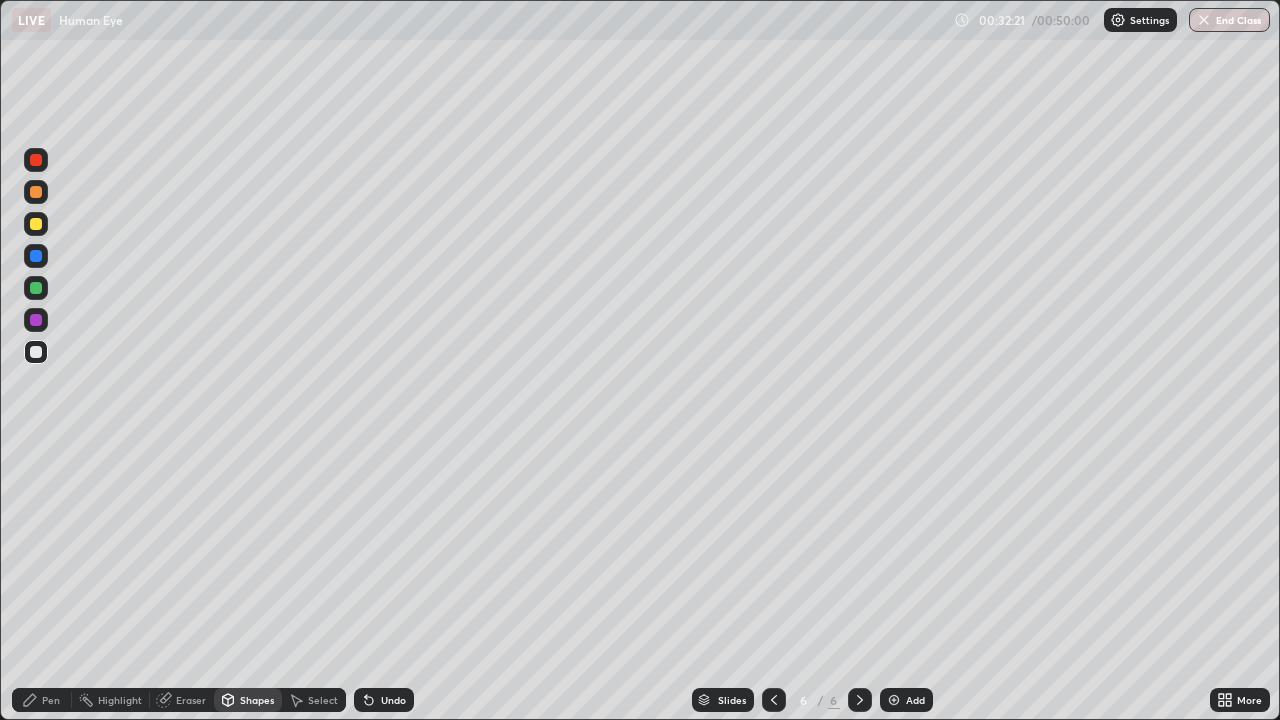 click at bounding box center [36, 288] 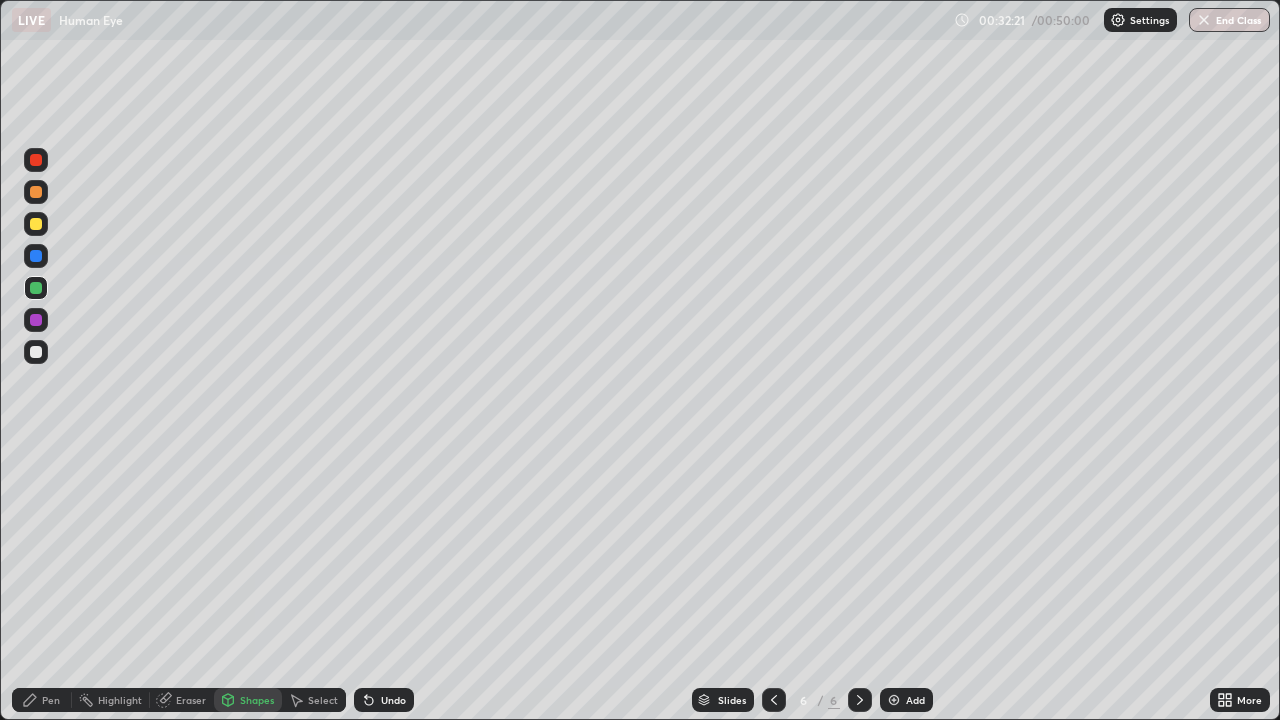 click on "Pen" at bounding box center [42, 700] 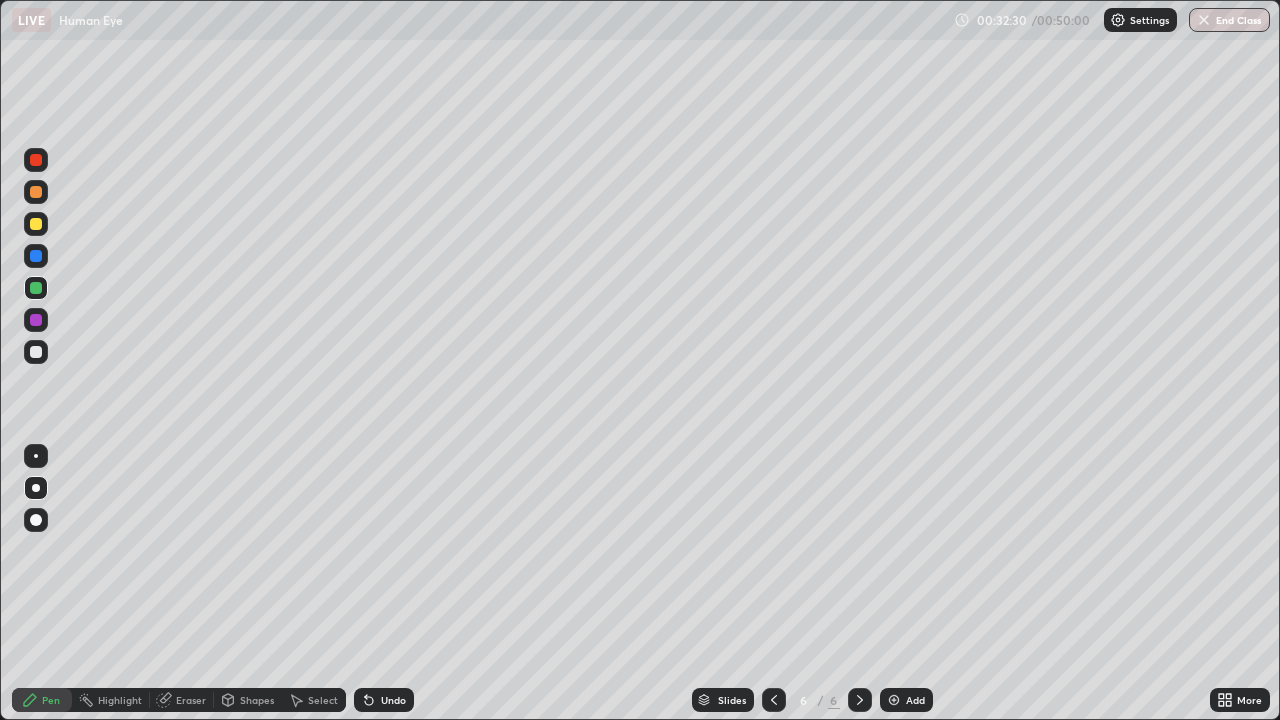 click on "Shapes" at bounding box center (257, 700) 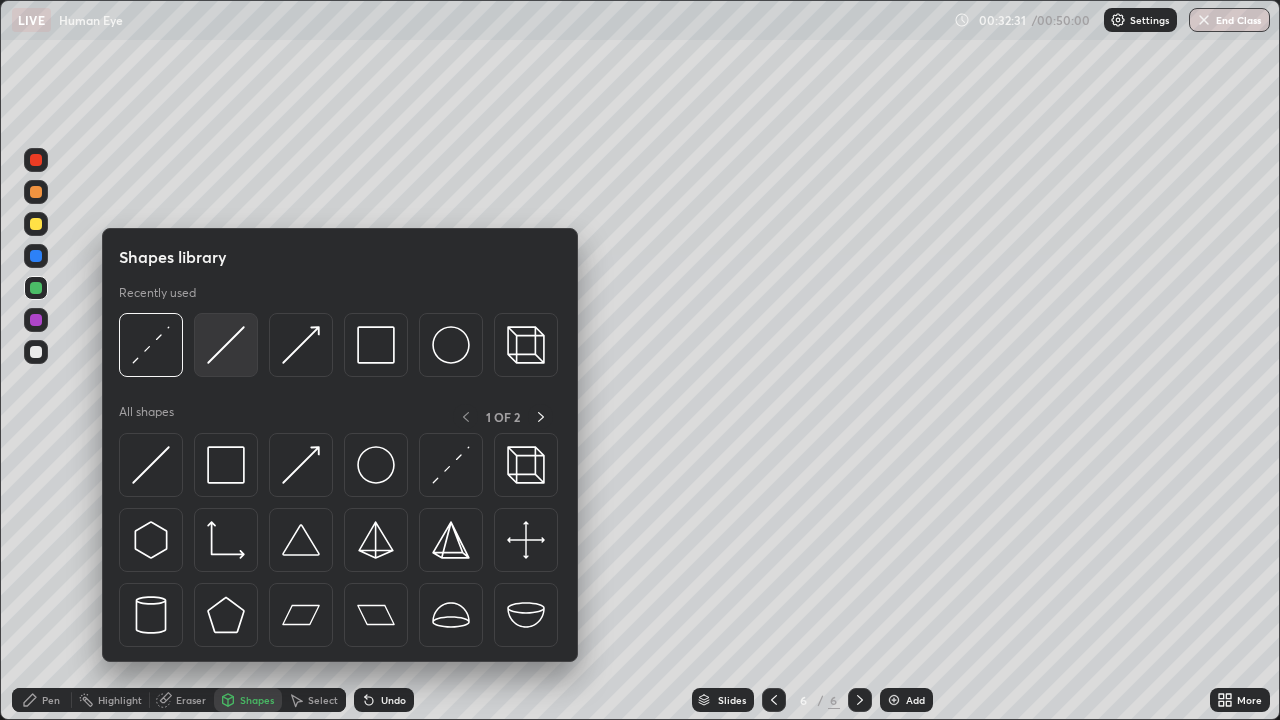 click at bounding box center [226, 345] 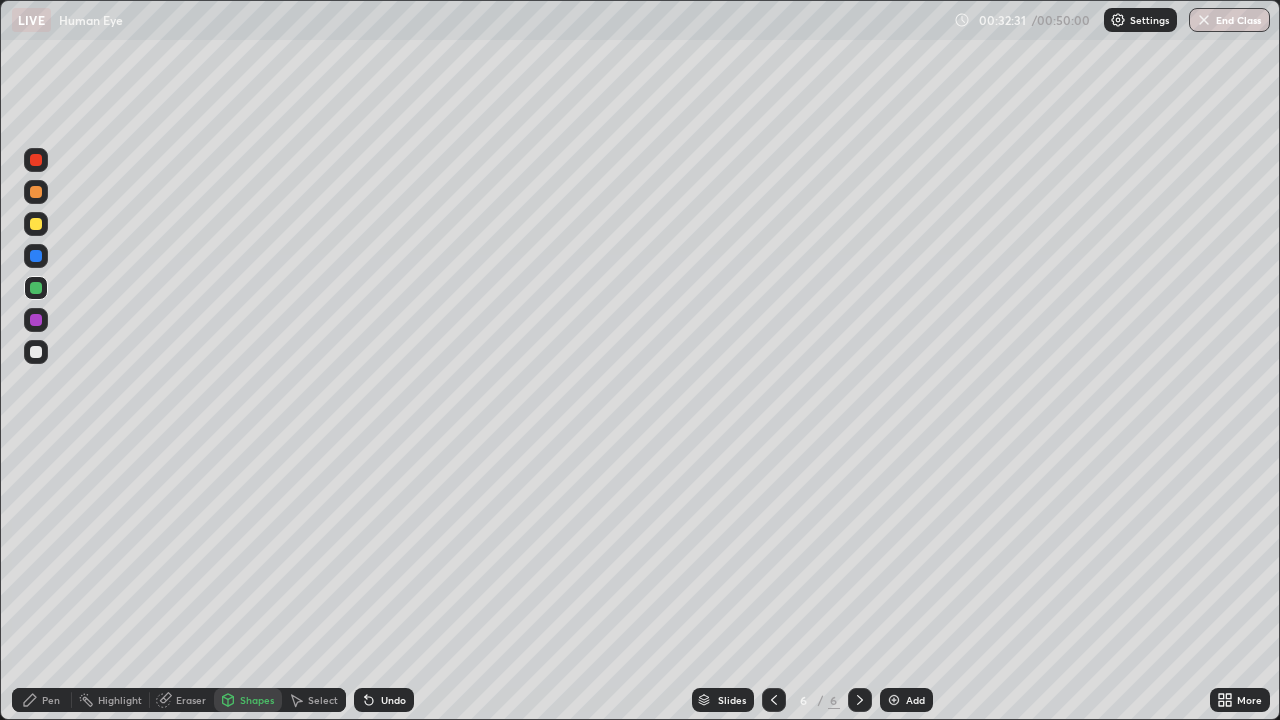 click at bounding box center [36, 224] 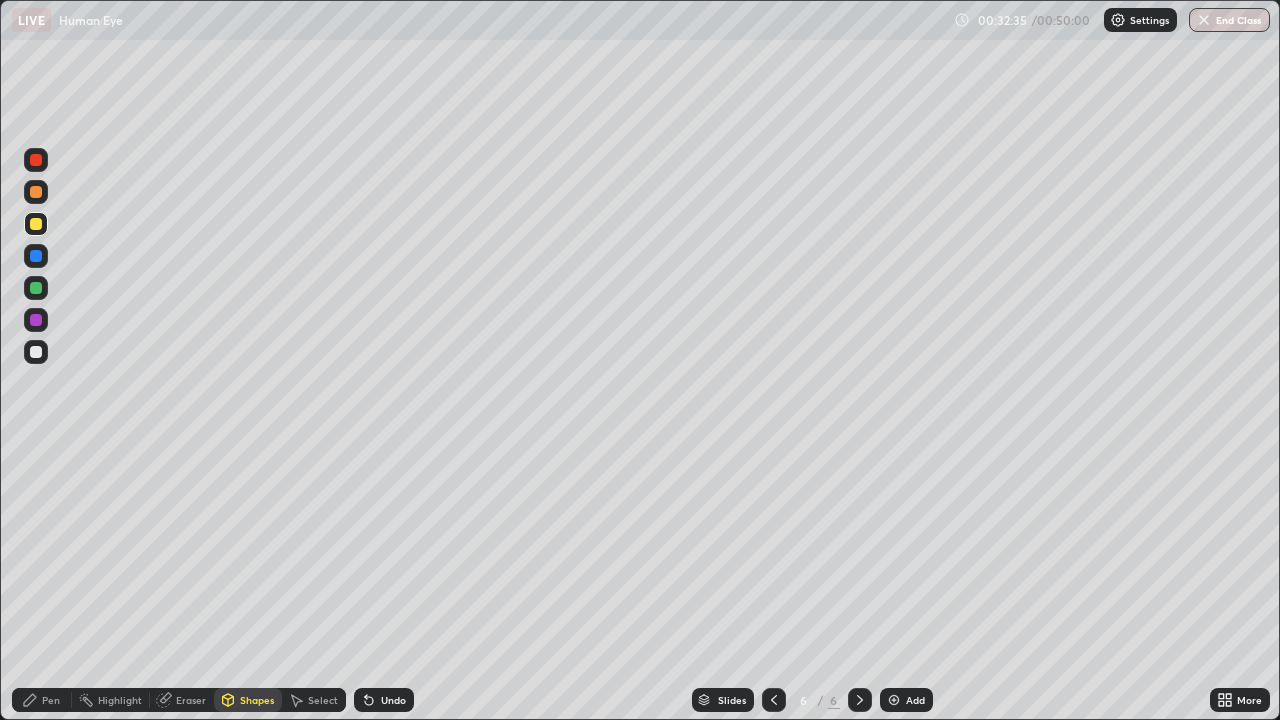 click on "Undo" at bounding box center [384, 700] 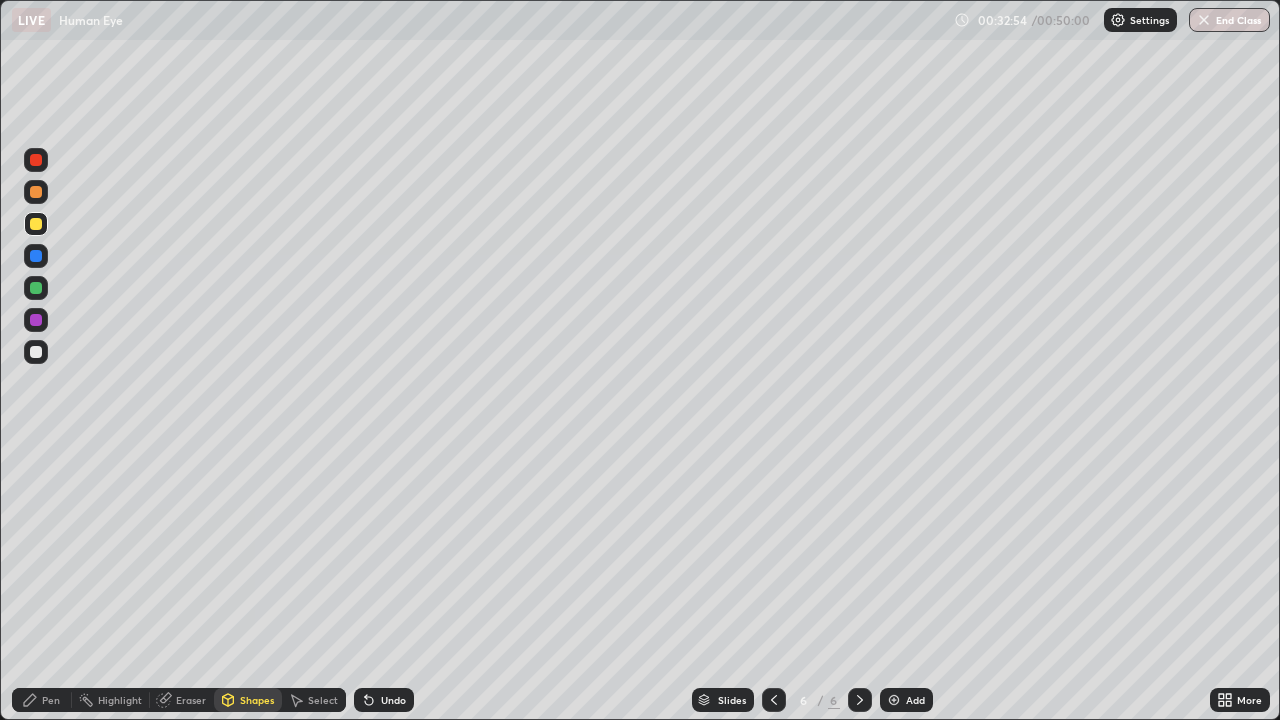 click on "Undo" at bounding box center (393, 700) 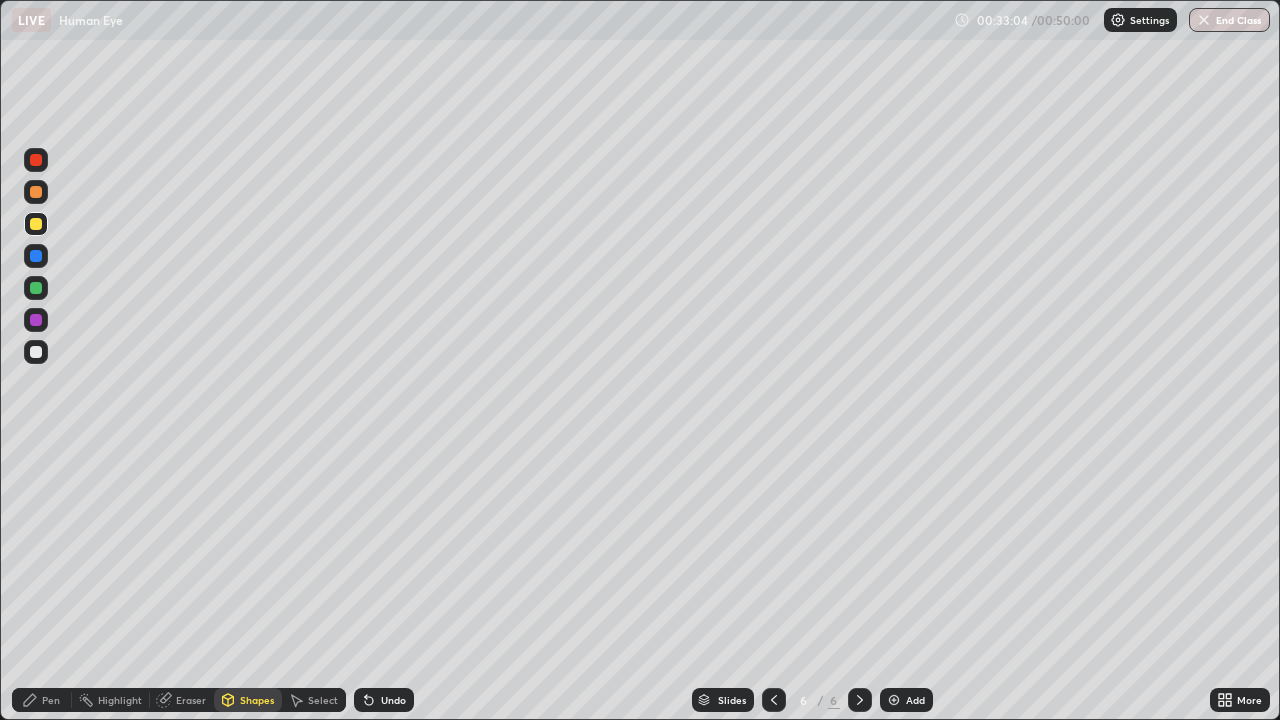 click on "Undo" at bounding box center (393, 700) 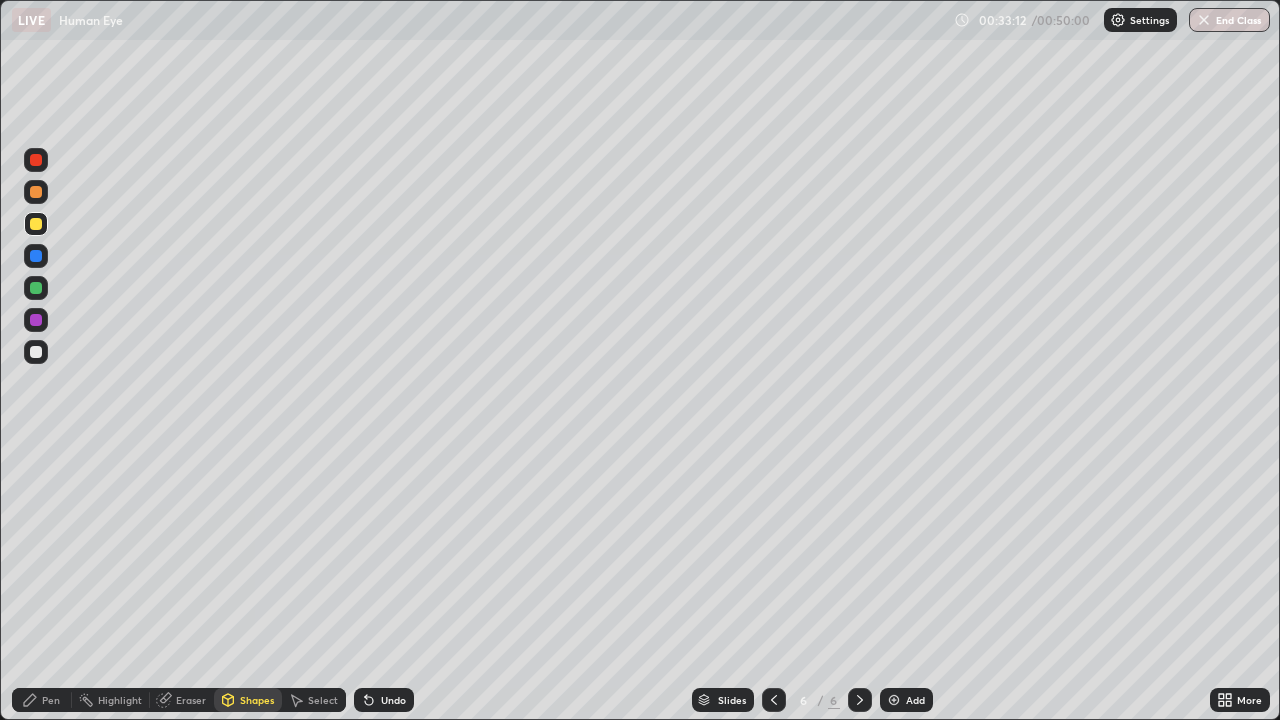 click on "Select" at bounding box center [323, 700] 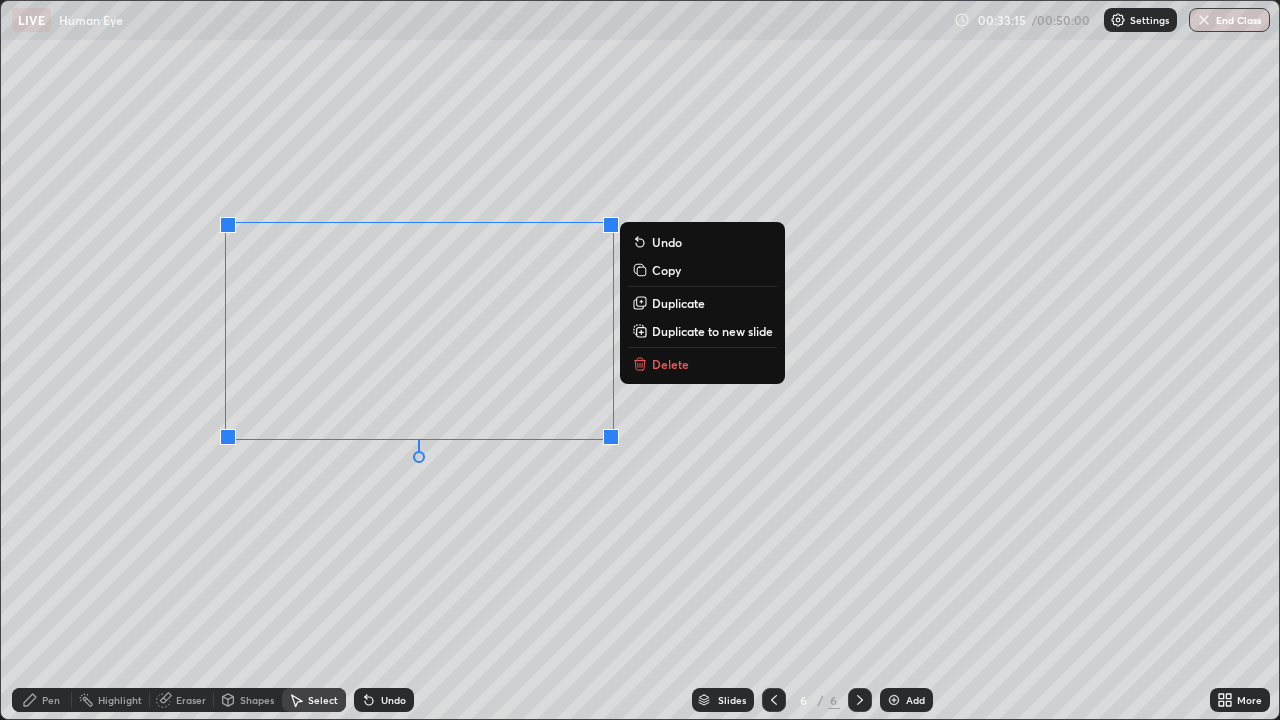 click on "Delete" at bounding box center (670, 364) 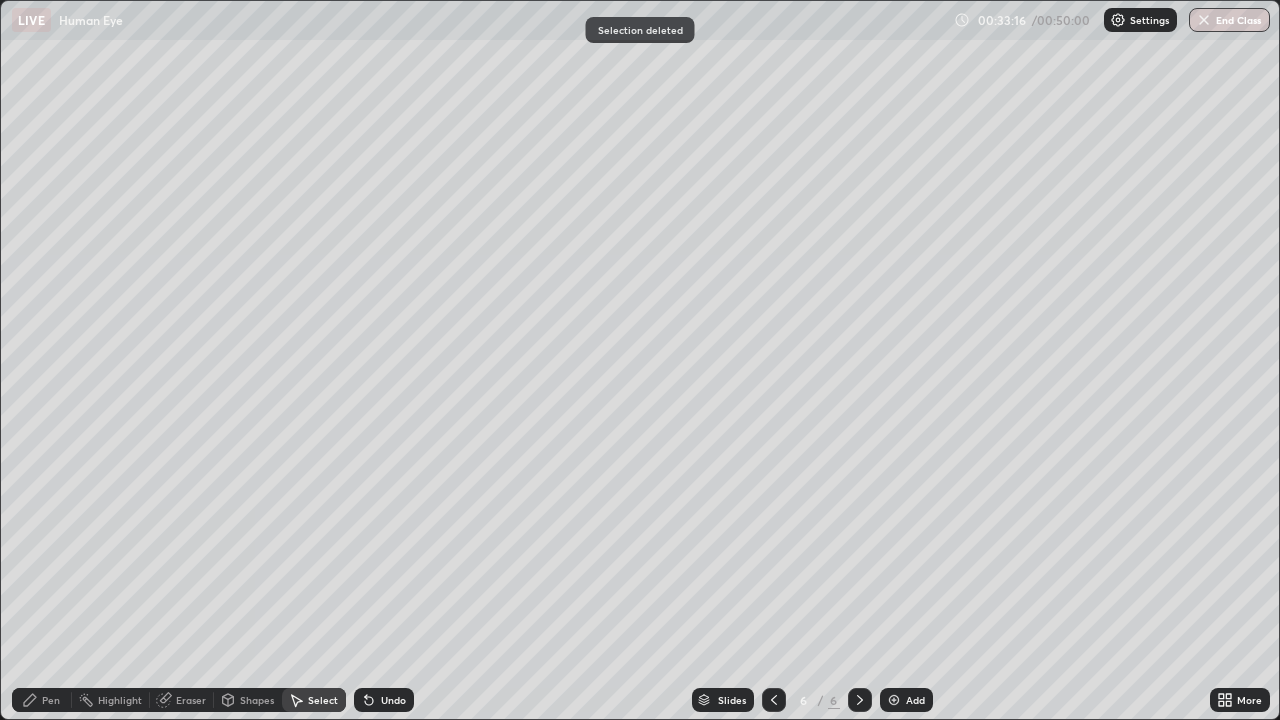 click on "Shapes" at bounding box center [257, 700] 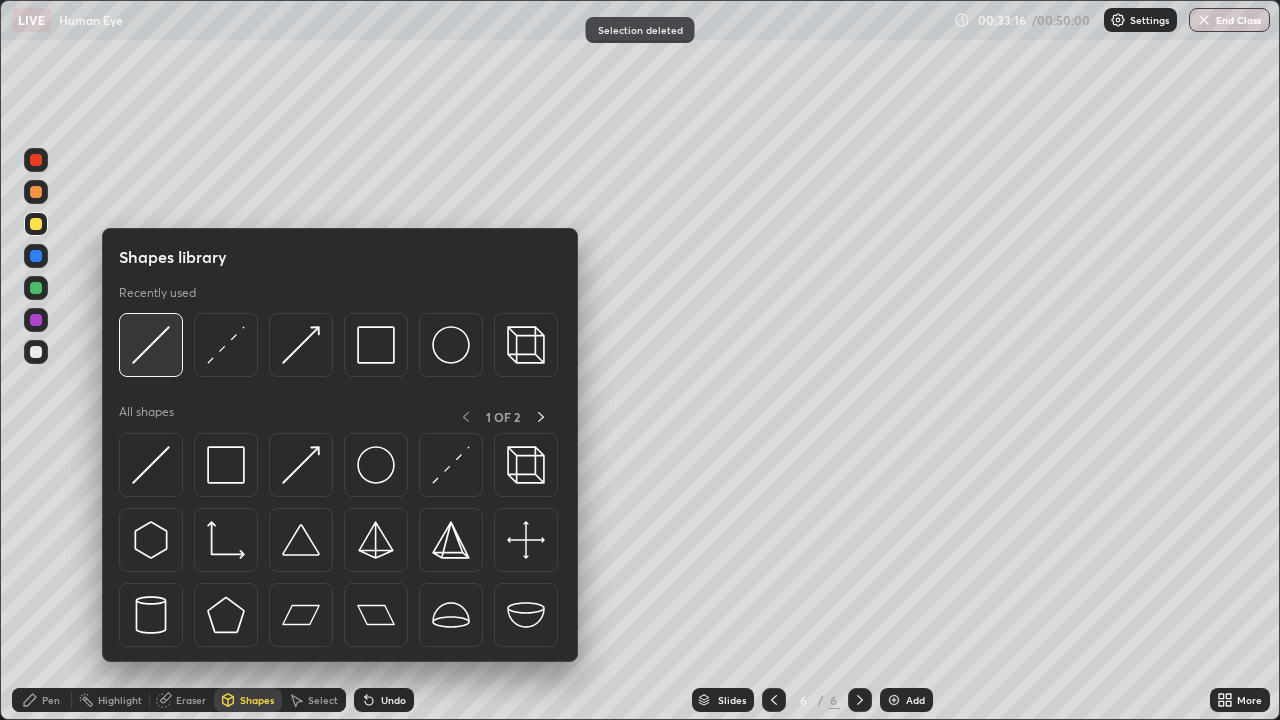 click at bounding box center (151, 345) 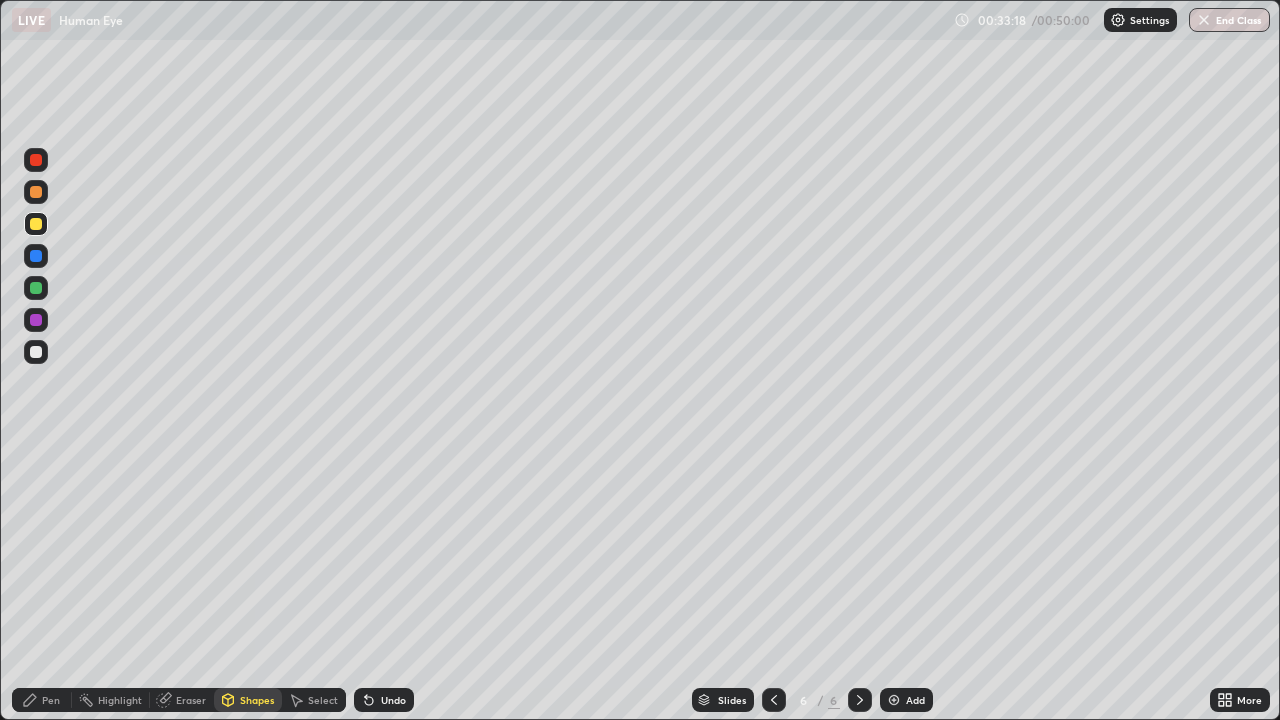 click on "Pen" at bounding box center [51, 700] 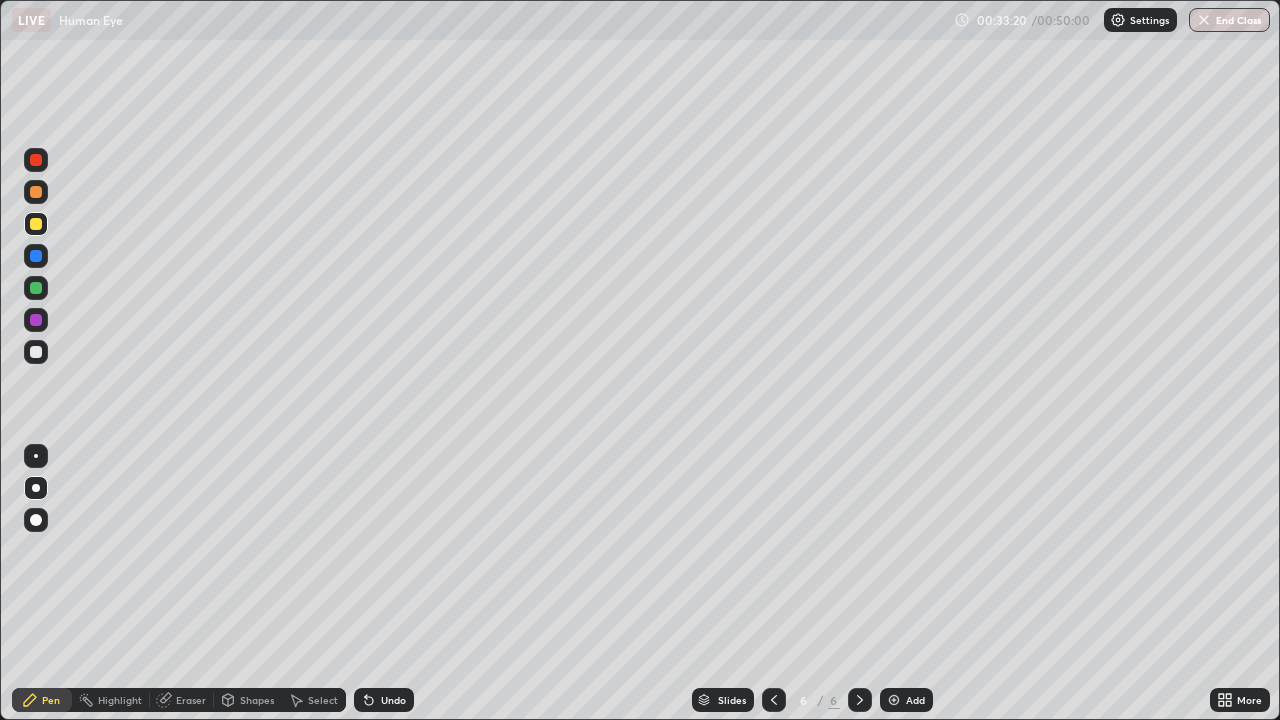 click on "Select" at bounding box center (323, 700) 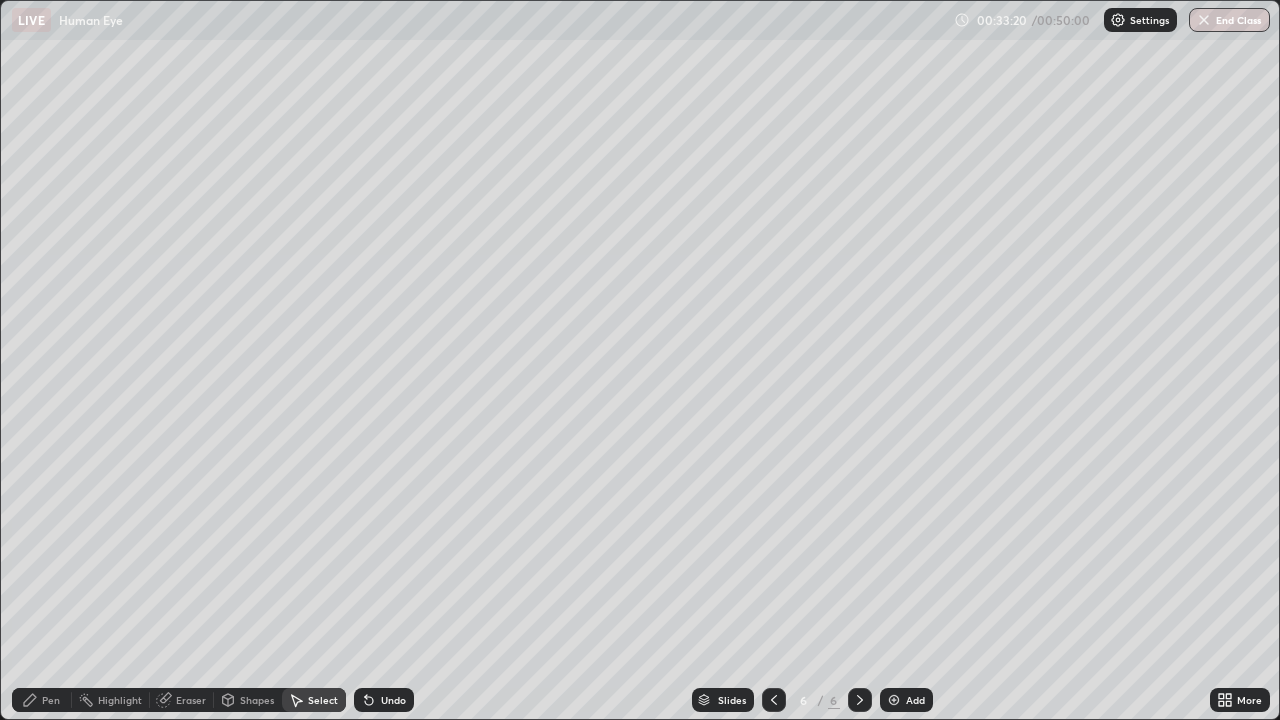 click on "Shapes" at bounding box center (257, 700) 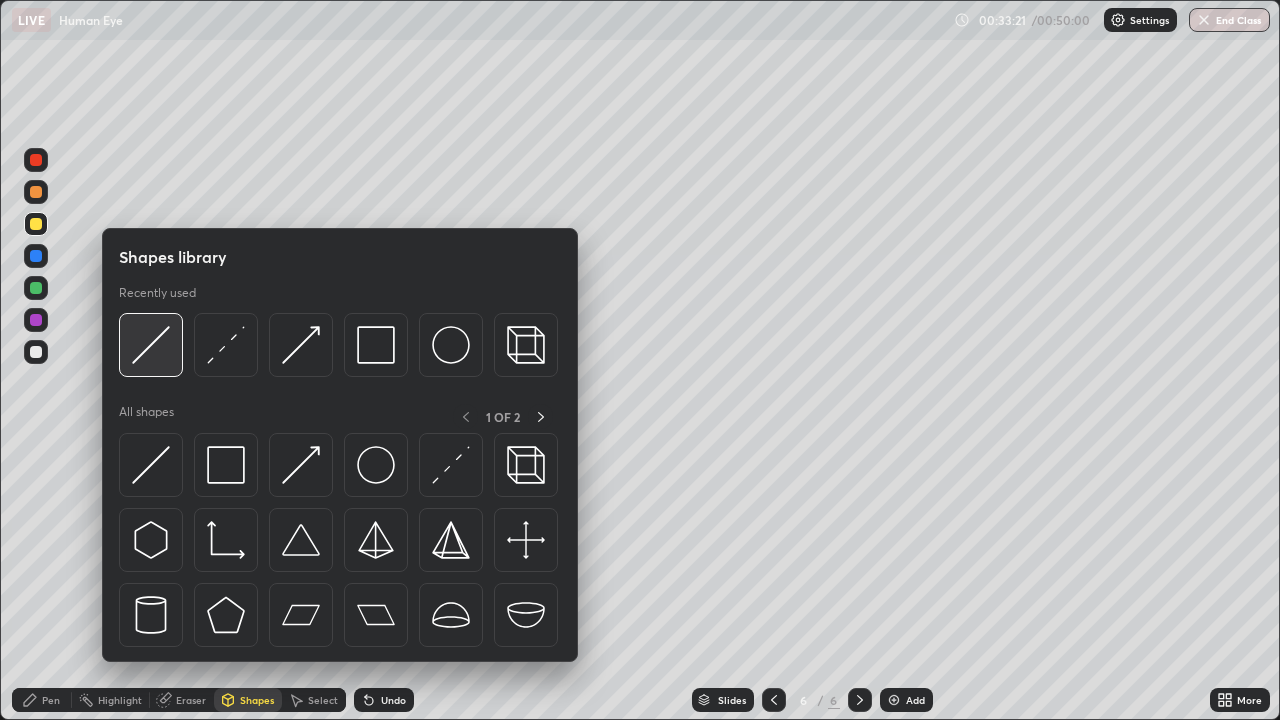 click at bounding box center (151, 345) 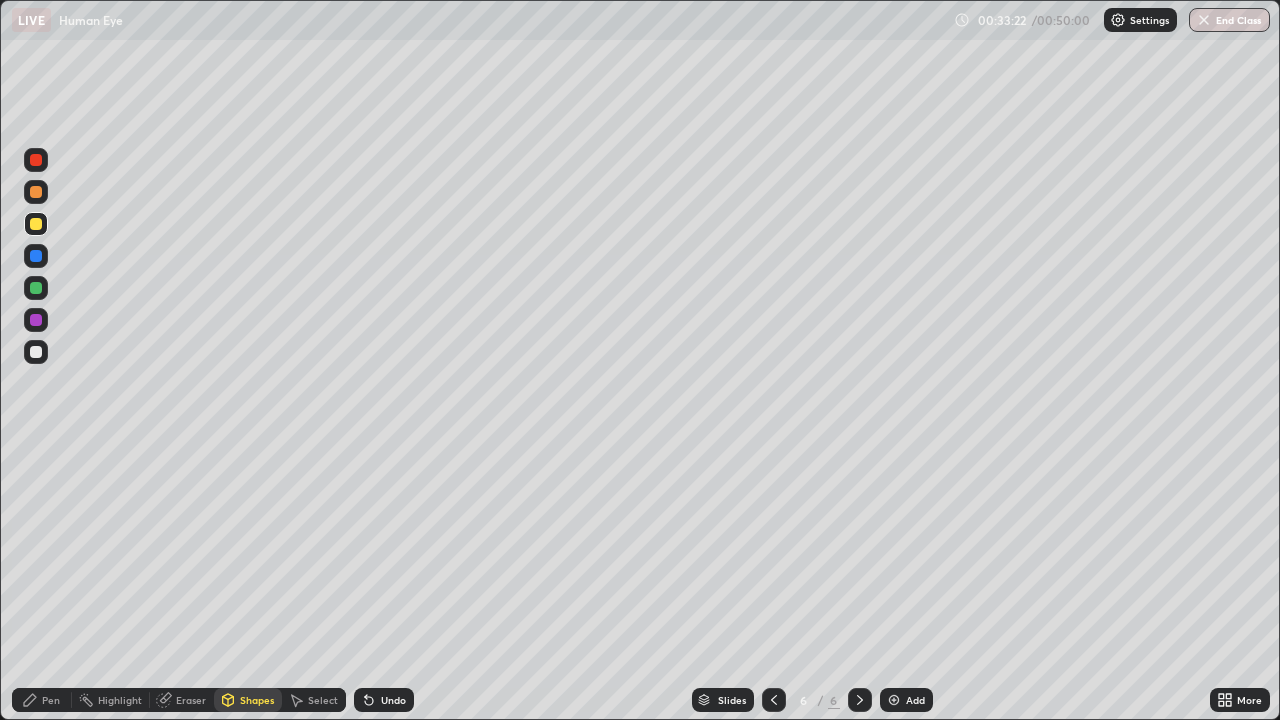 click on "Undo" at bounding box center [393, 700] 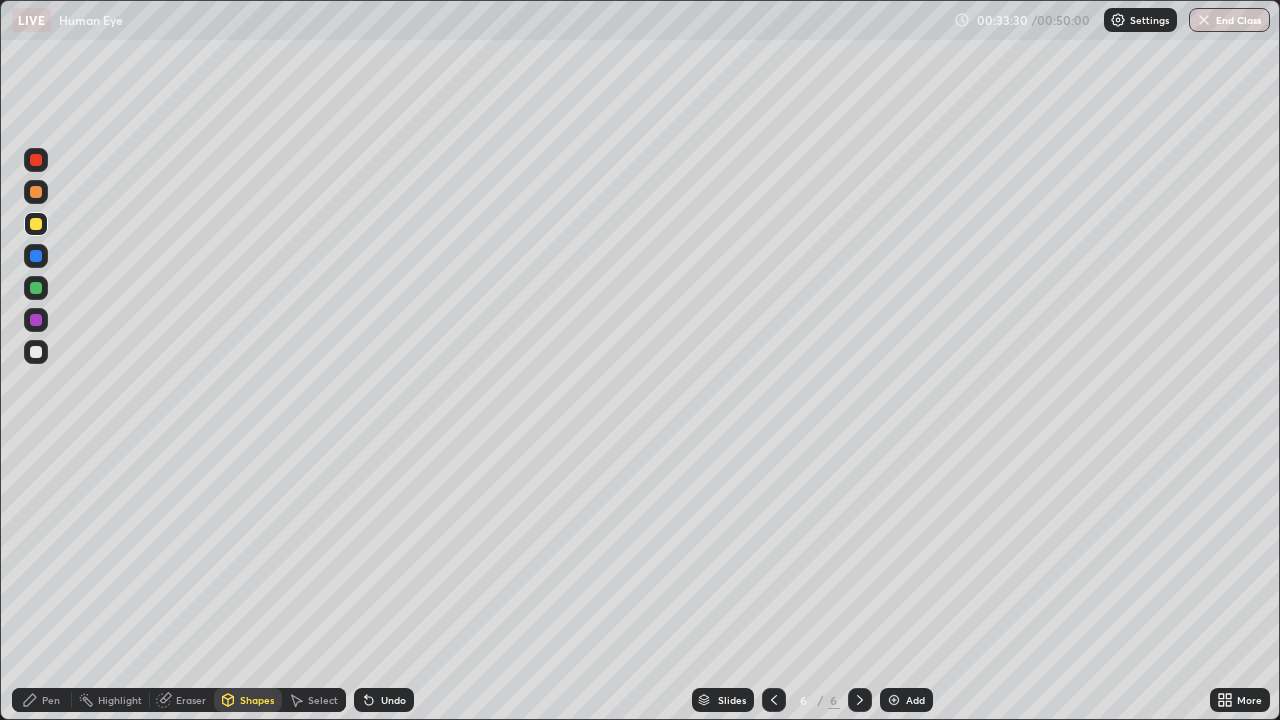 click on "Undo" at bounding box center (384, 700) 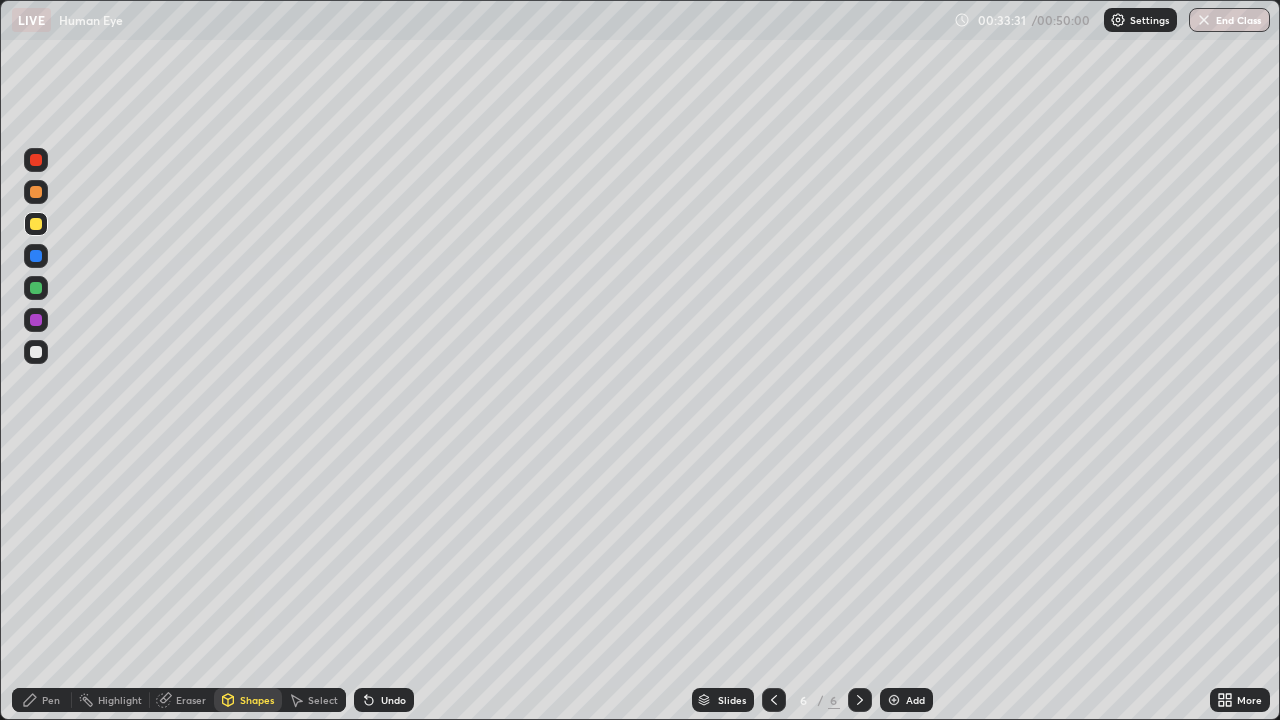 click on "Undo" at bounding box center (384, 700) 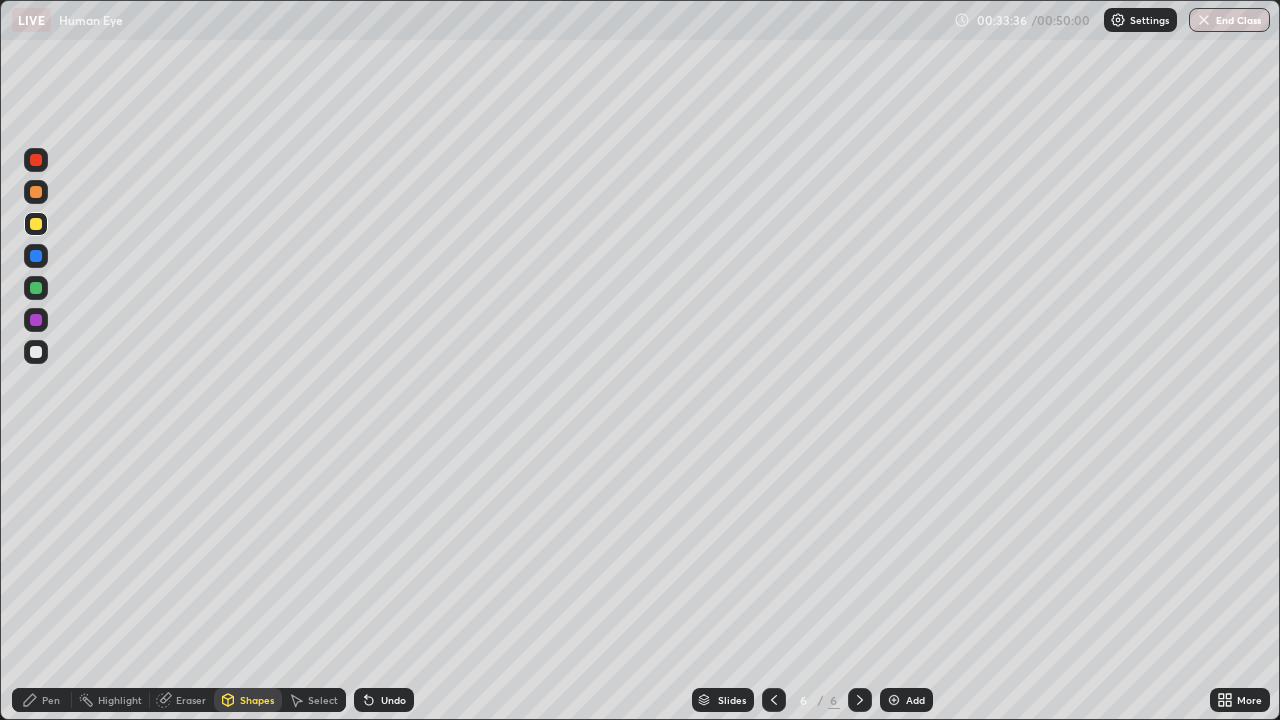 click on "Shapes" at bounding box center (257, 700) 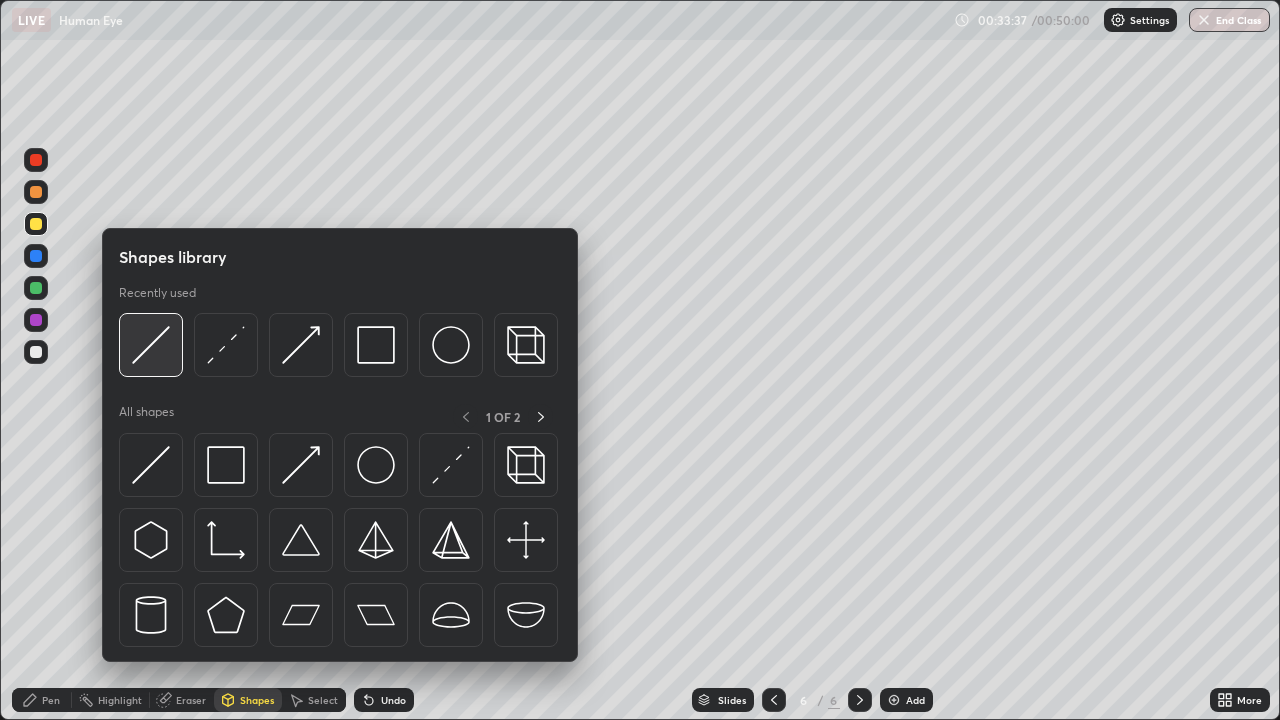 click at bounding box center [151, 345] 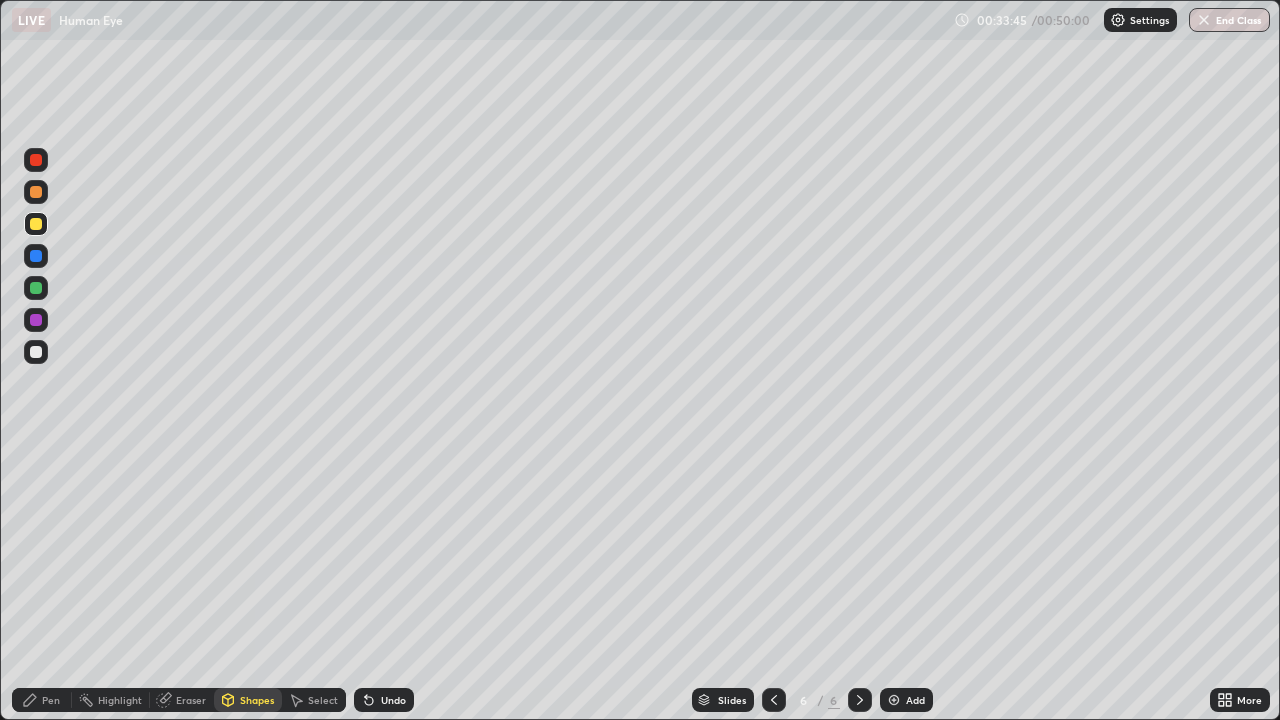 click on "Shapes" at bounding box center [257, 700] 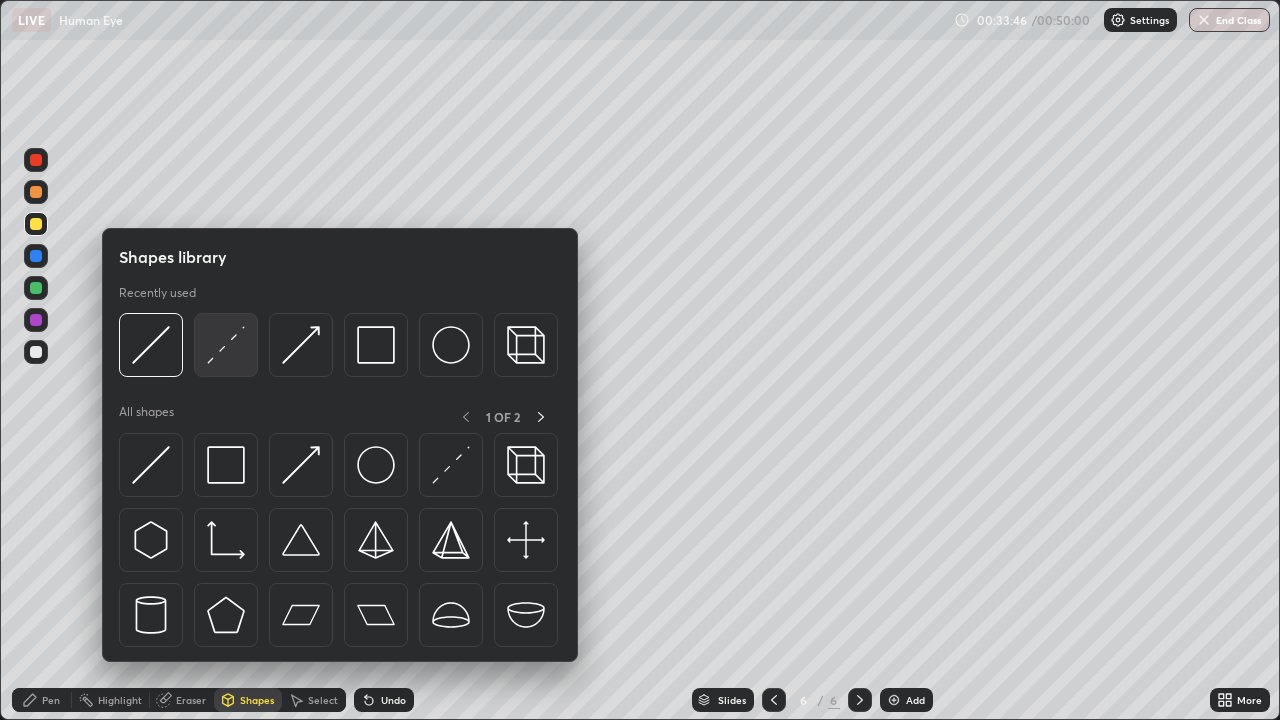 click at bounding box center (226, 345) 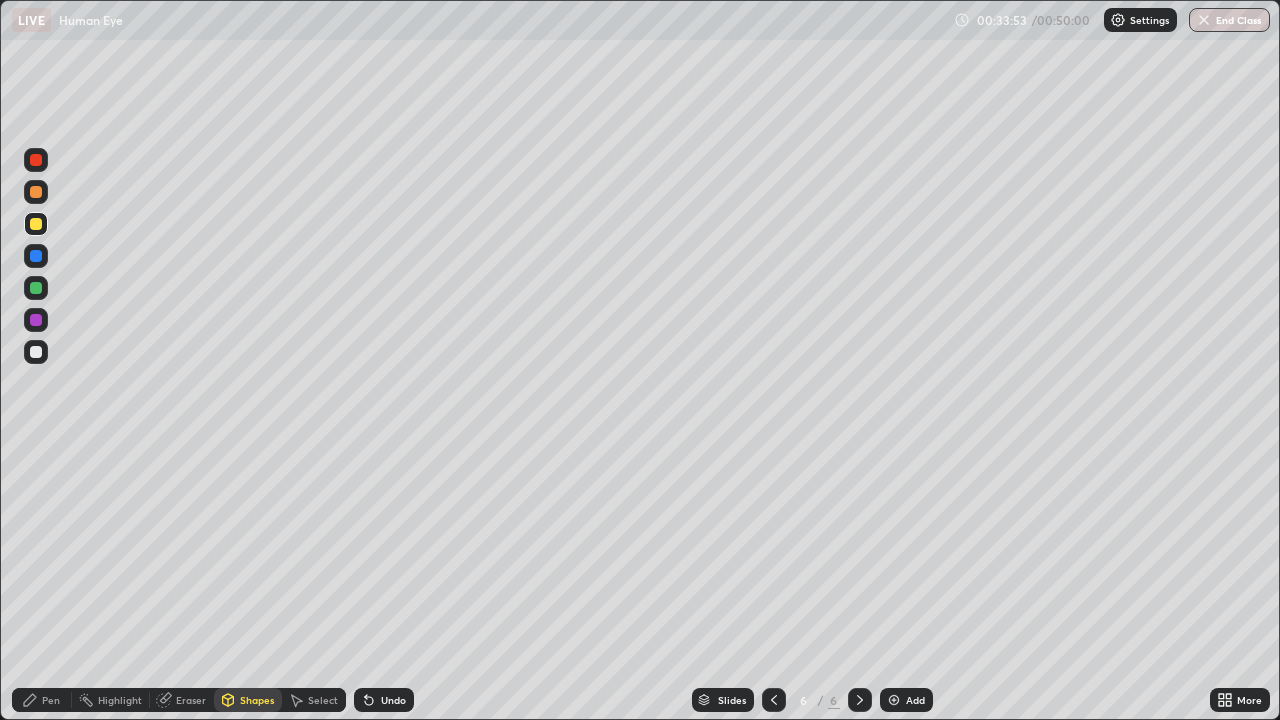 click on "Pen" at bounding box center [51, 700] 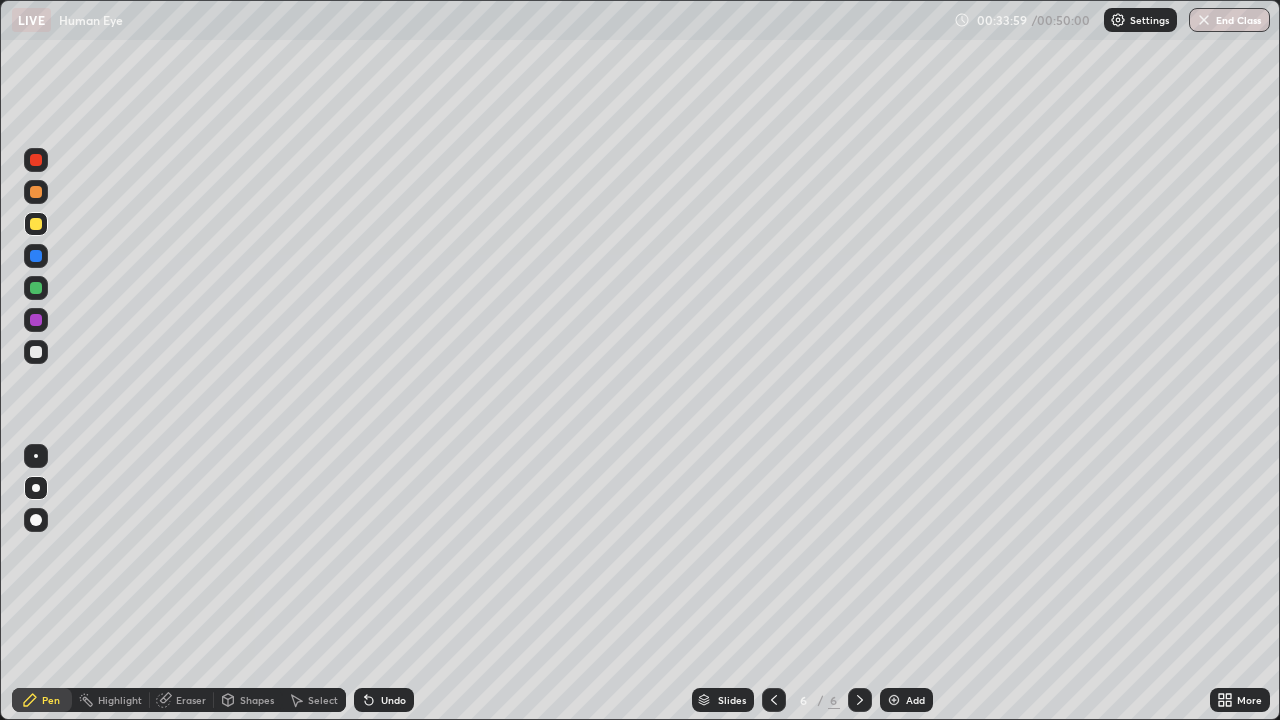click on "Shapes" at bounding box center [257, 700] 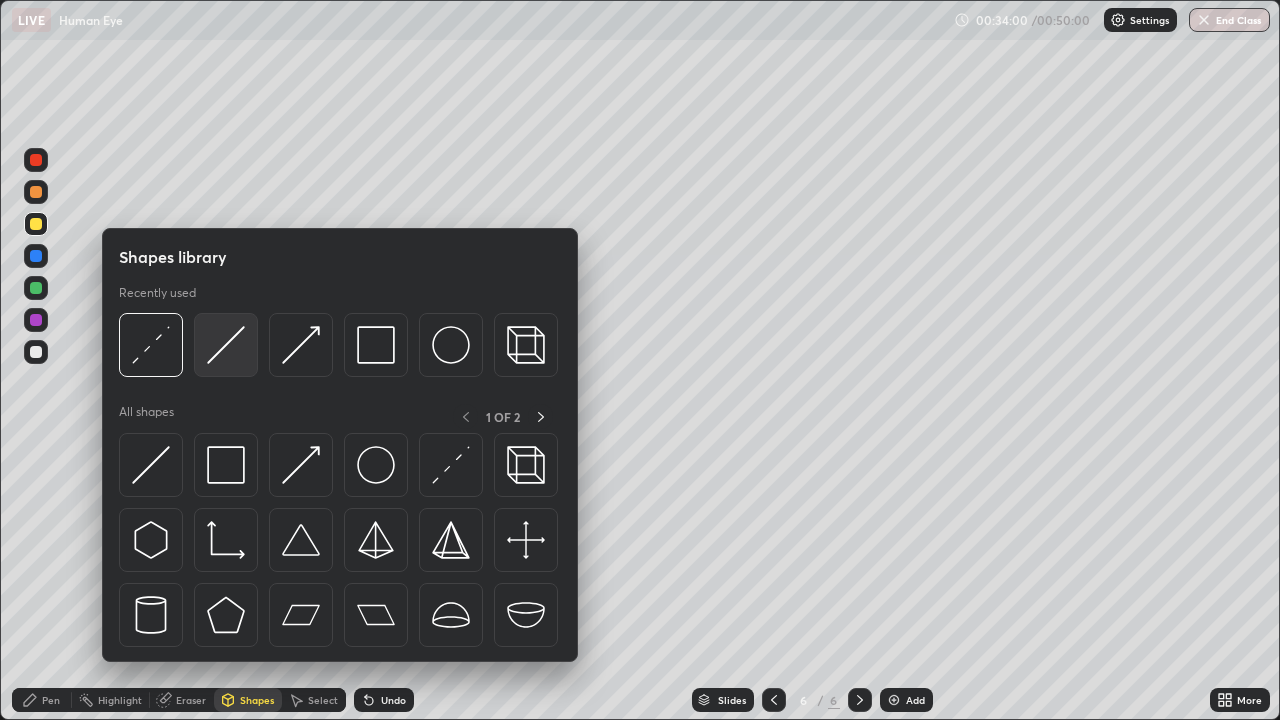 click at bounding box center [226, 345] 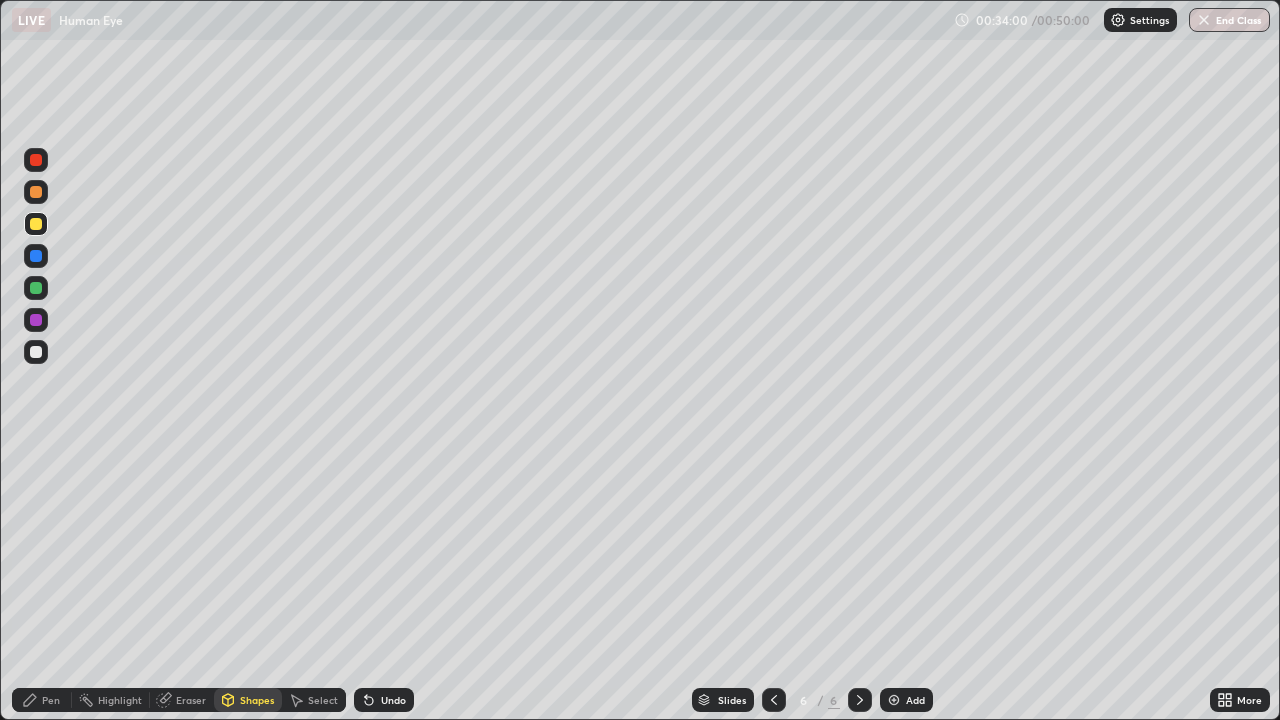 click at bounding box center (36, 256) 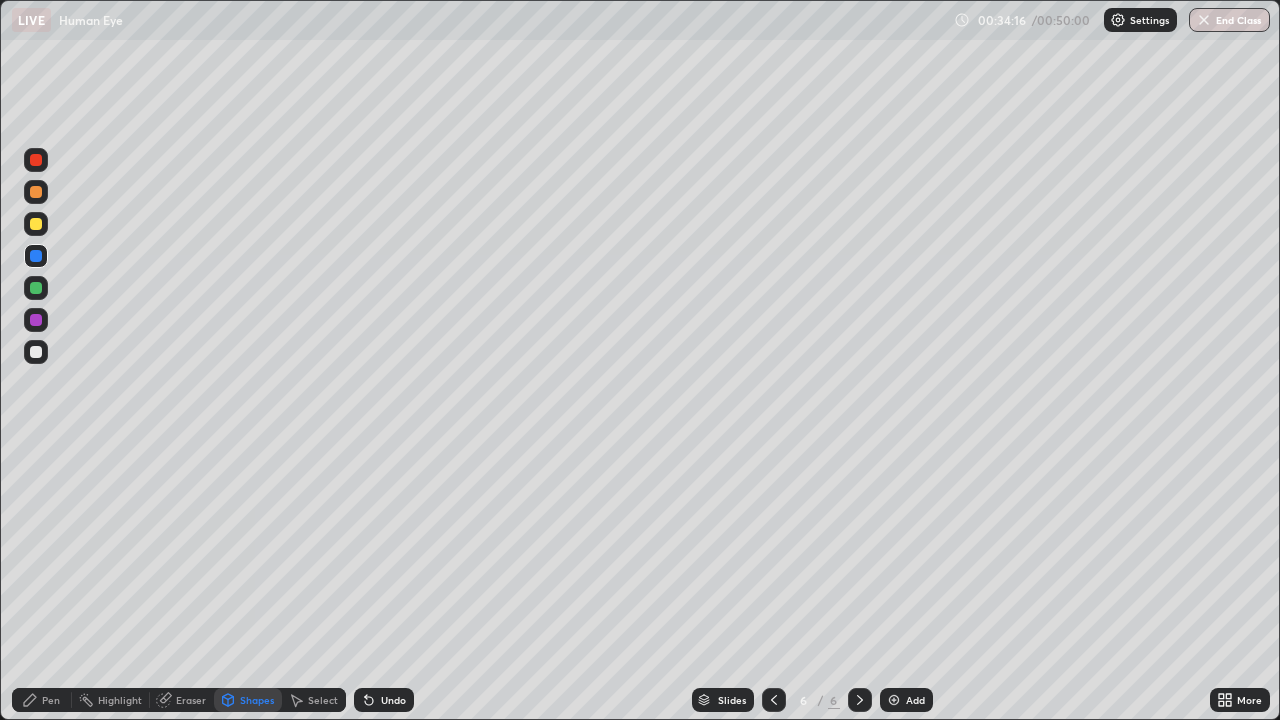 click on "Undo" at bounding box center (384, 700) 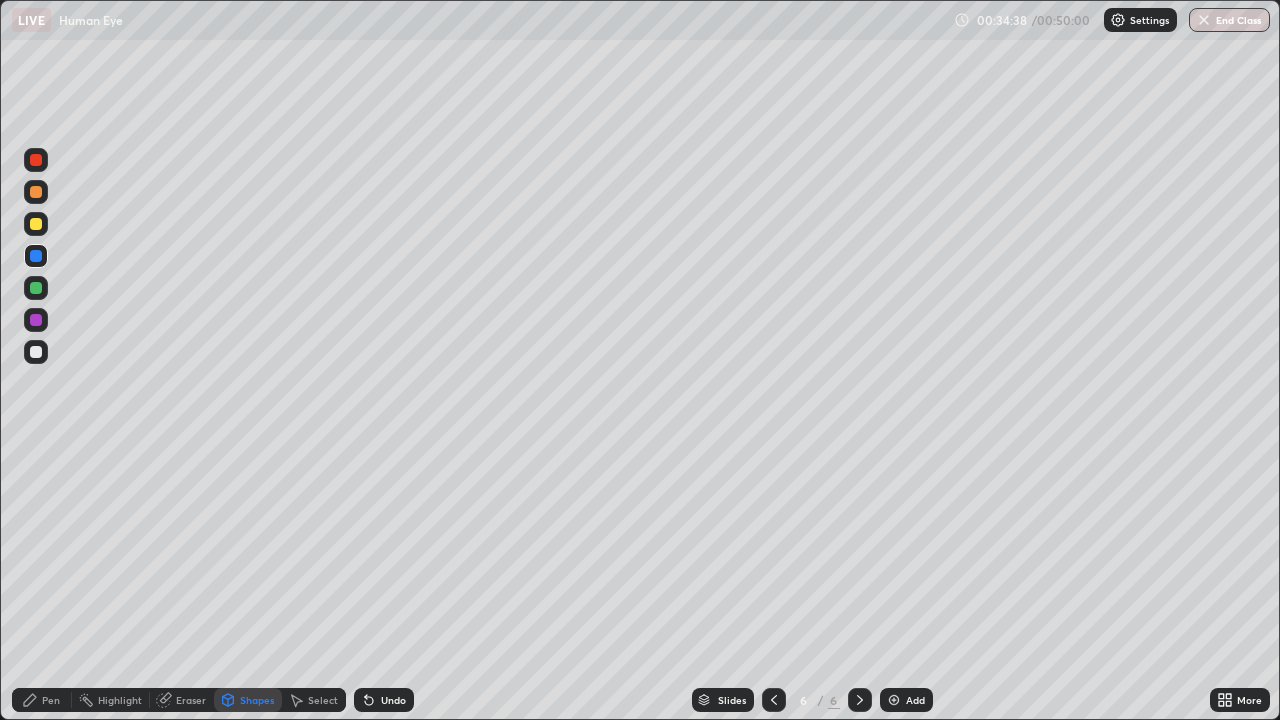 click on "Pen" at bounding box center (51, 700) 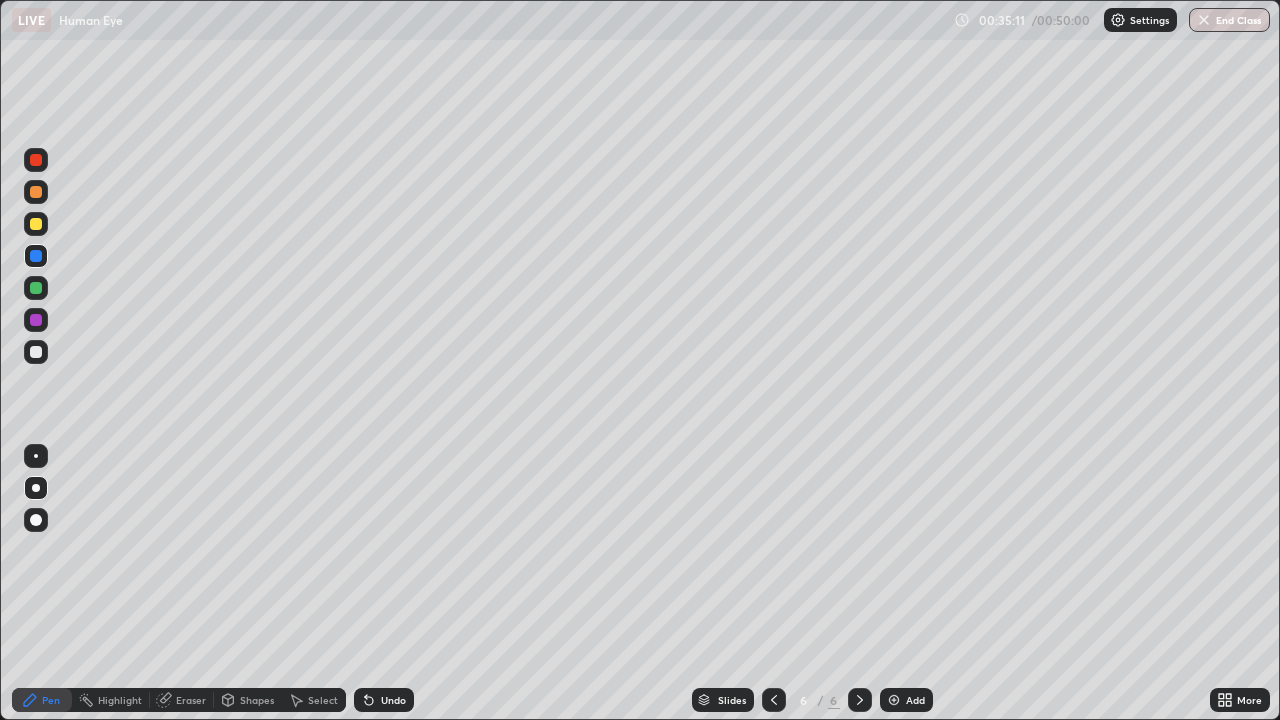 click at bounding box center (36, 352) 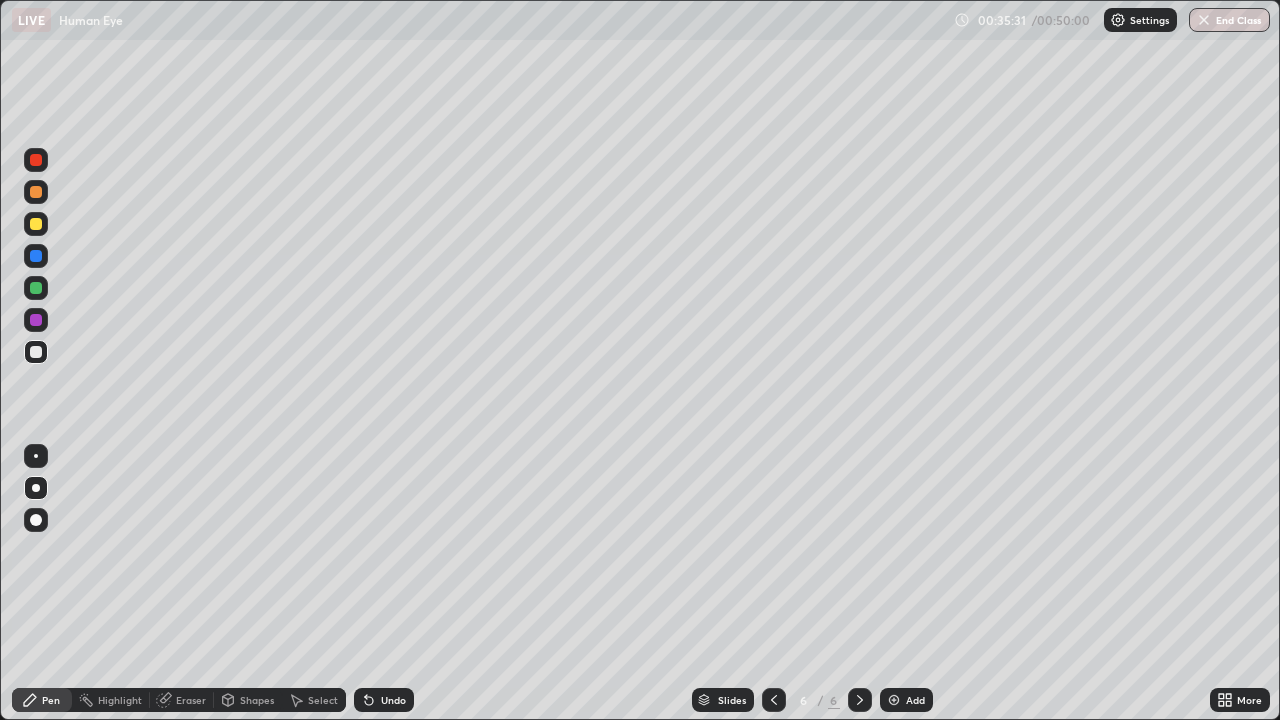 click on "Shapes" at bounding box center (257, 700) 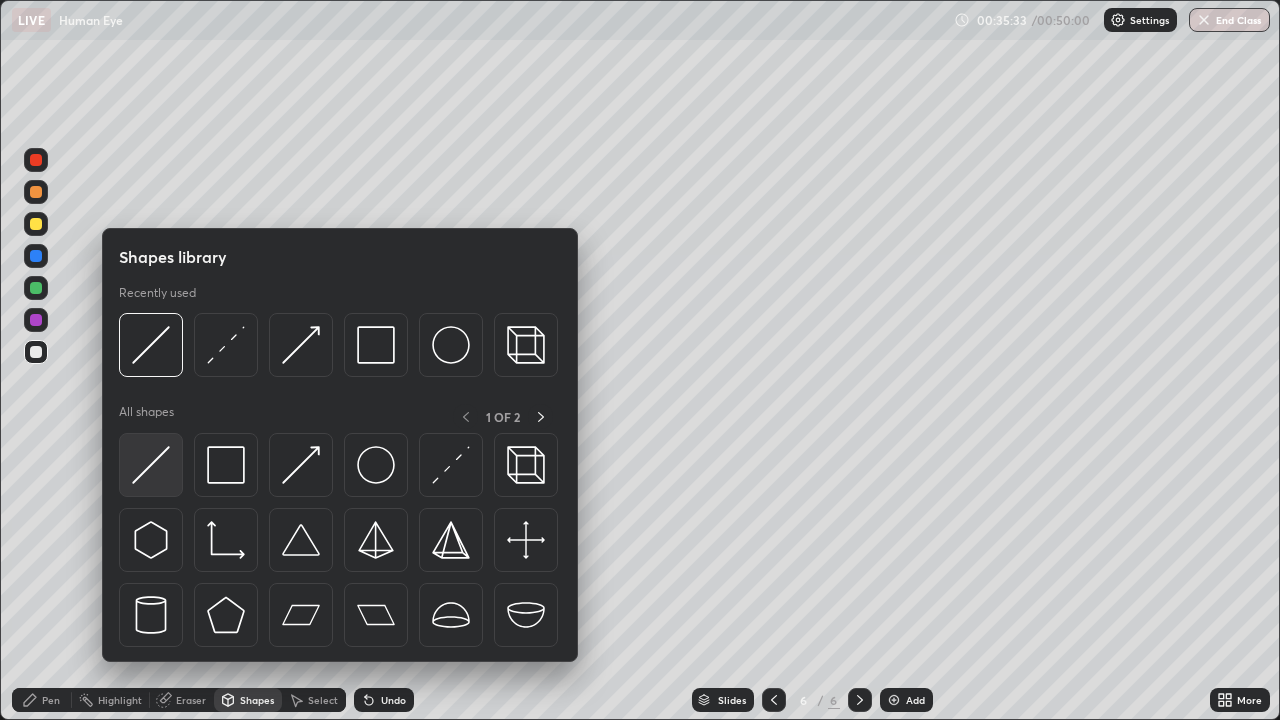 click at bounding box center (151, 465) 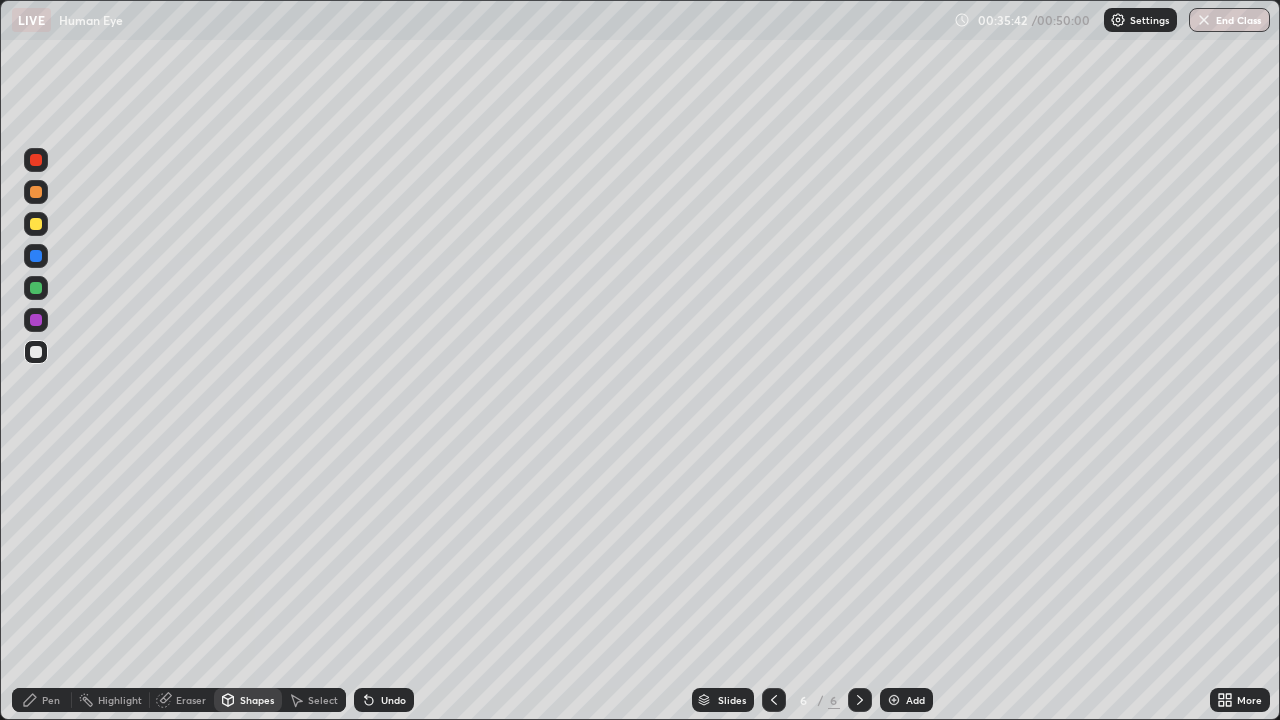 click on "Eraser" at bounding box center (191, 700) 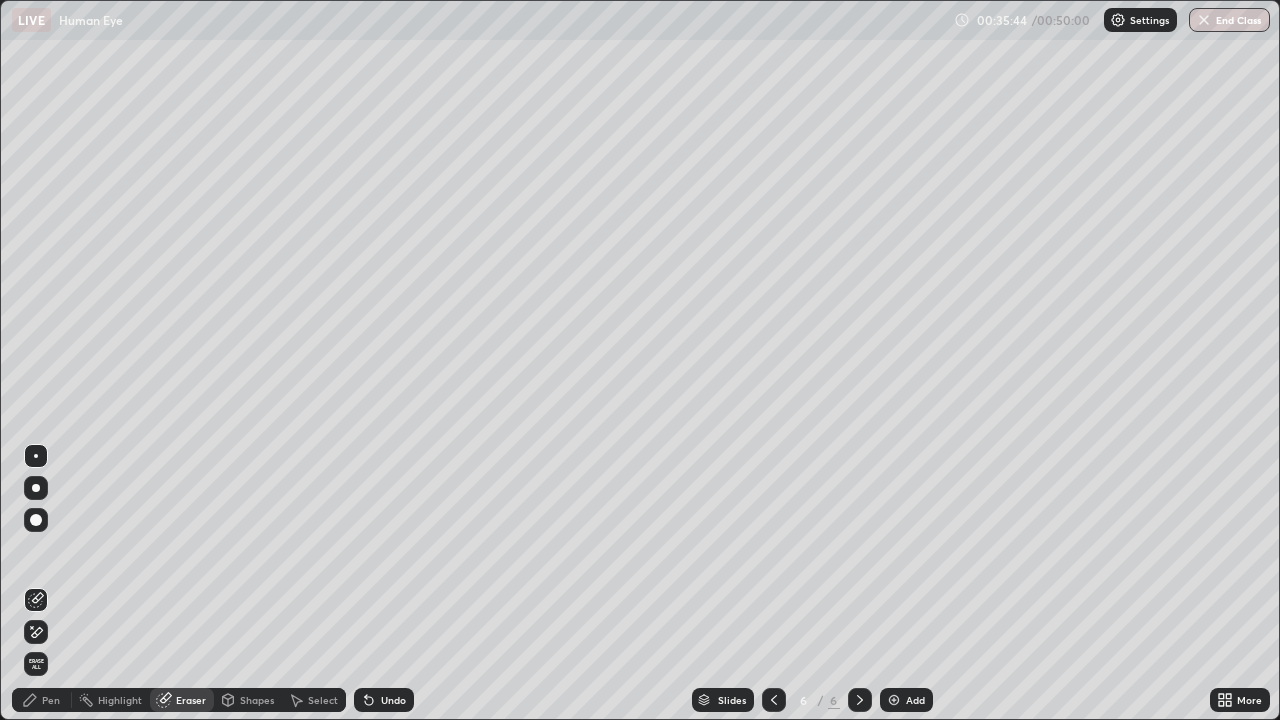 click on "Shapes" at bounding box center [257, 700] 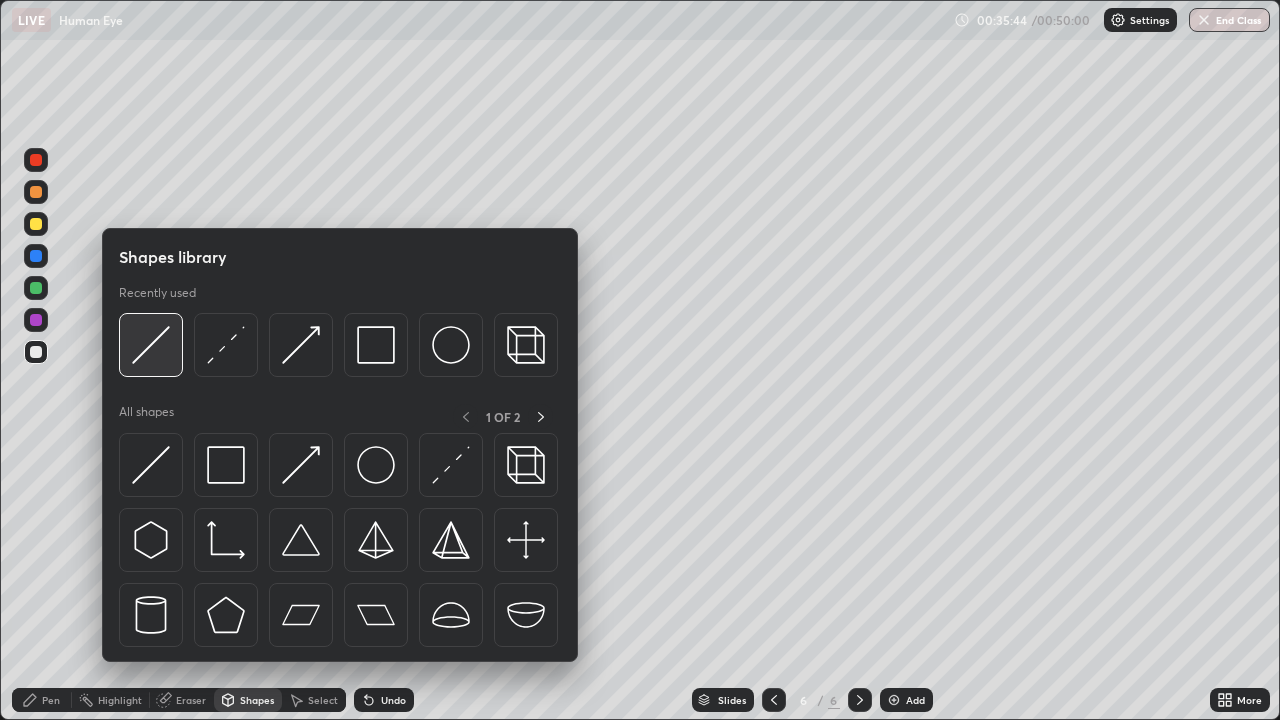 click at bounding box center [151, 345] 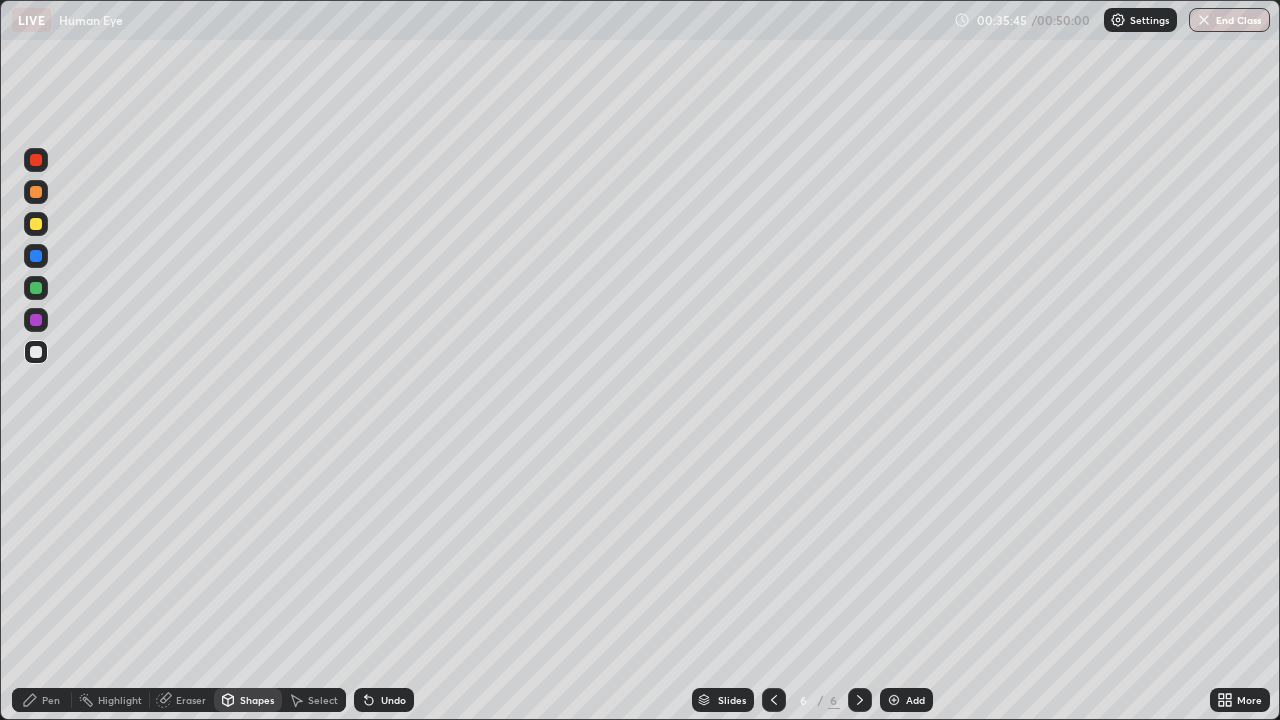 click at bounding box center [36, 256] 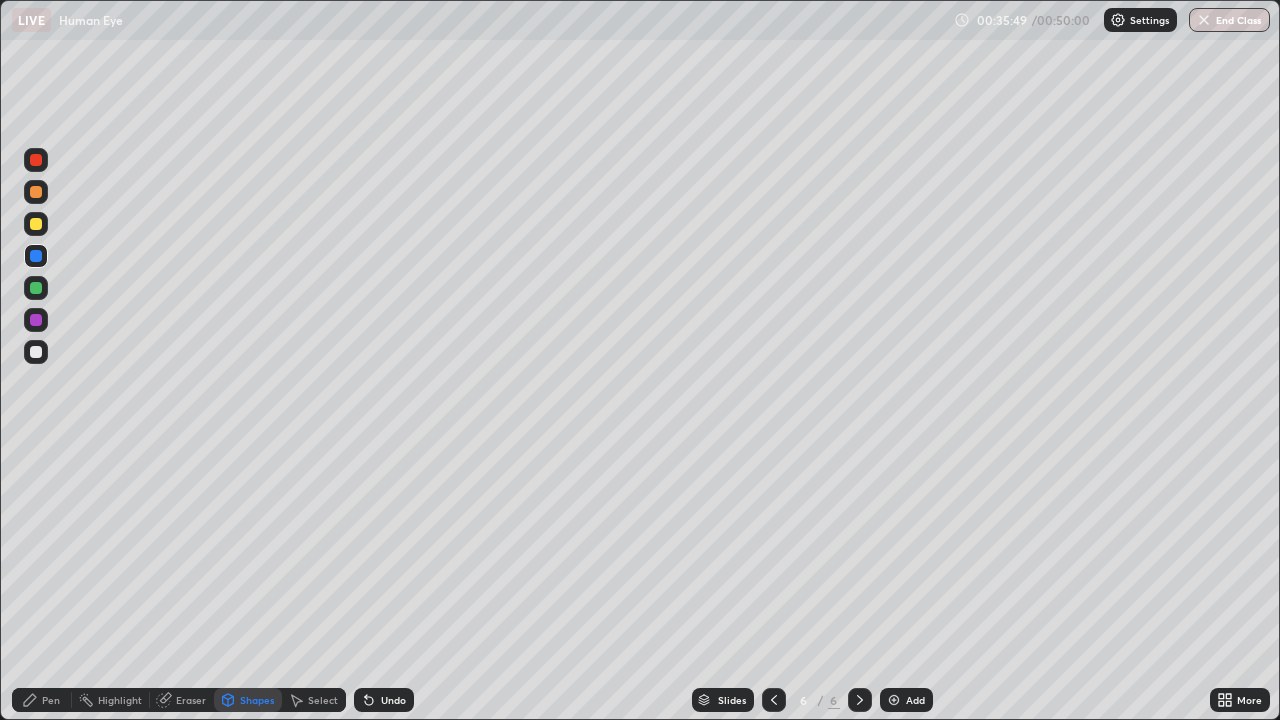 click 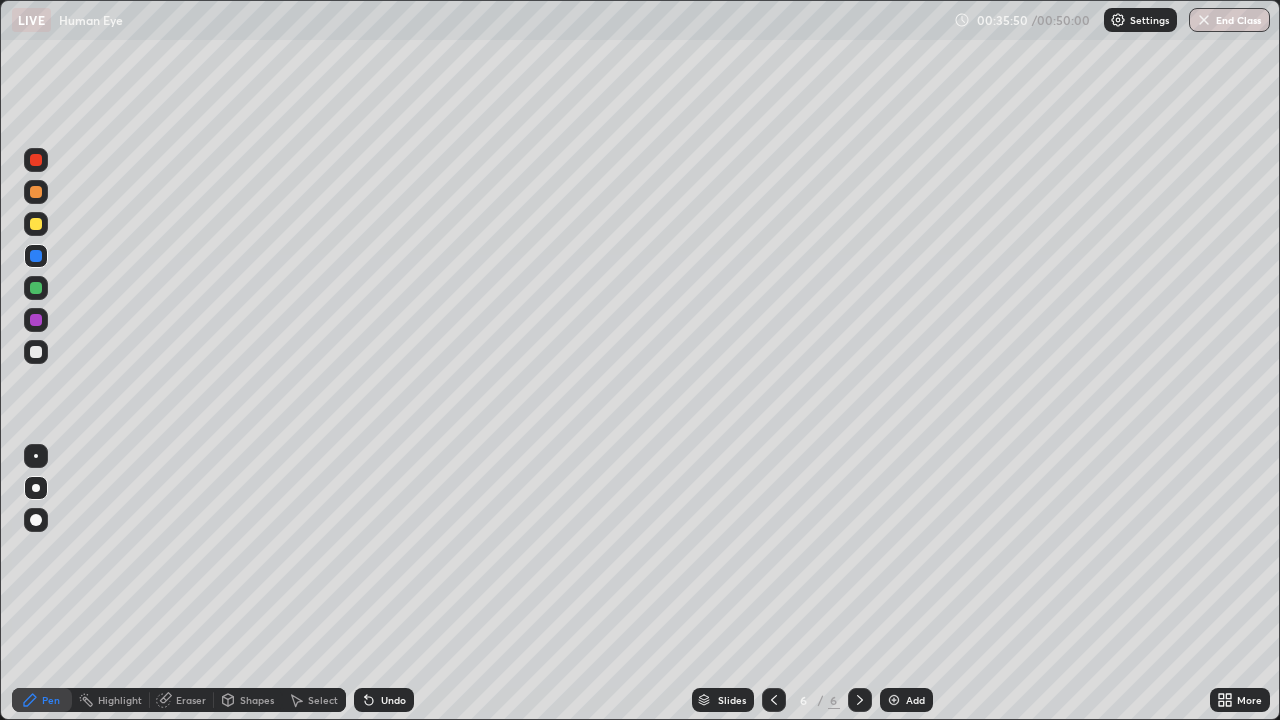 click at bounding box center [36, 352] 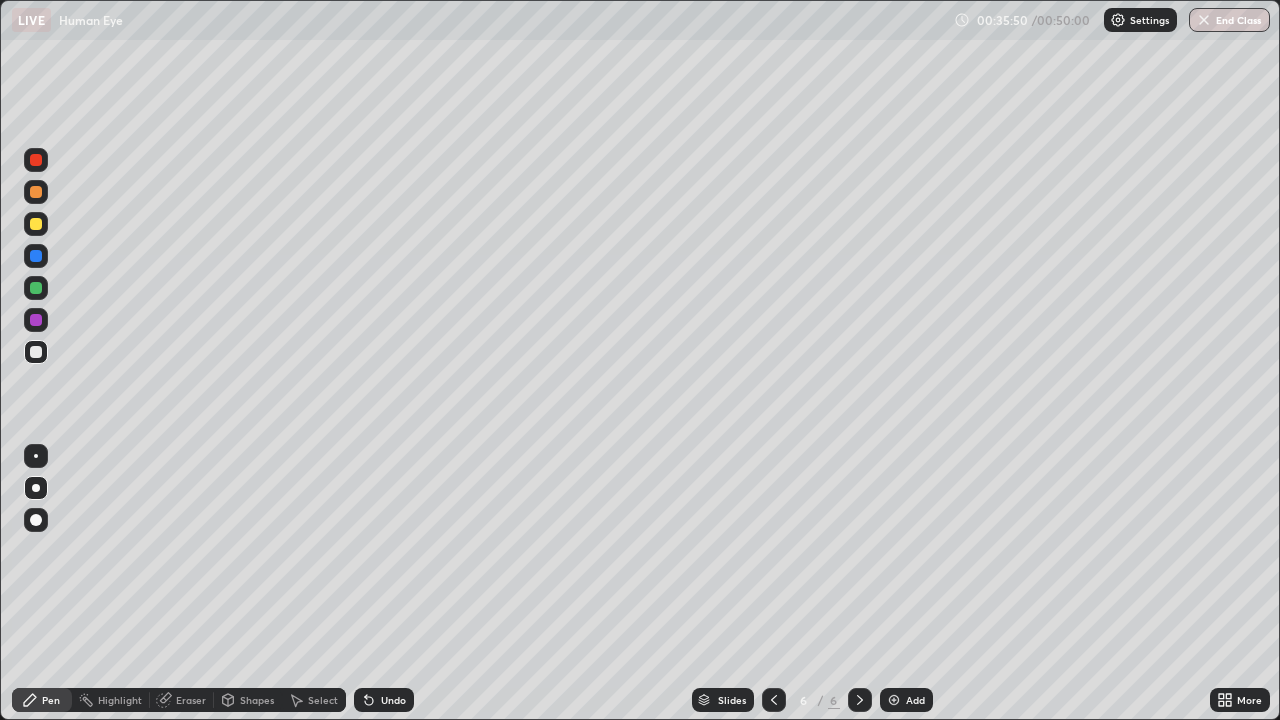 click at bounding box center [36, 320] 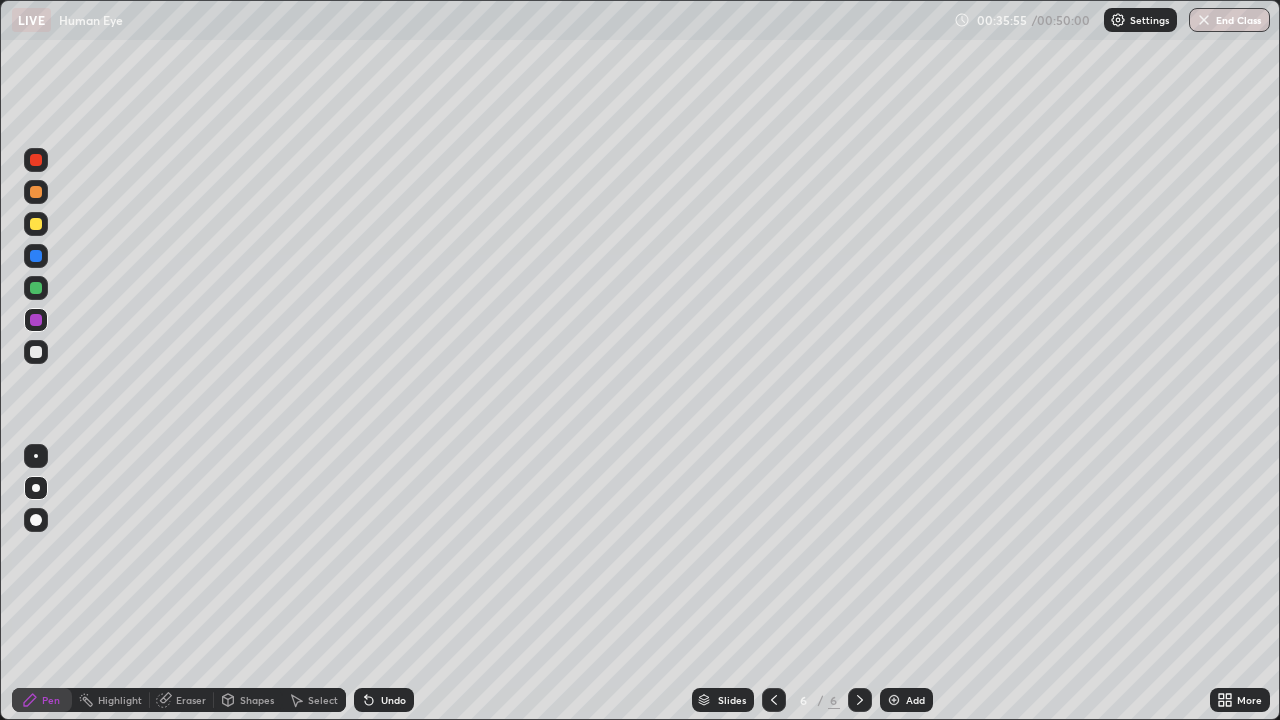 click on "Shapes" at bounding box center [257, 700] 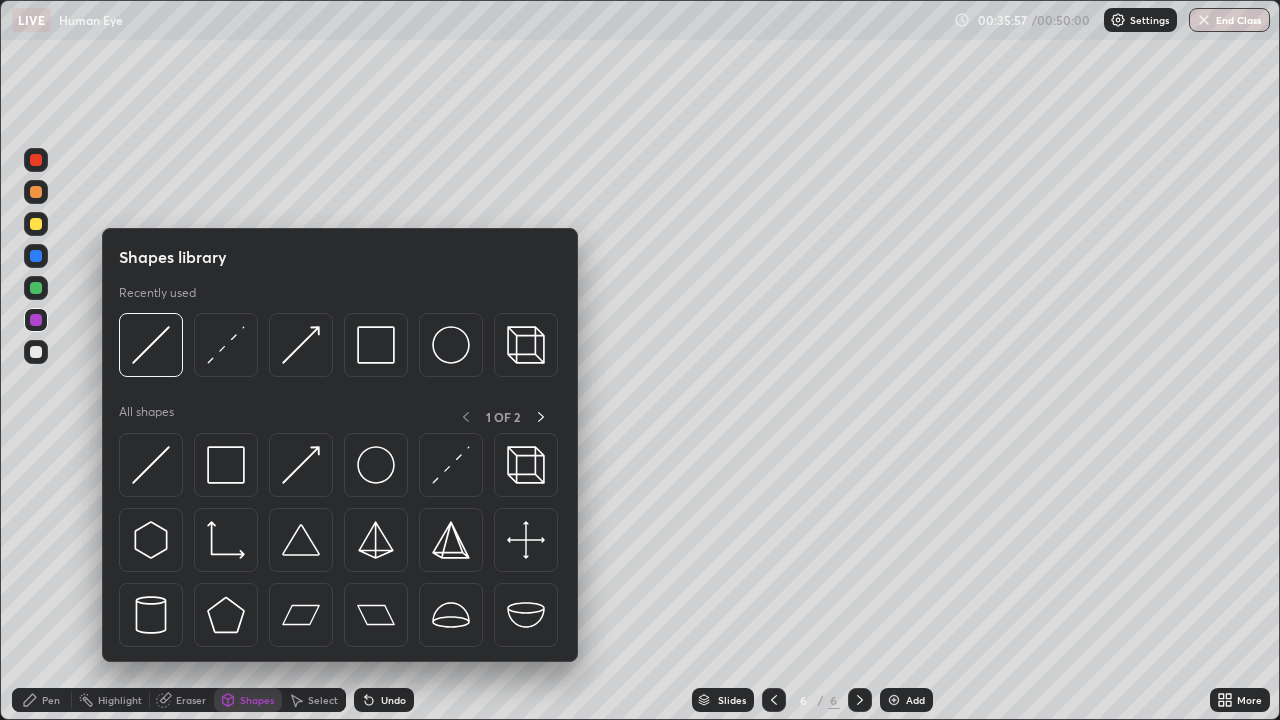 click on "Undo" at bounding box center (393, 700) 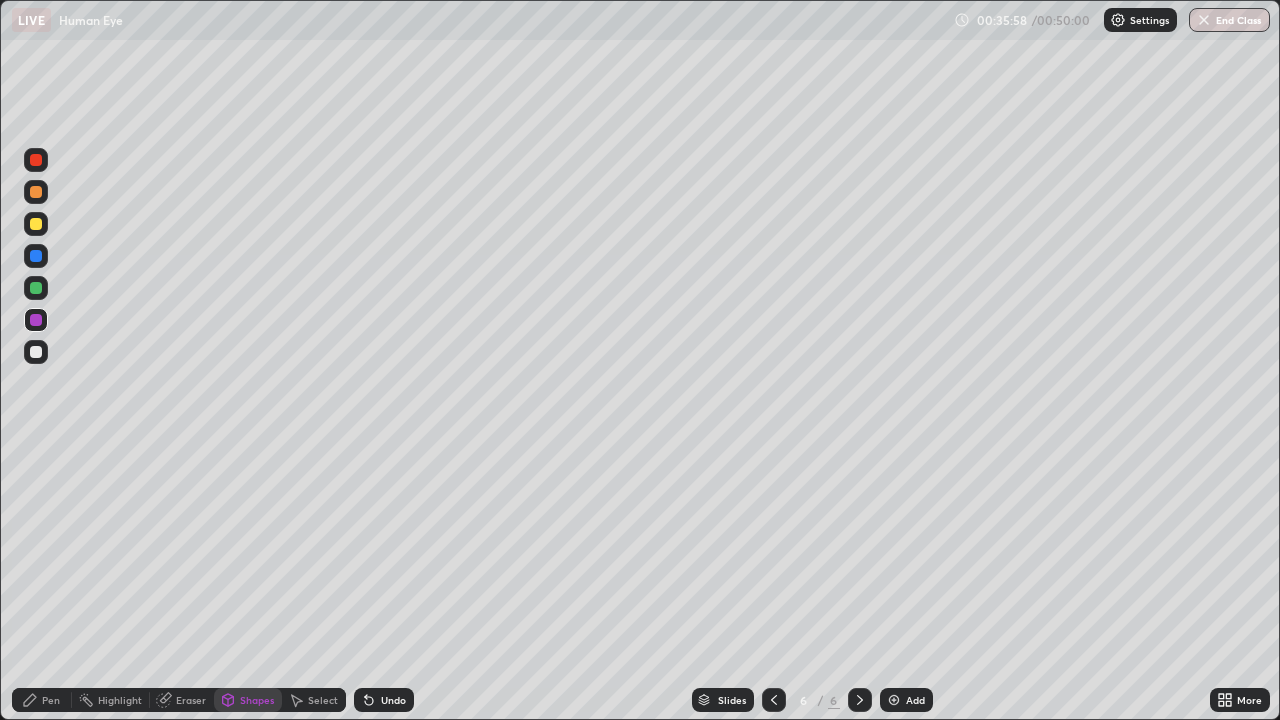 click 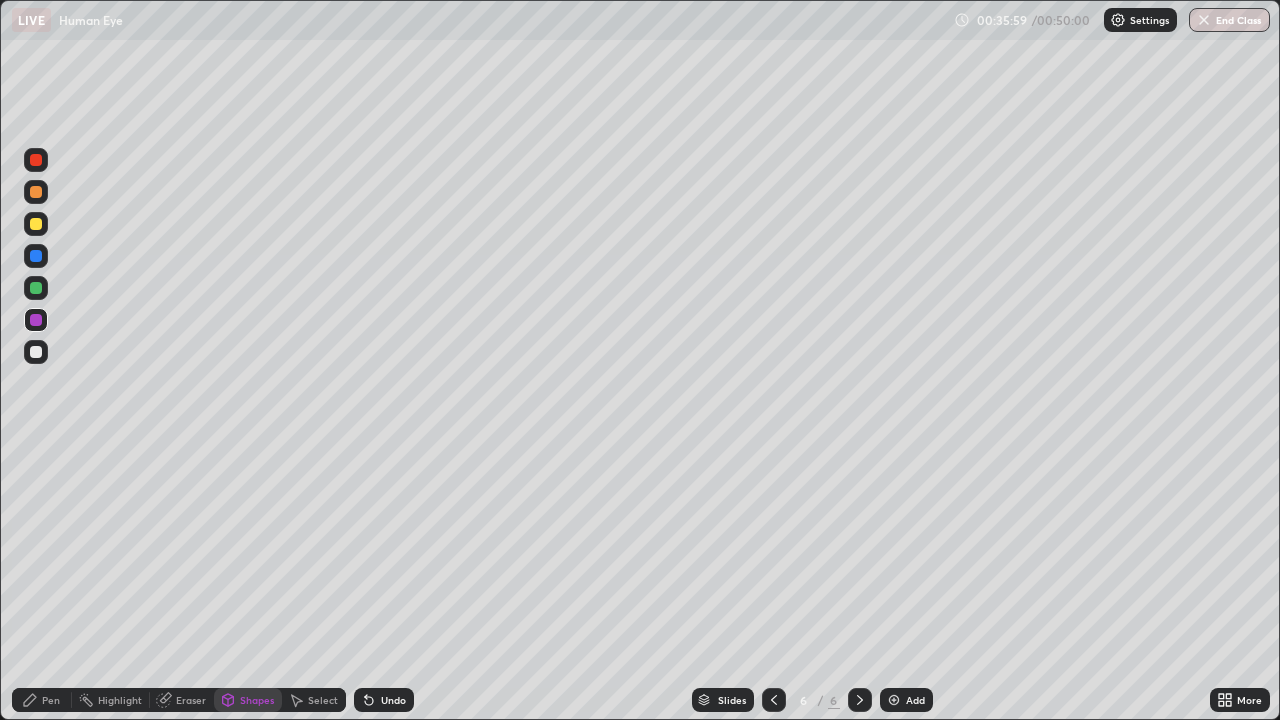 click at bounding box center [36, 256] 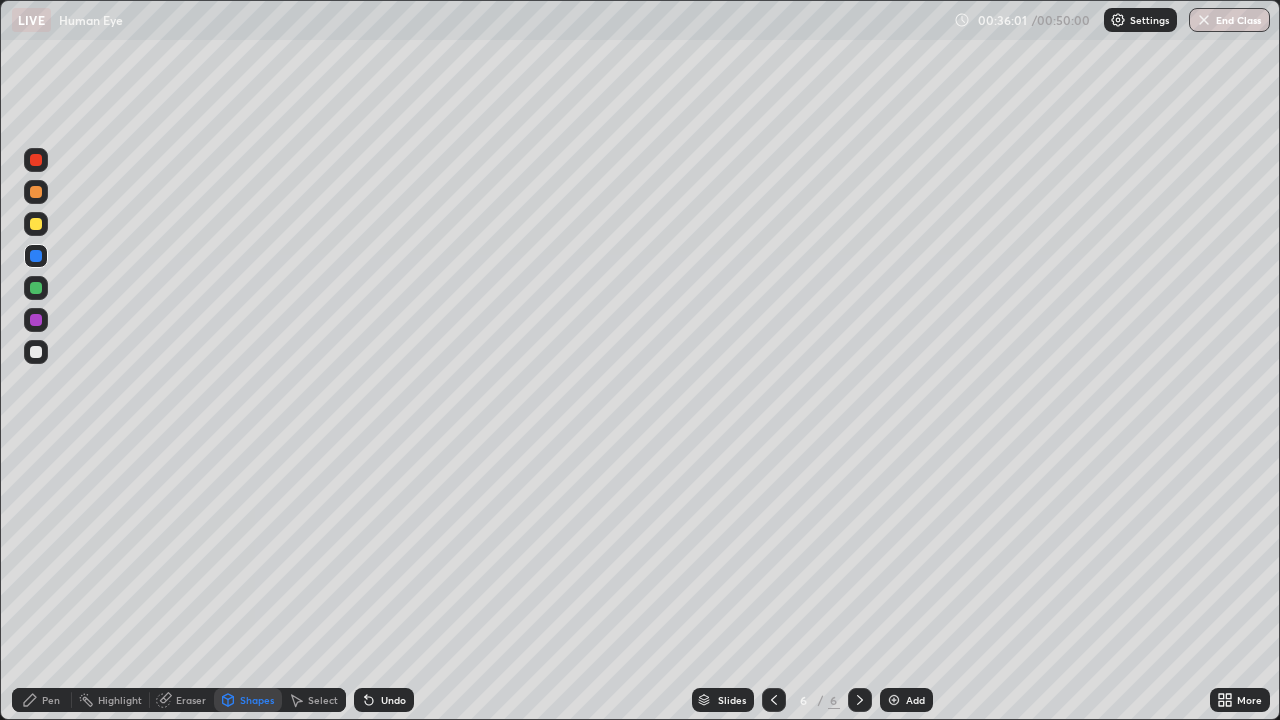 click on "Undo" at bounding box center (393, 700) 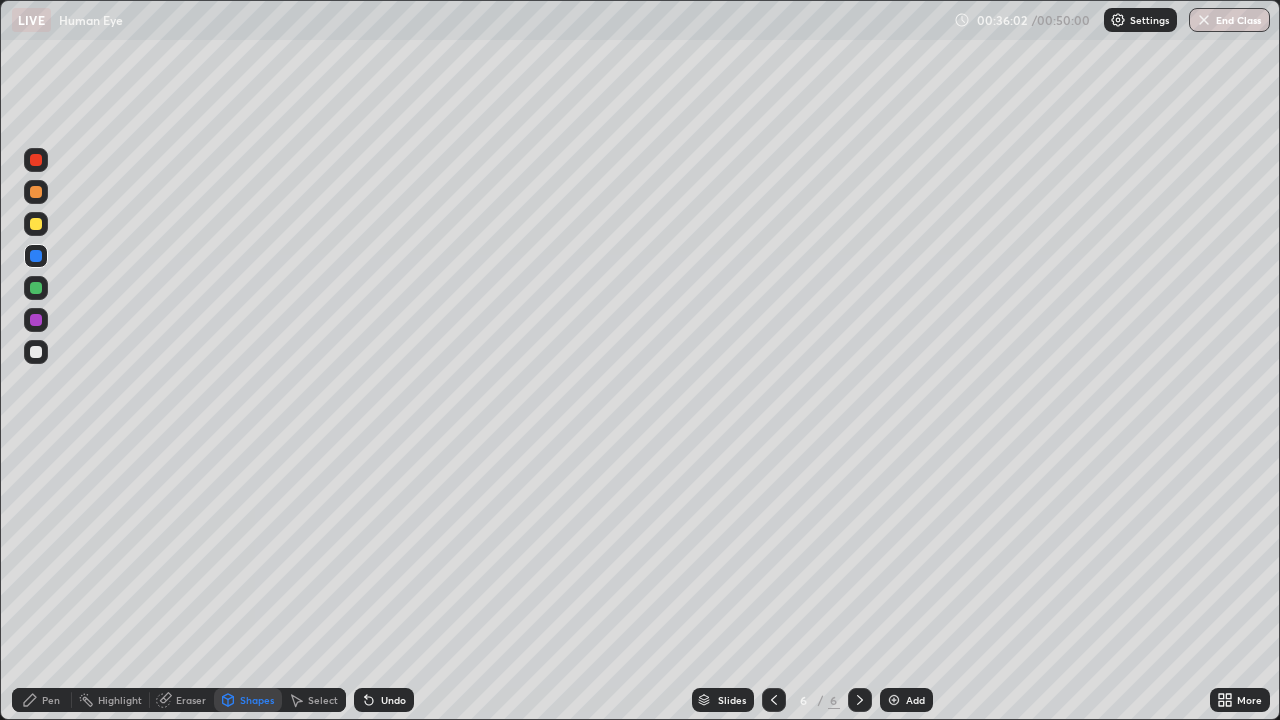 click on "Pen" at bounding box center (42, 700) 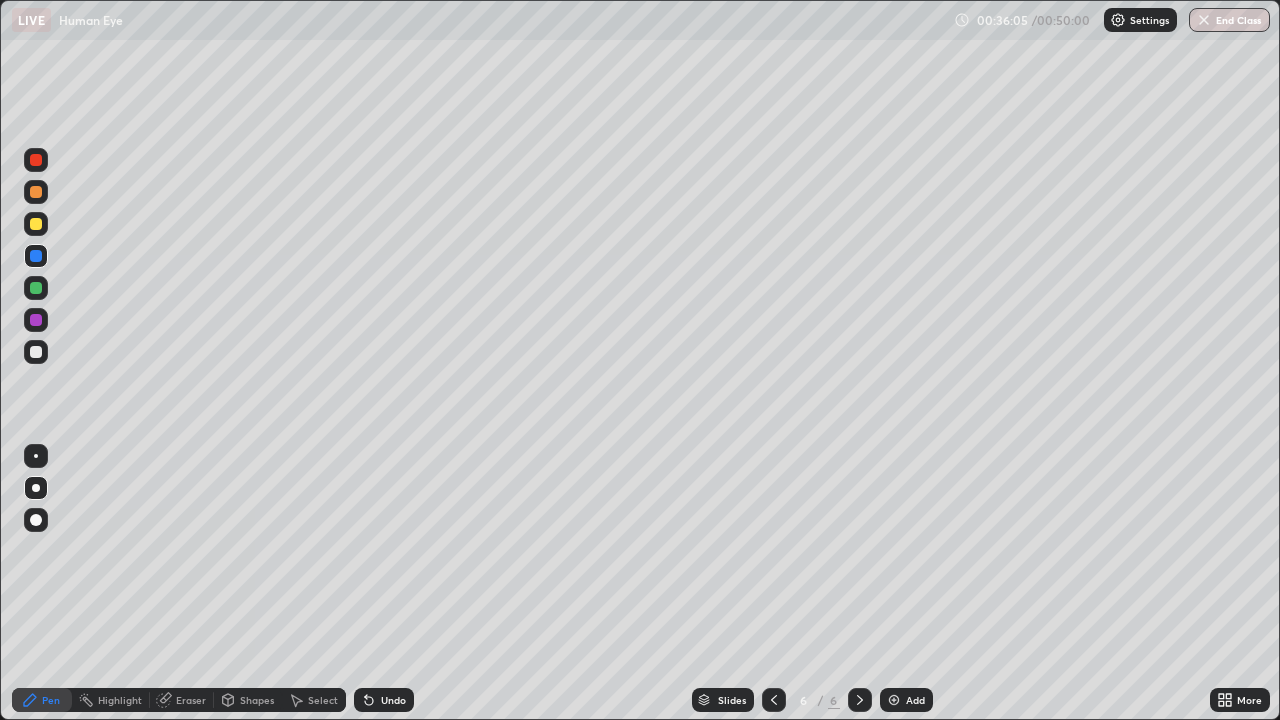 click on "Shapes" at bounding box center (257, 700) 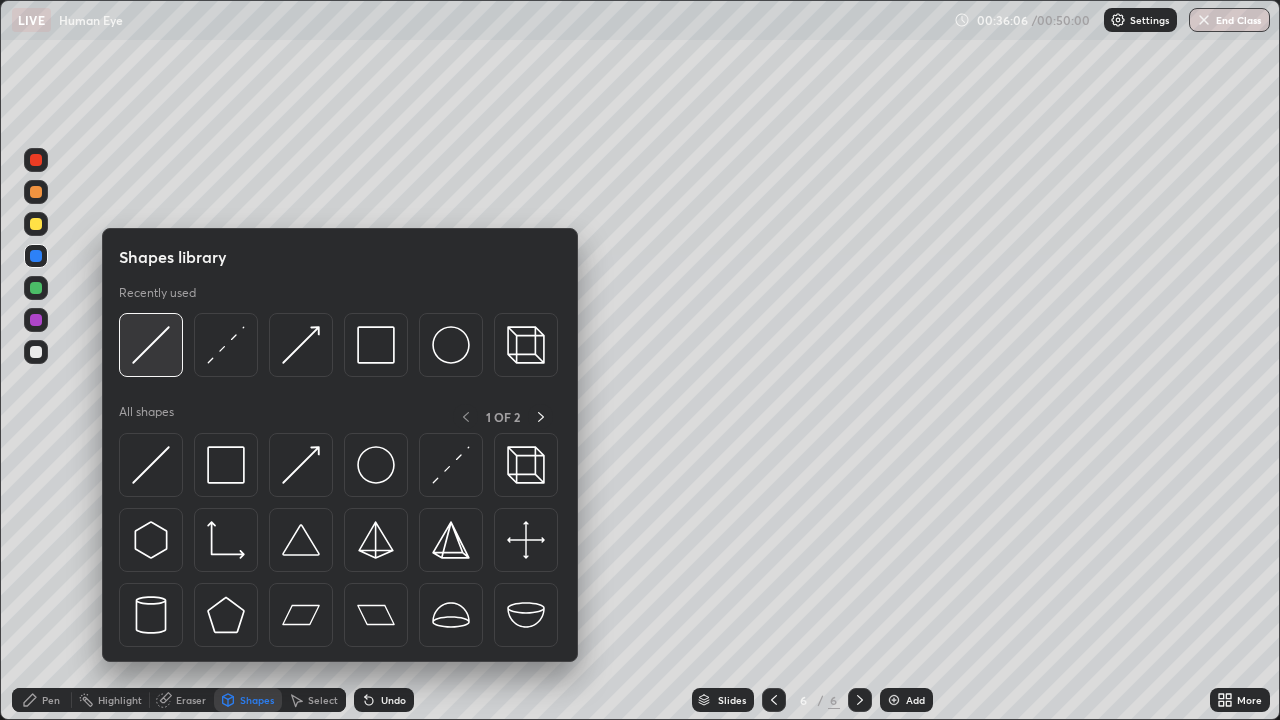 click at bounding box center (151, 345) 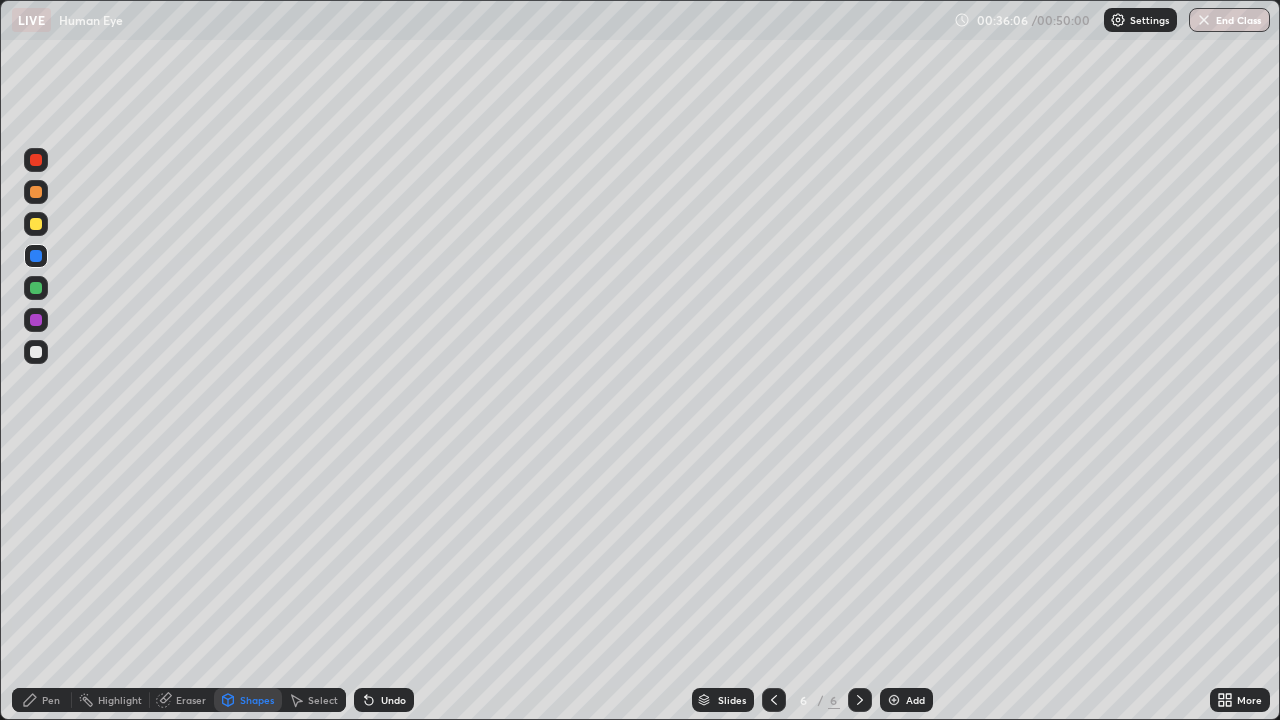 click at bounding box center [36, 288] 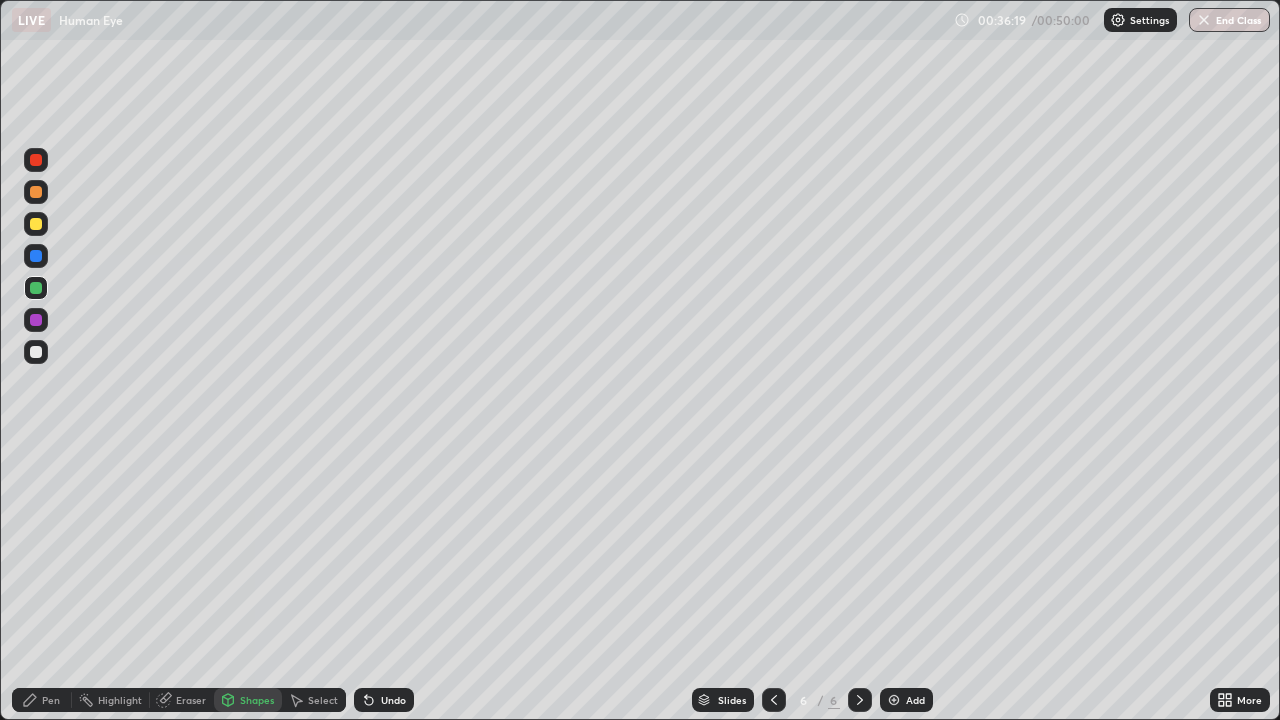 click on "Pen" at bounding box center [42, 700] 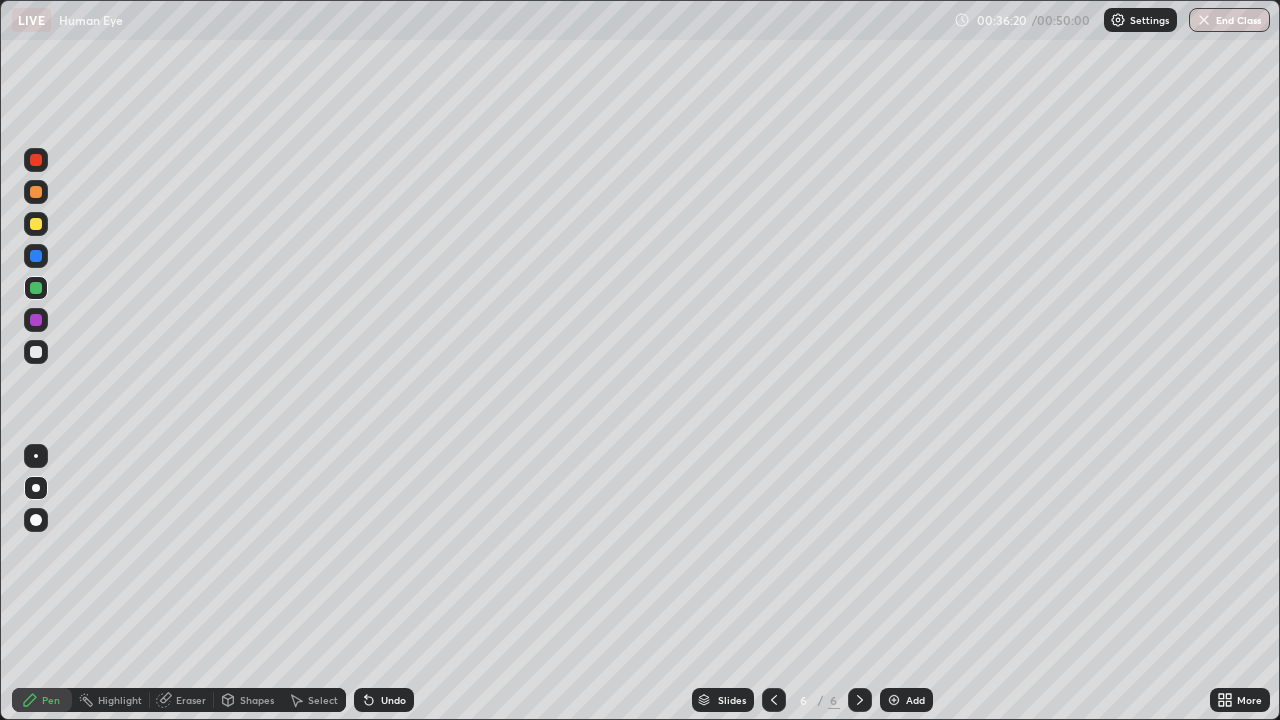 click 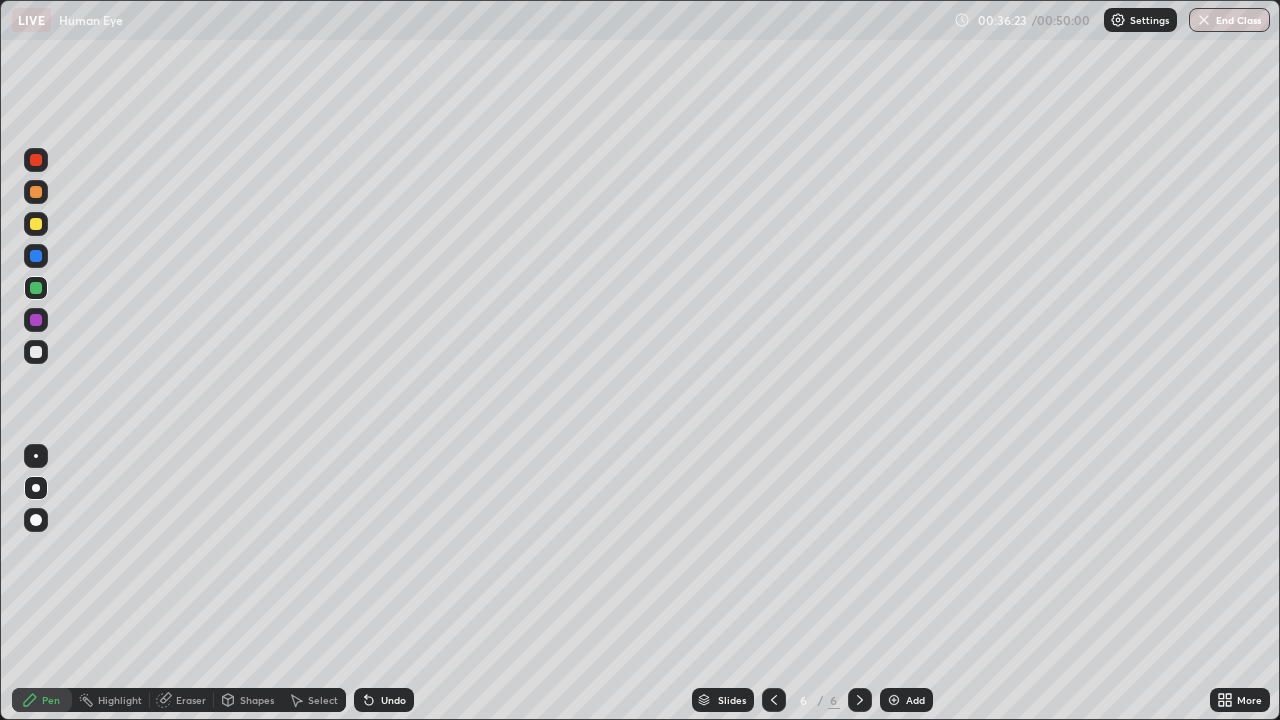 click on "Shapes" at bounding box center (248, 700) 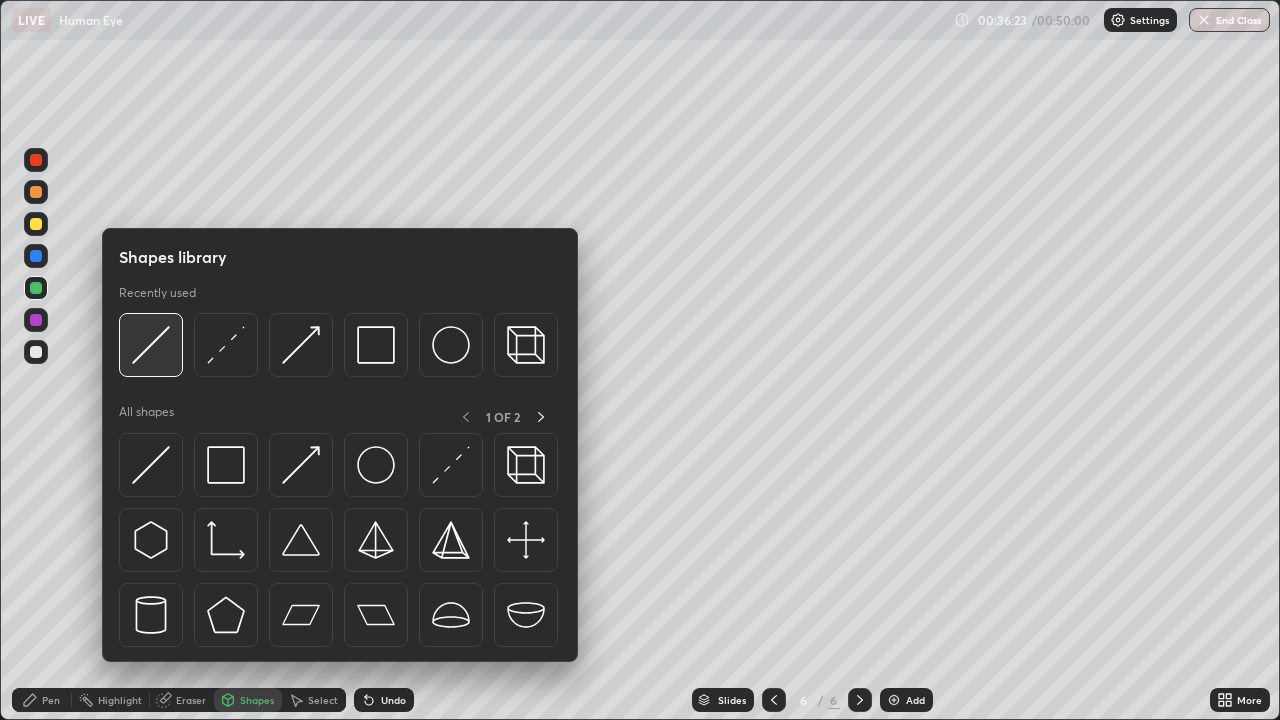click at bounding box center (151, 345) 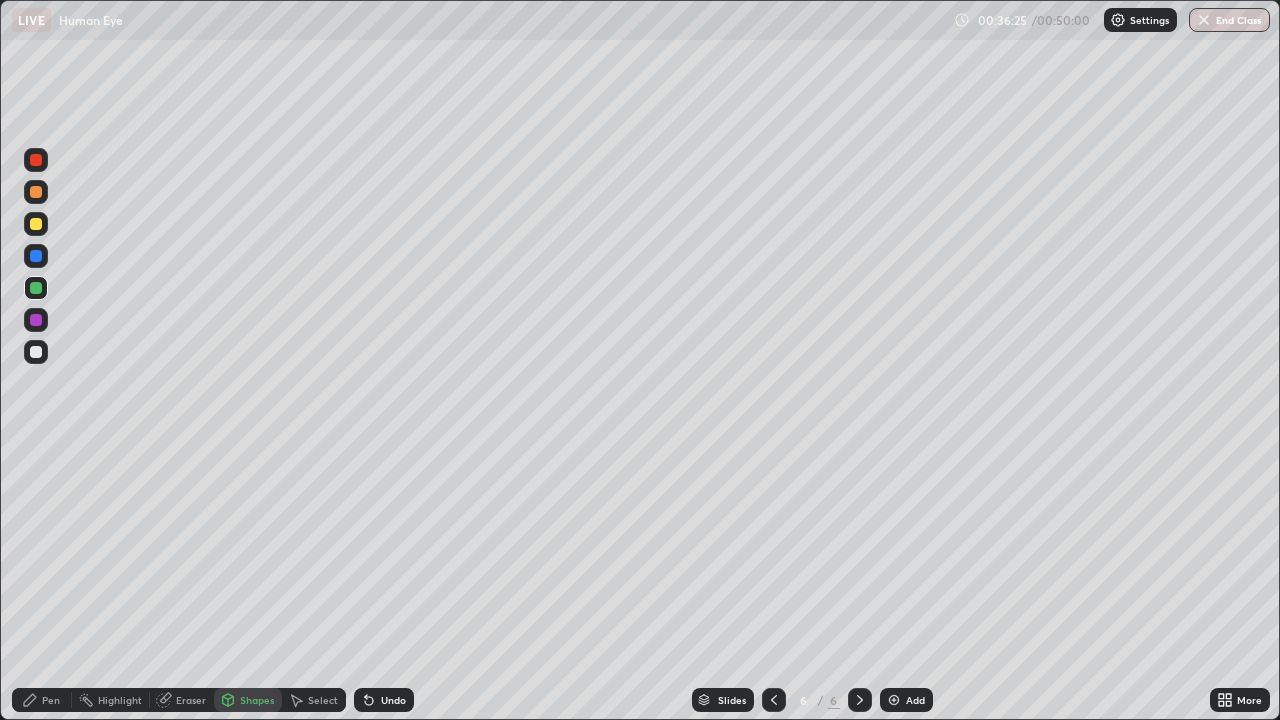 click at bounding box center (36, 160) 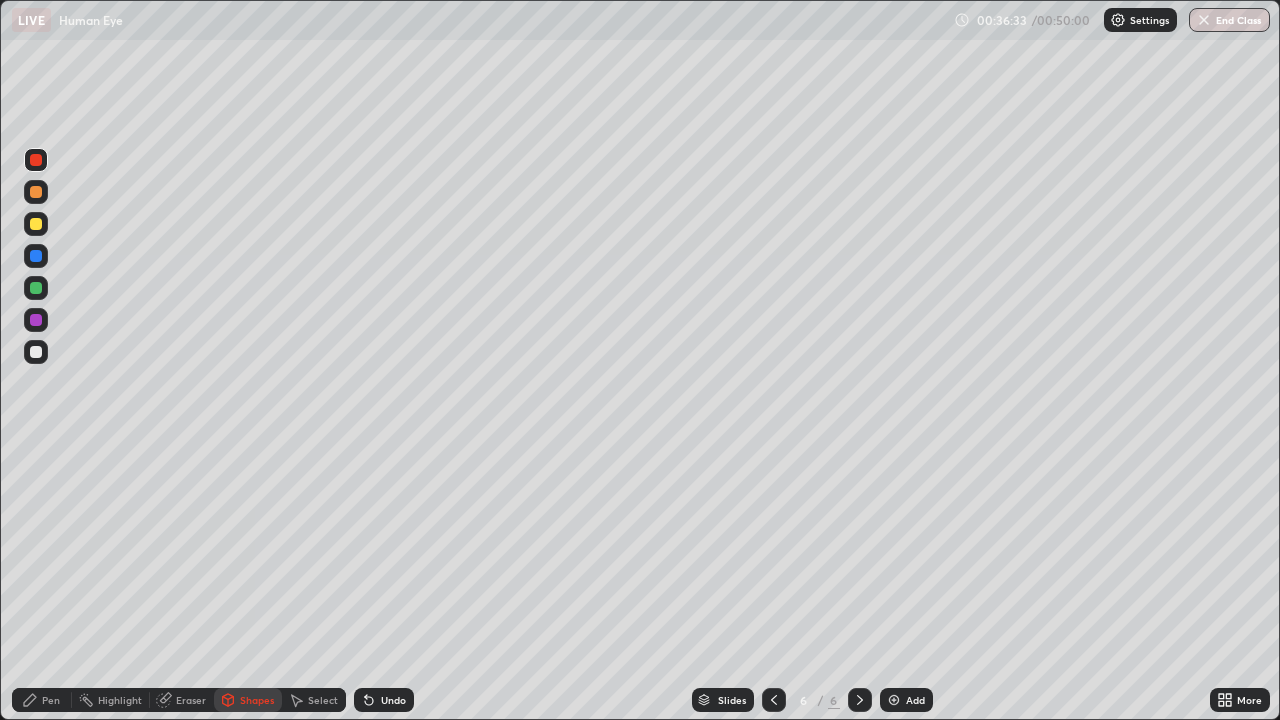click on "Pen" at bounding box center [51, 700] 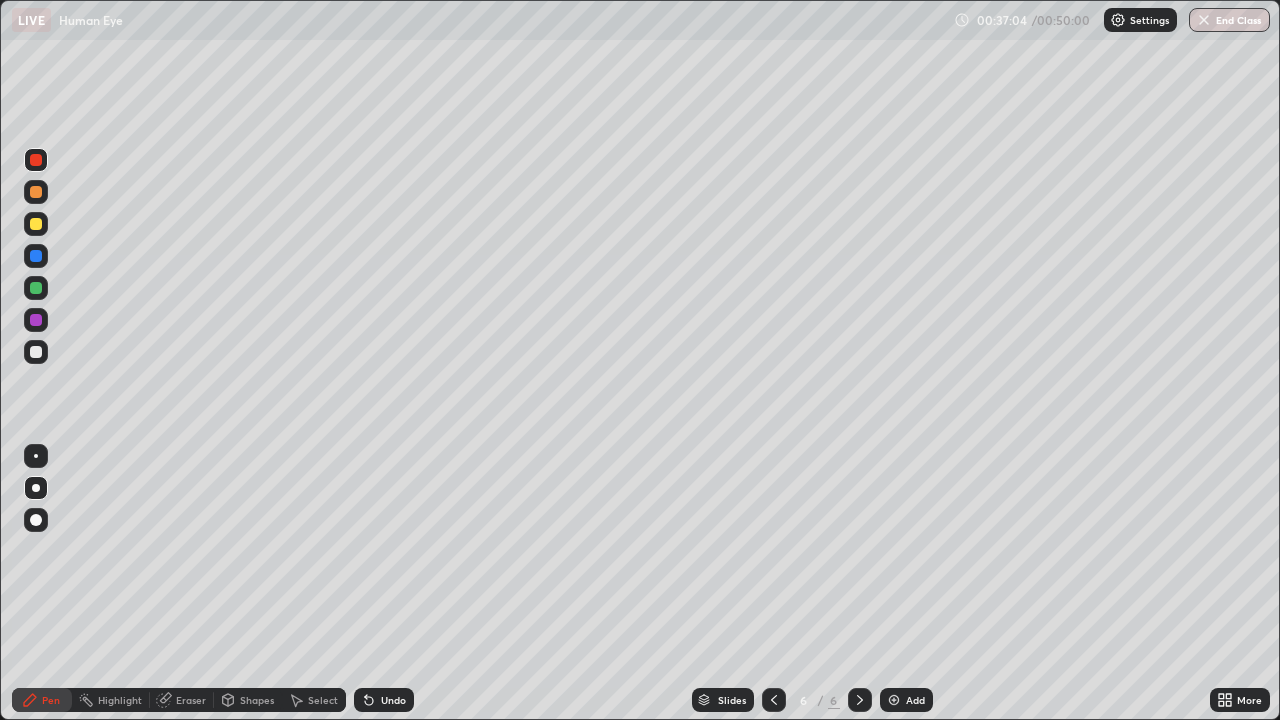 click at bounding box center [36, 192] 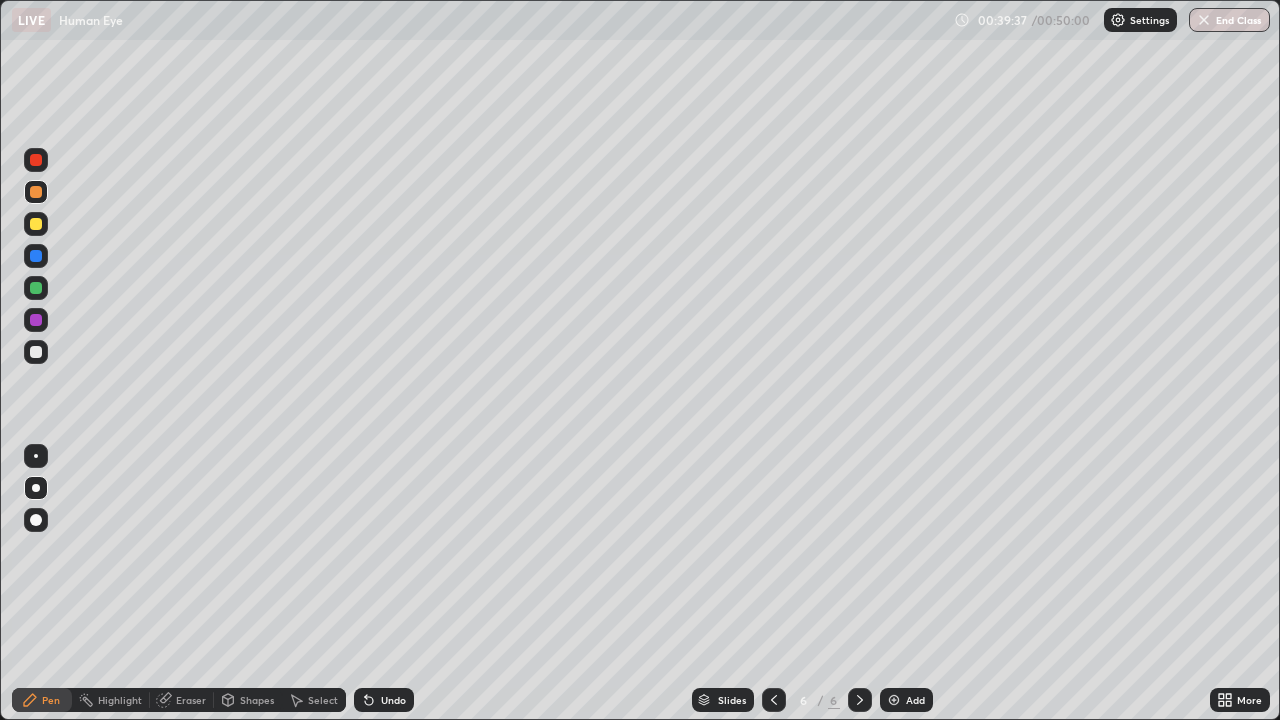 click on "More" at bounding box center (1249, 700) 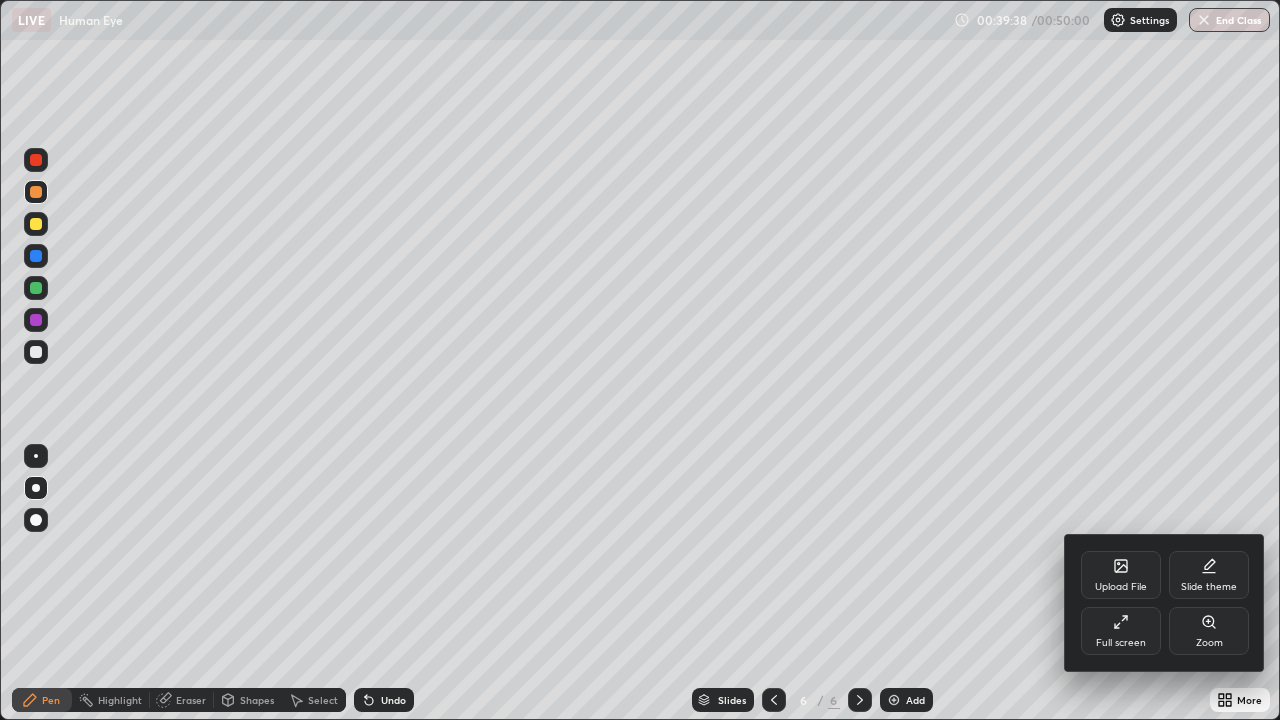 click at bounding box center (640, 360) 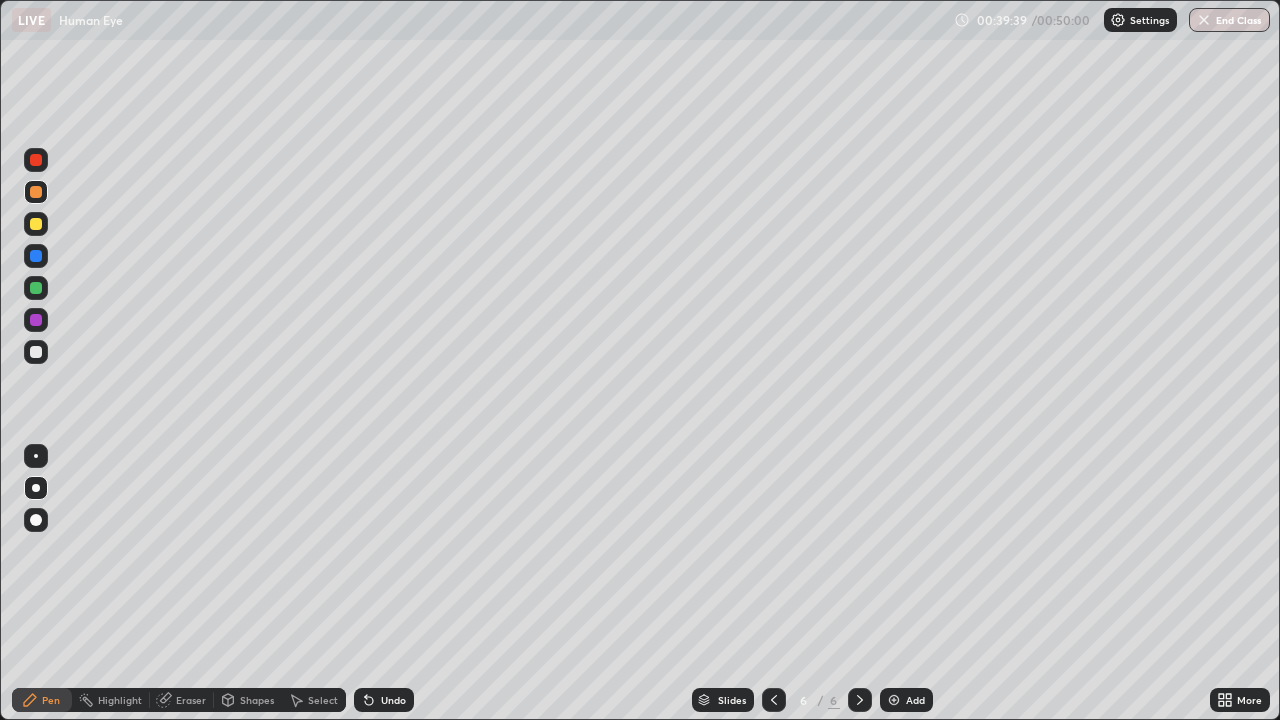 click on "Add" at bounding box center [906, 700] 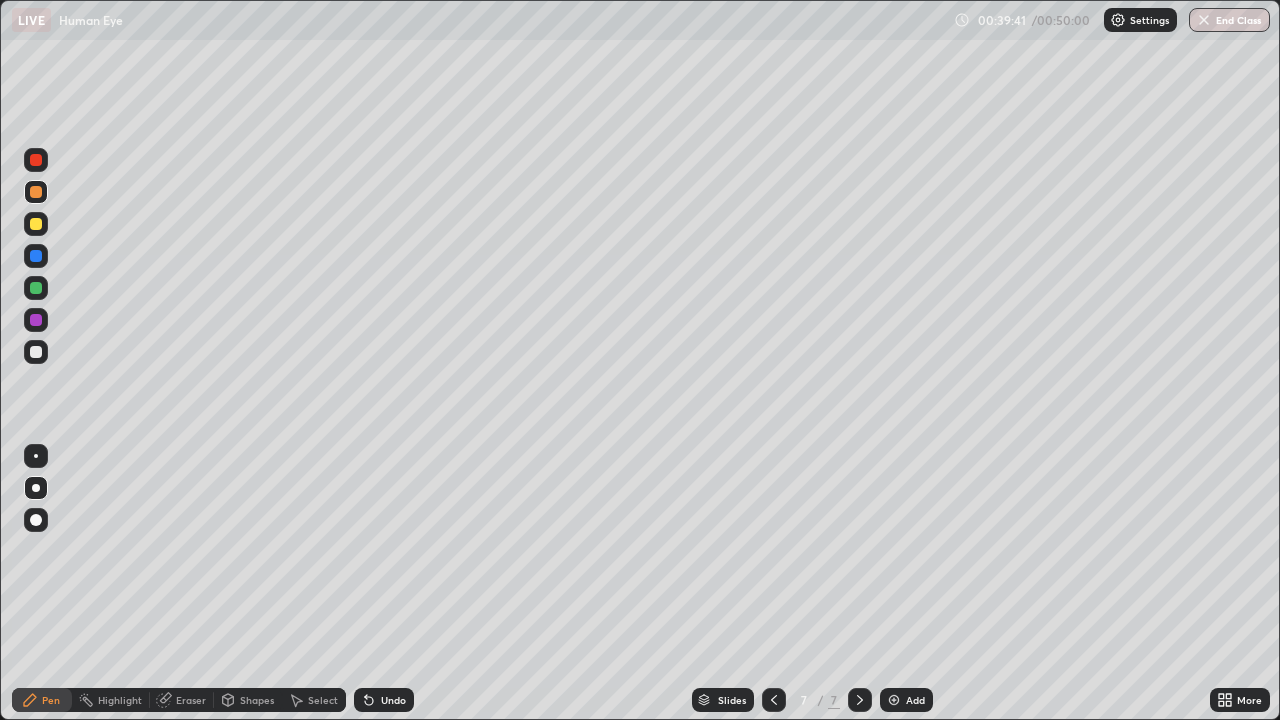 click at bounding box center (36, 224) 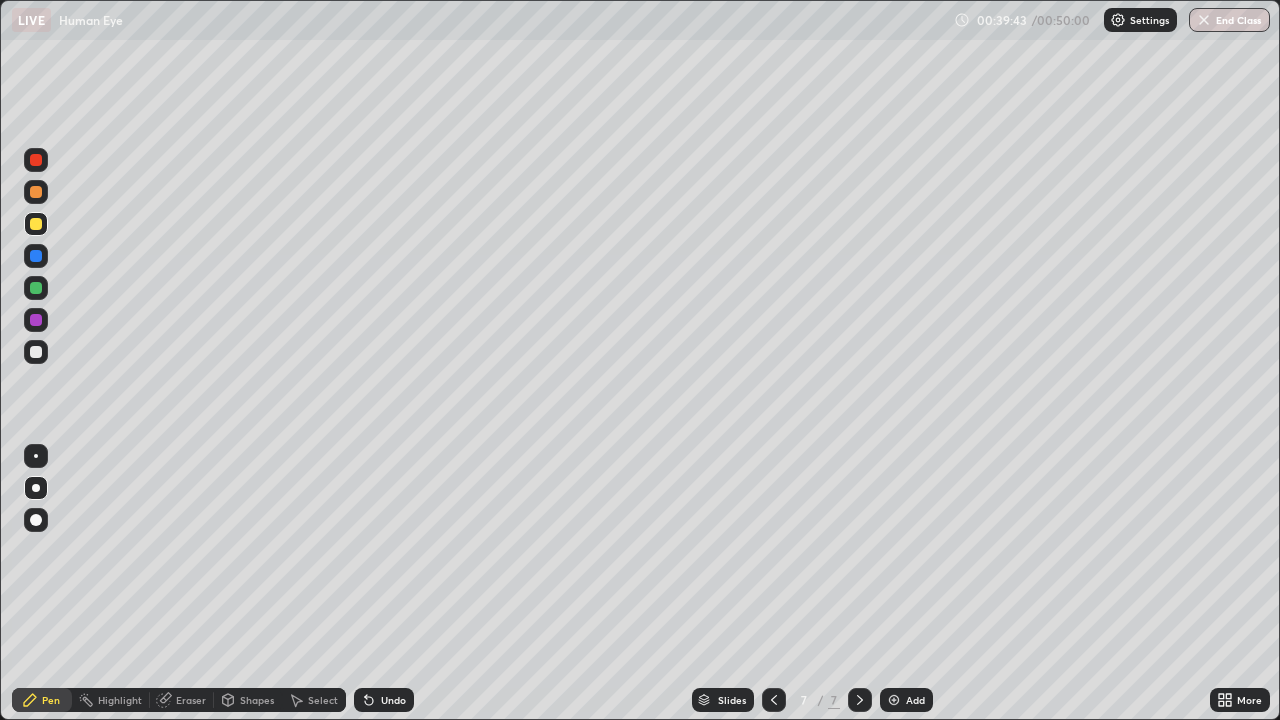 click on "Shapes" at bounding box center (257, 700) 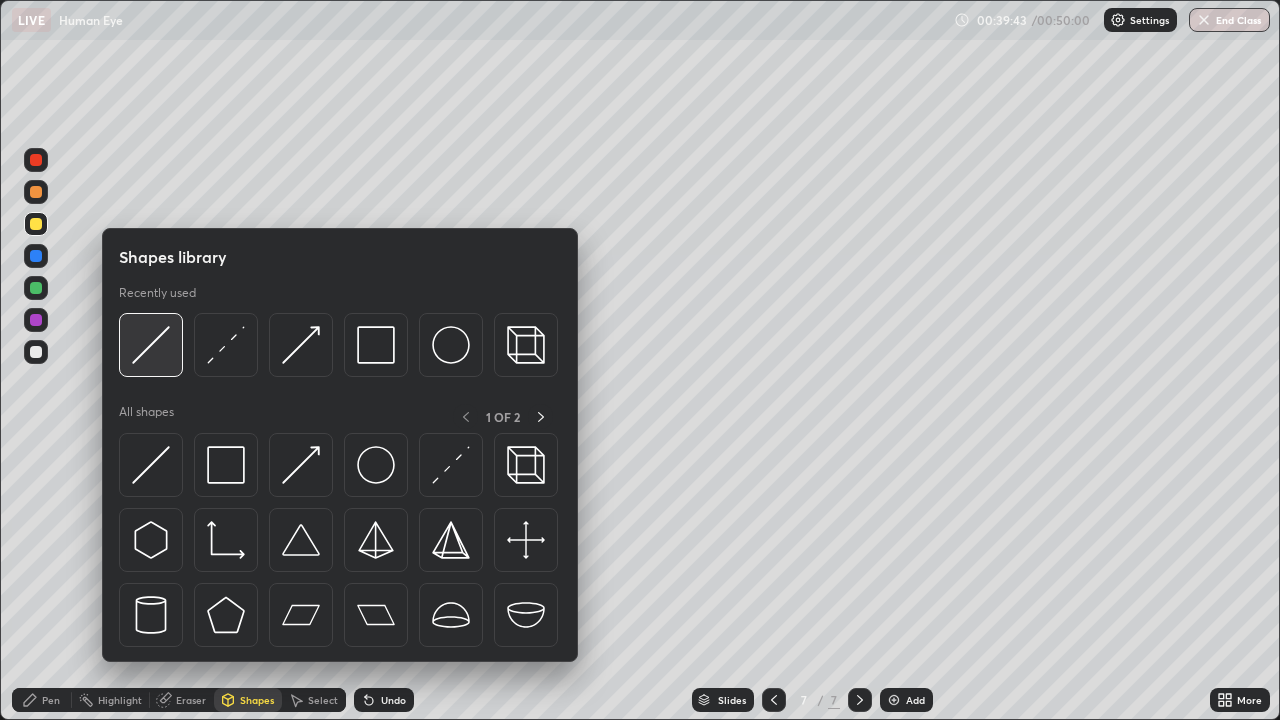 click at bounding box center (151, 345) 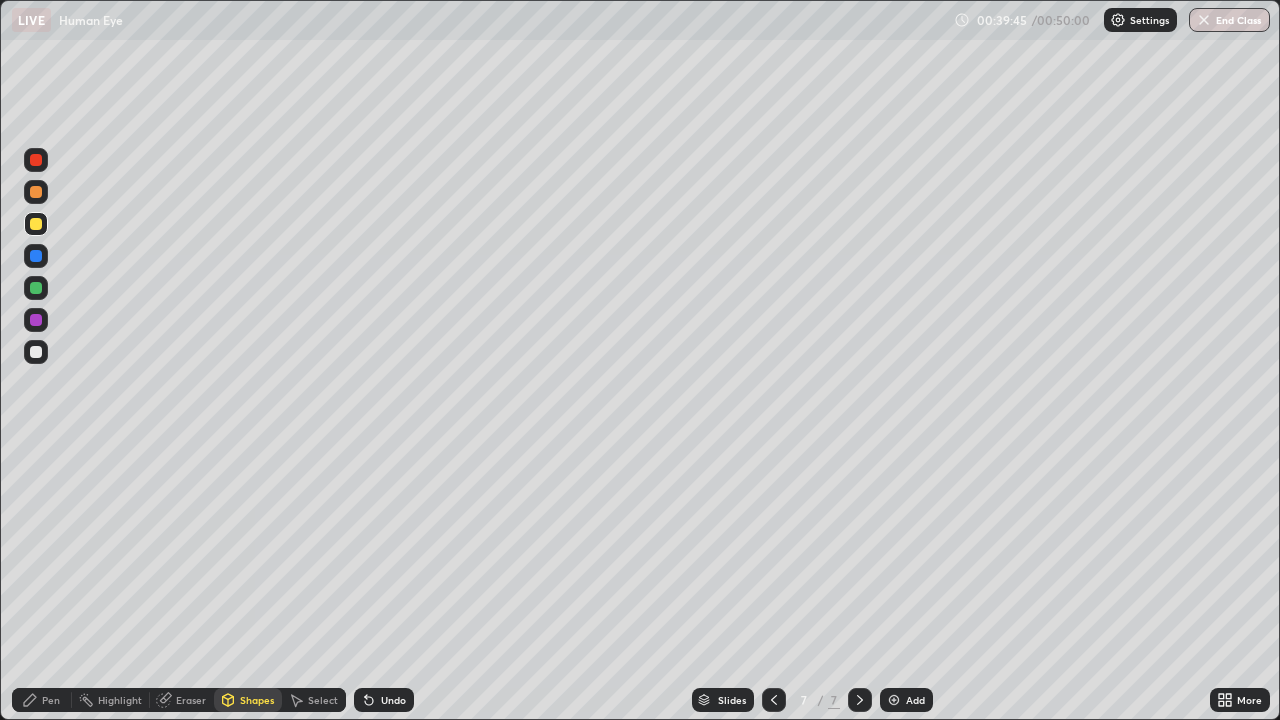 click on "Pen" at bounding box center [42, 700] 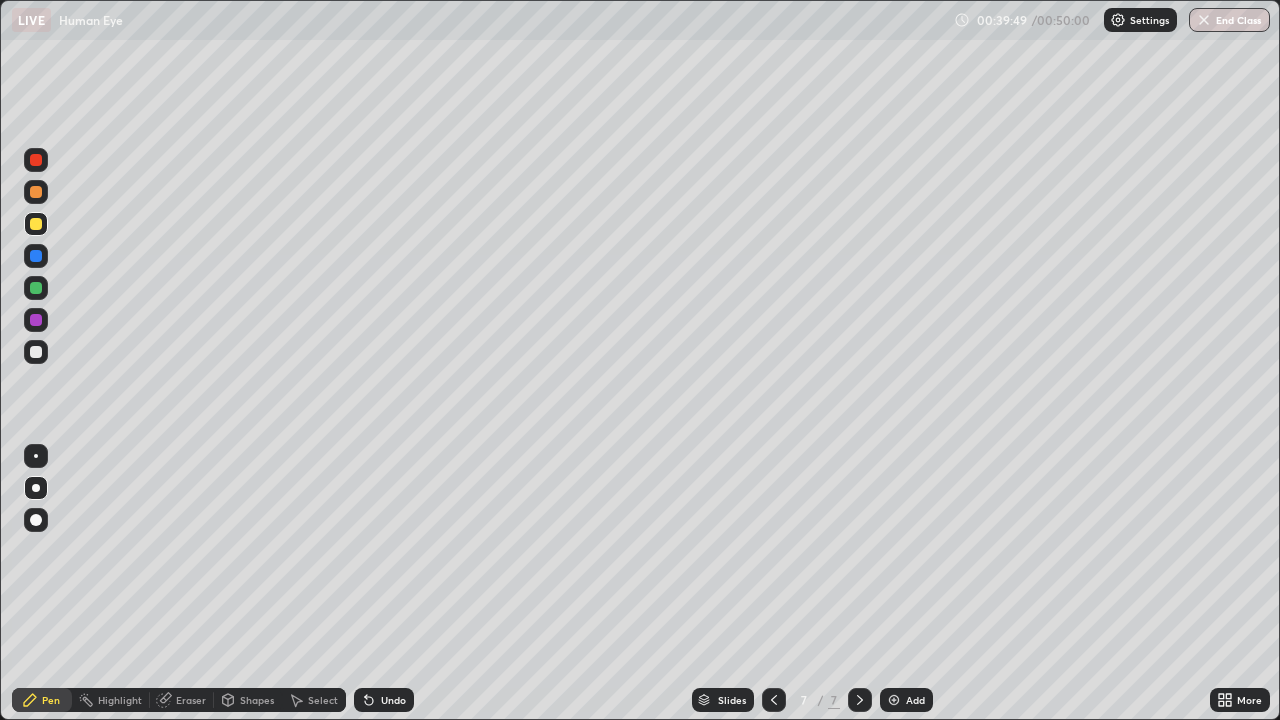 click on "Shapes" at bounding box center [257, 700] 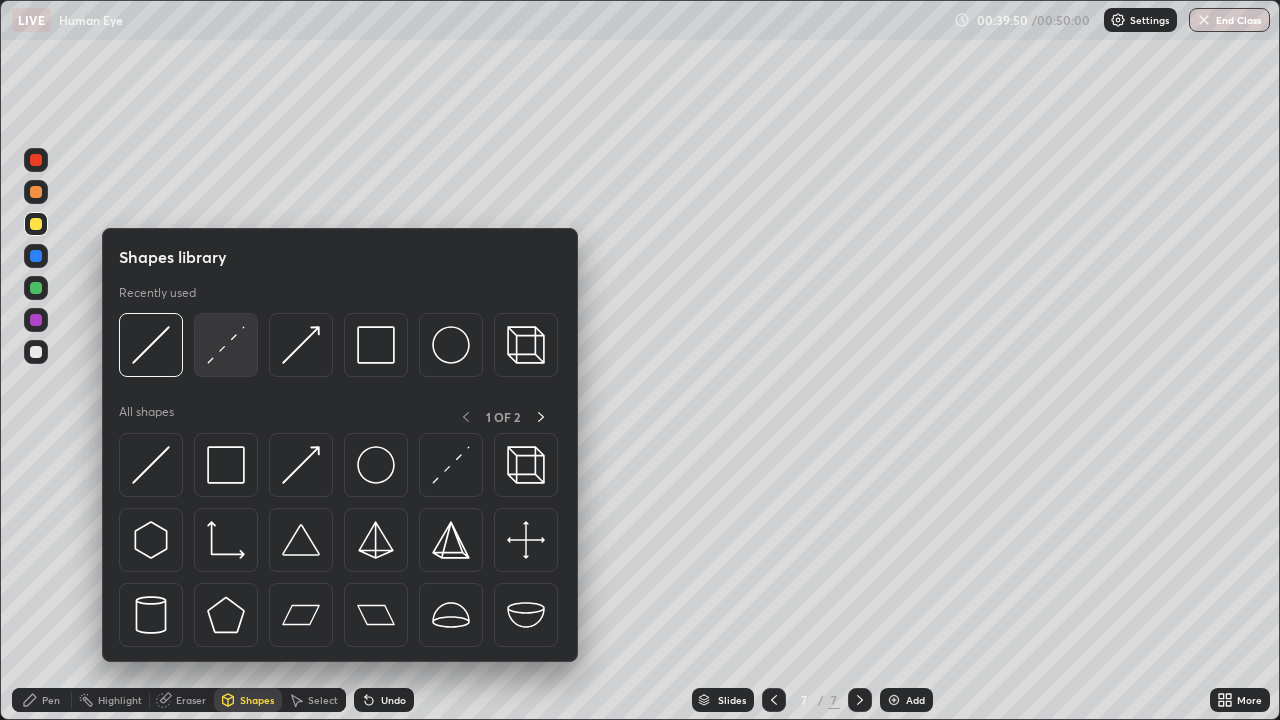 click at bounding box center (226, 345) 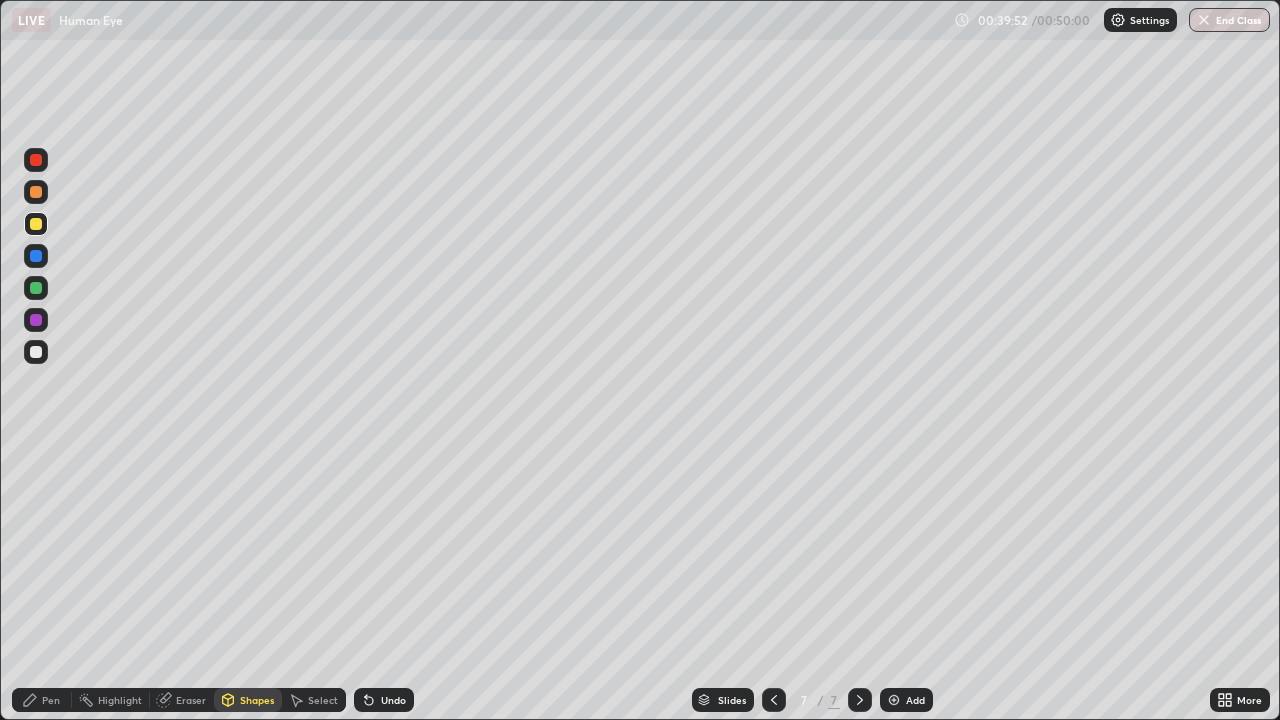 click on "Pen" at bounding box center [42, 700] 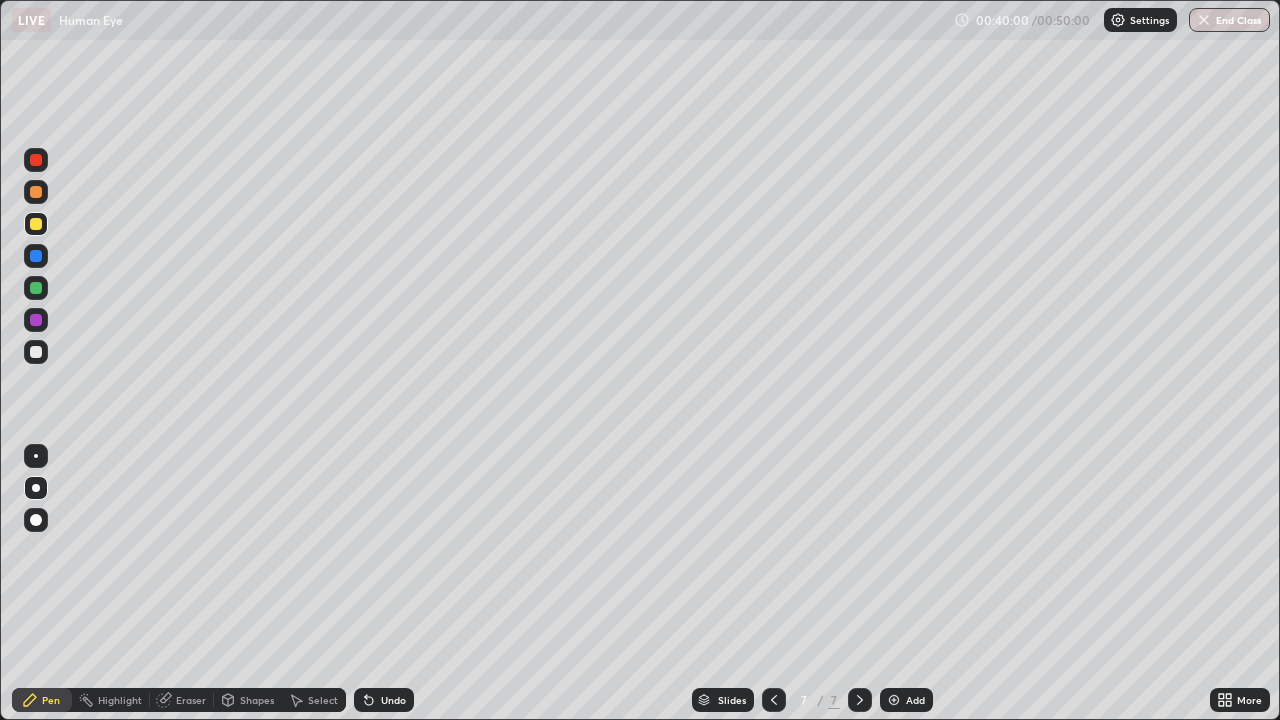 click on "Shapes" at bounding box center [257, 700] 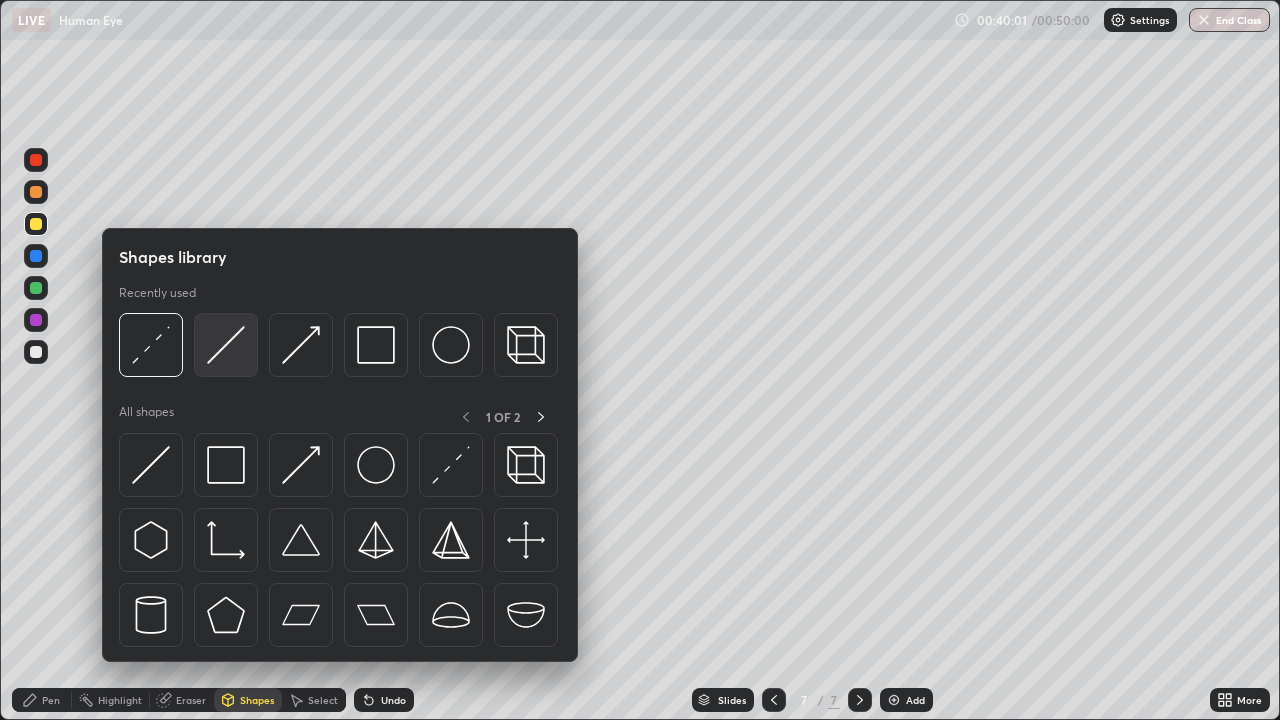 click at bounding box center [226, 345] 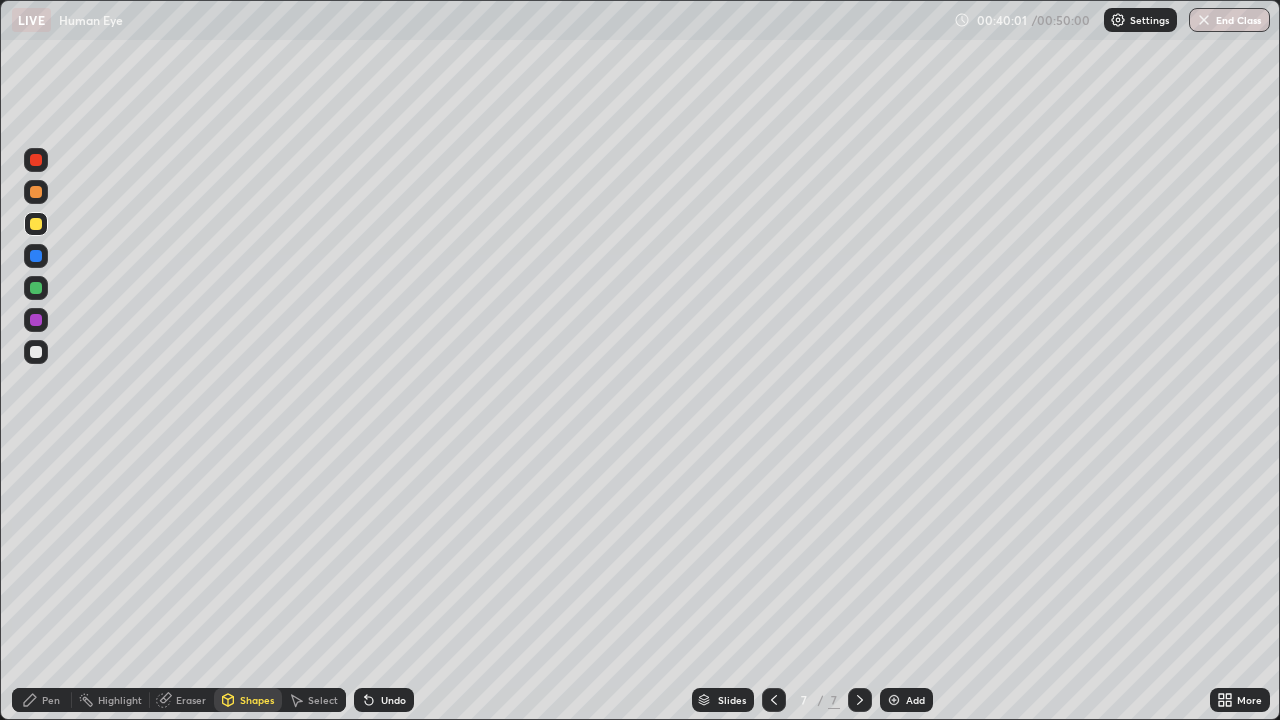 click at bounding box center [36, 256] 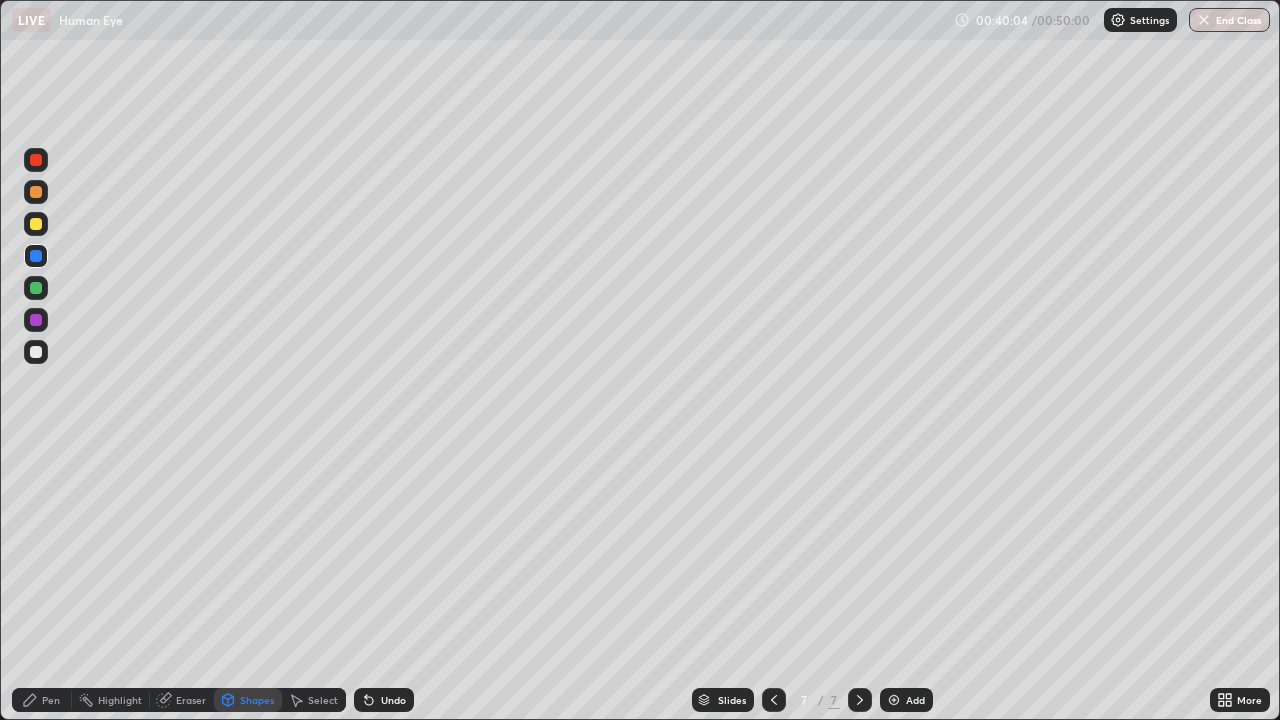 click on "Shapes" at bounding box center (257, 700) 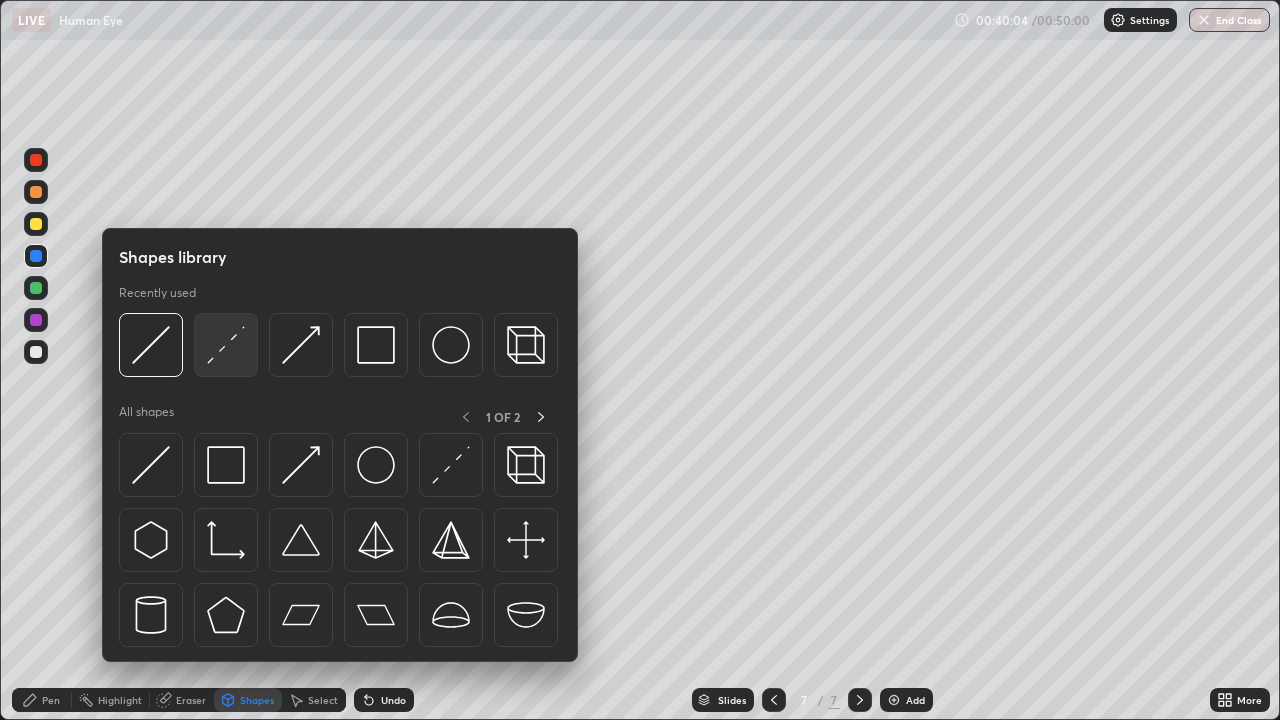 click at bounding box center [226, 345] 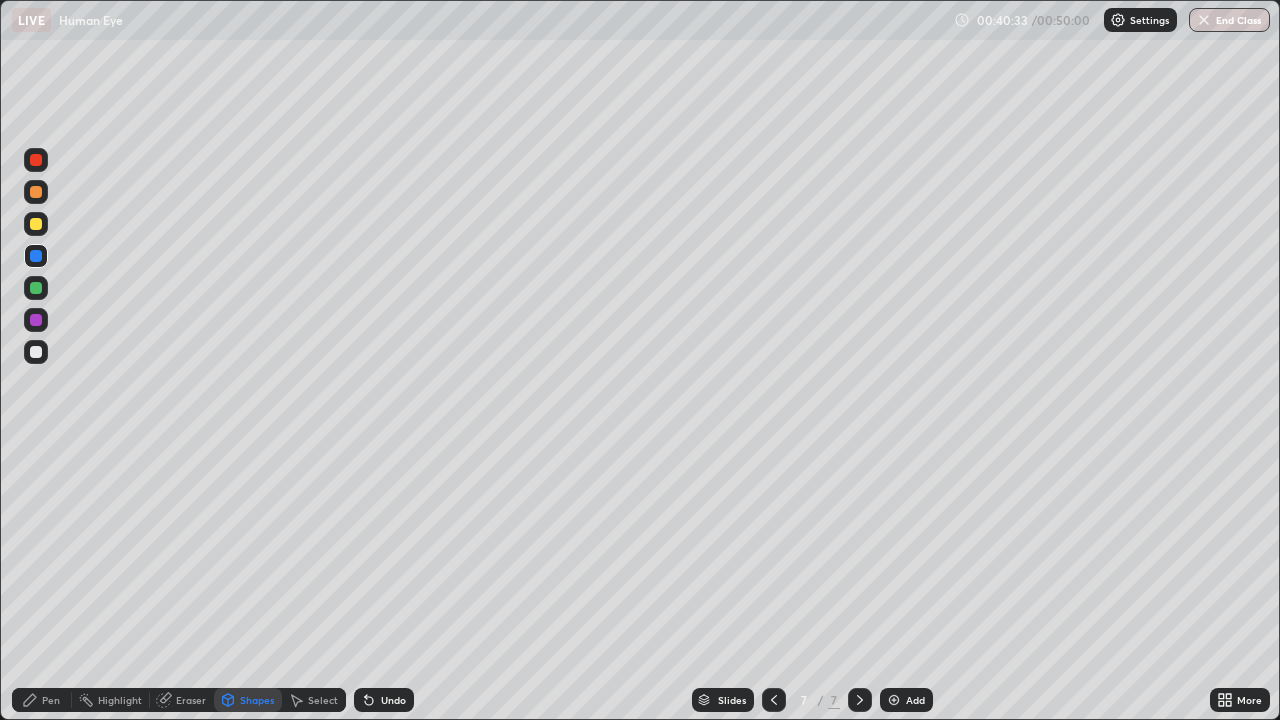 click on "Shapes" at bounding box center [257, 700] 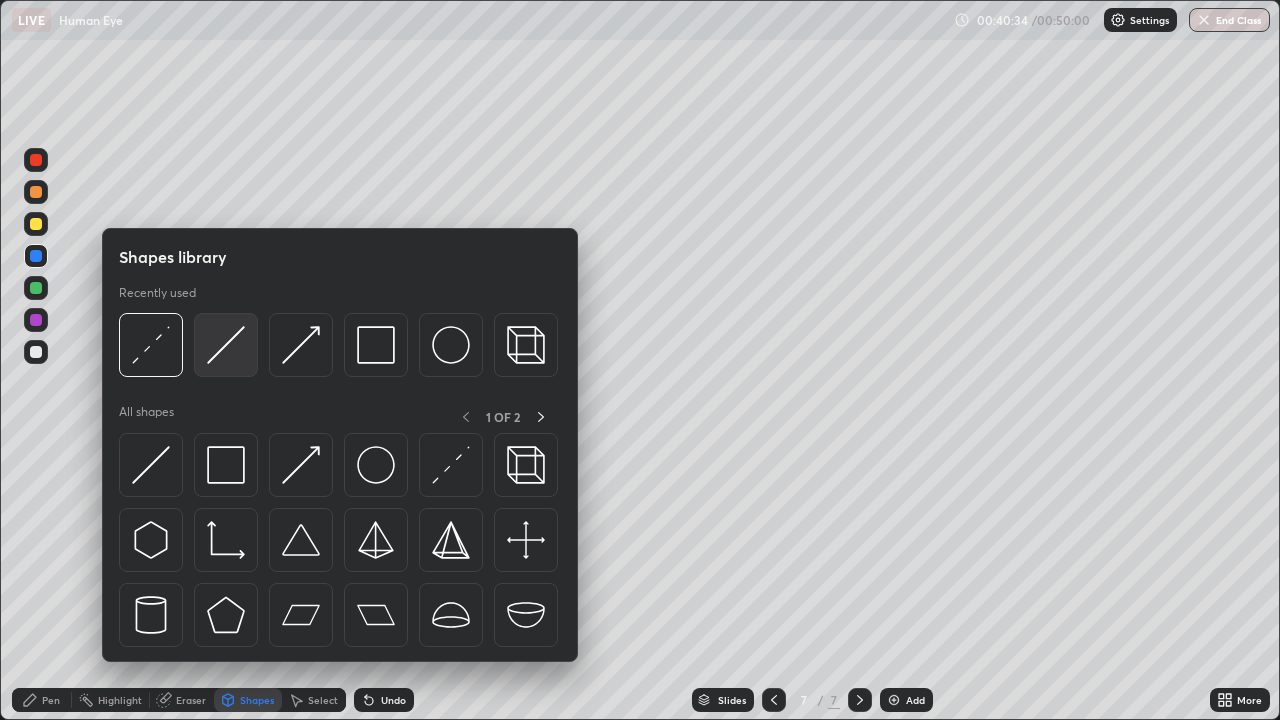 click at bounding box center [226, 345] 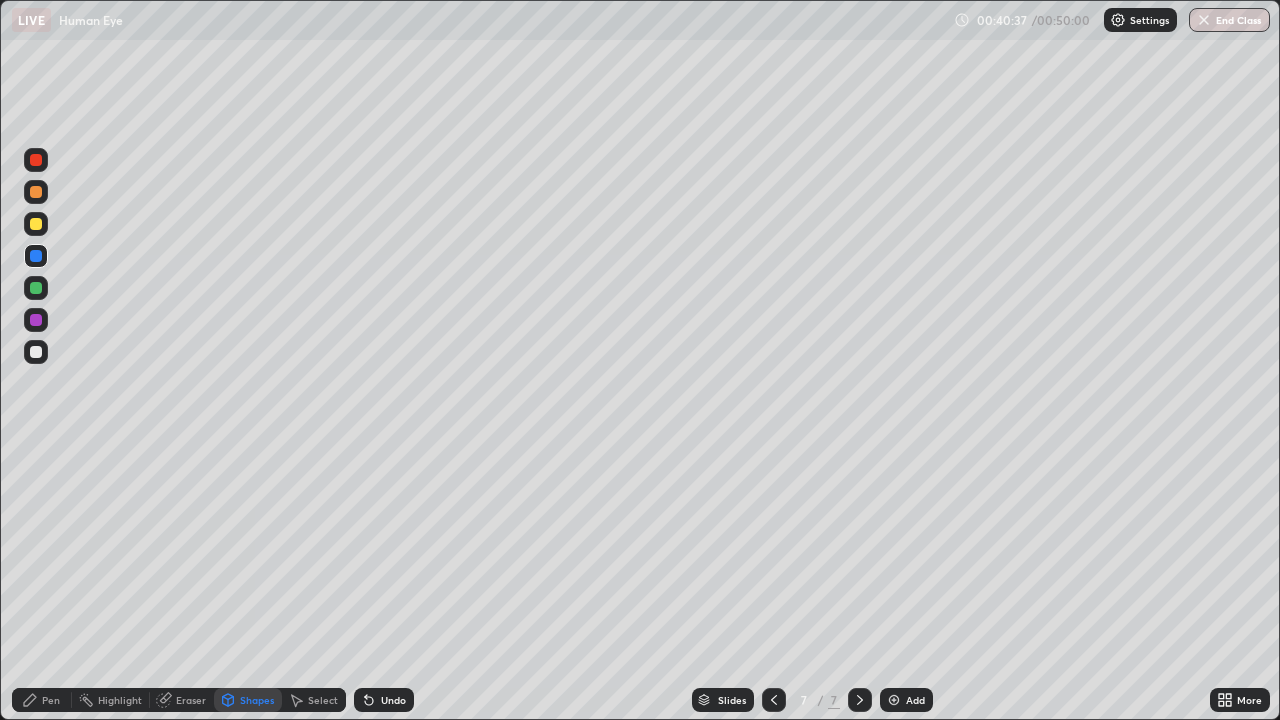 click on "Undo" at bounding box center [393, 700] 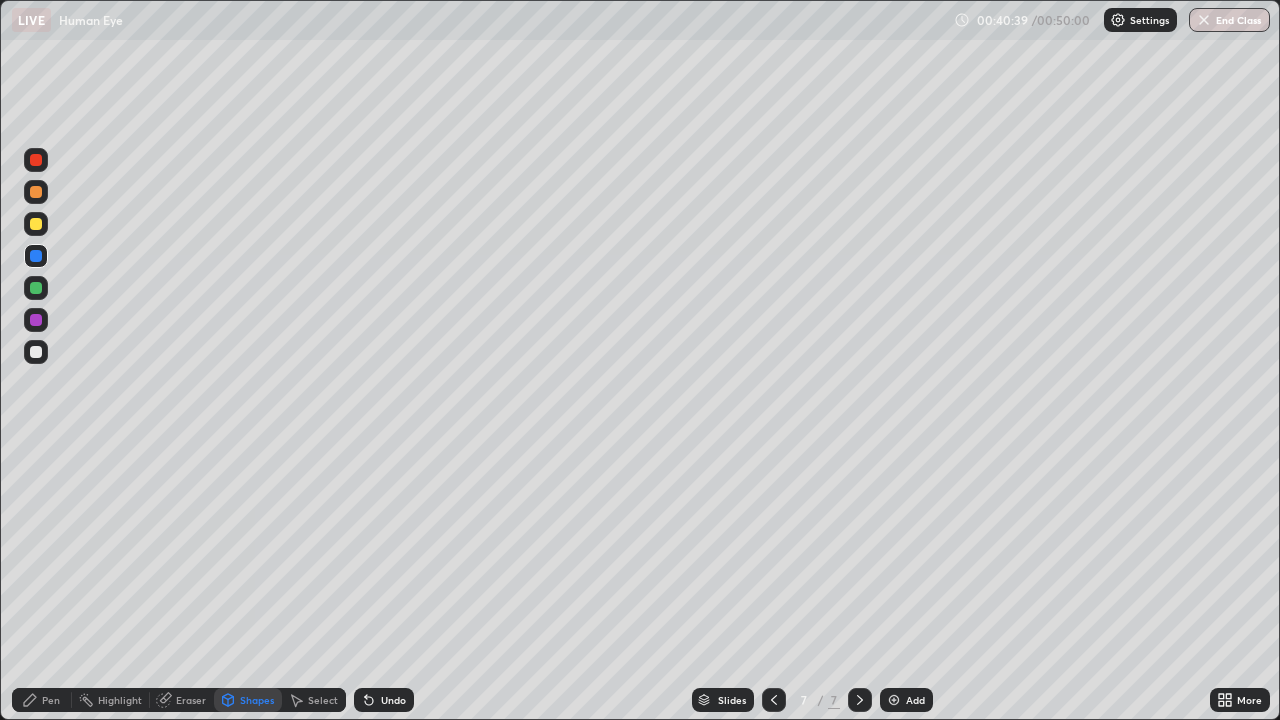 click on "Pen" at bounding box center [51, 700] 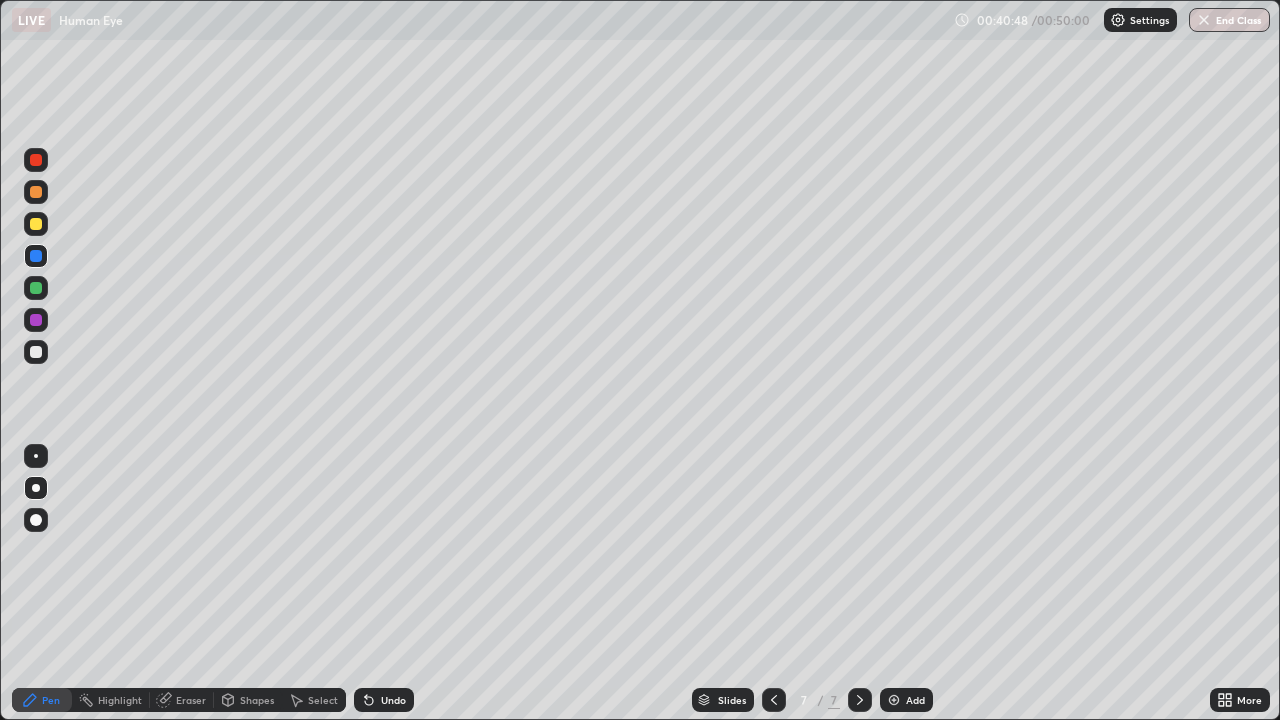click at bounding box center [36, 352] 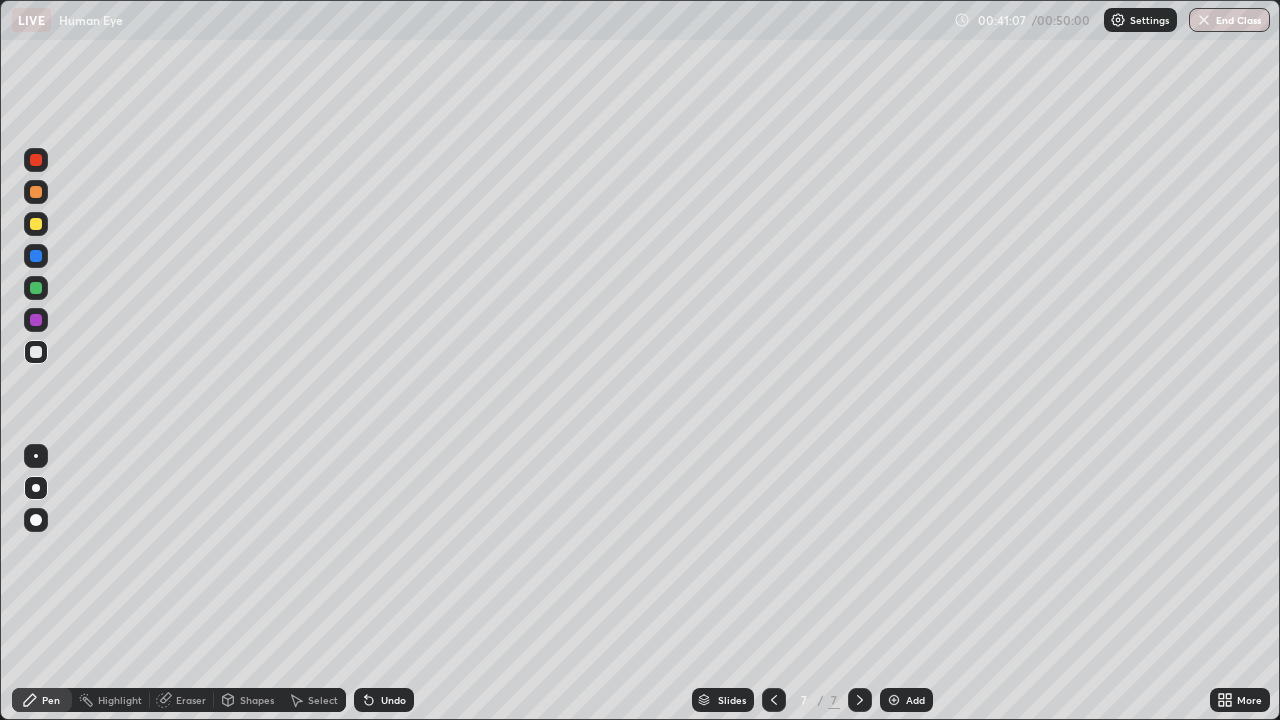click at bounding box center (36, 352) 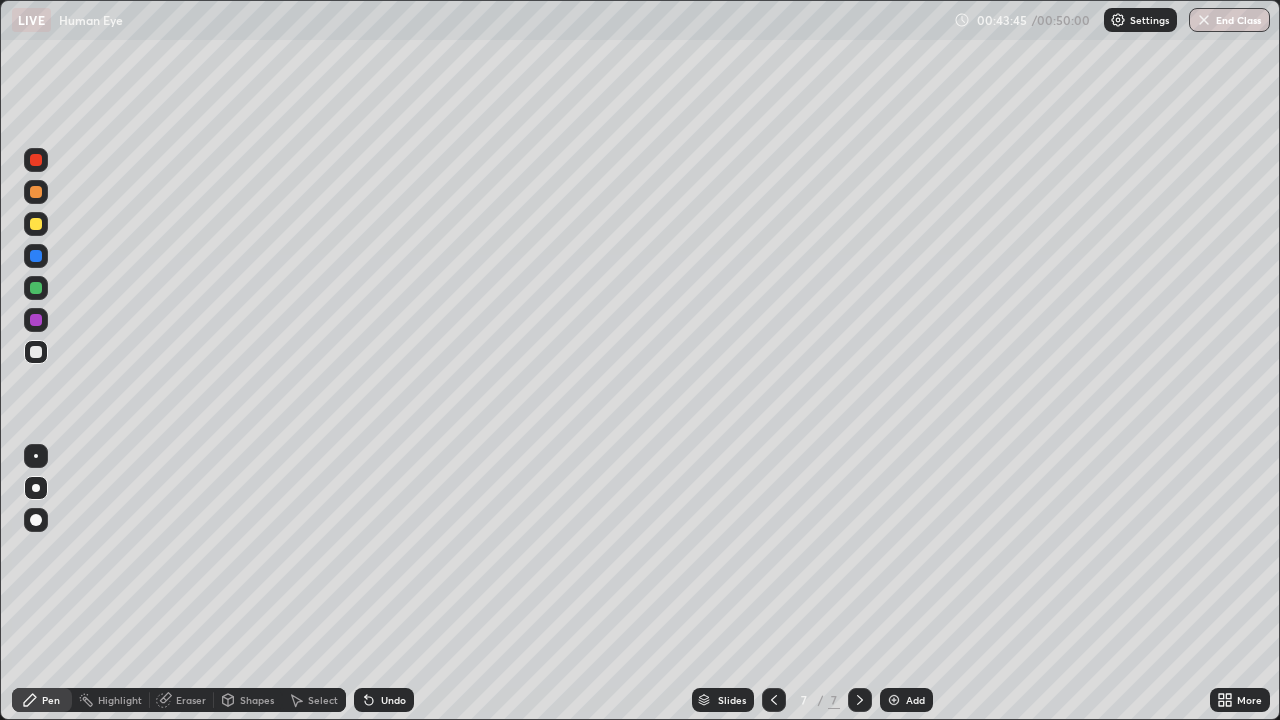 click on "Add" at bounding box center [906, 700] 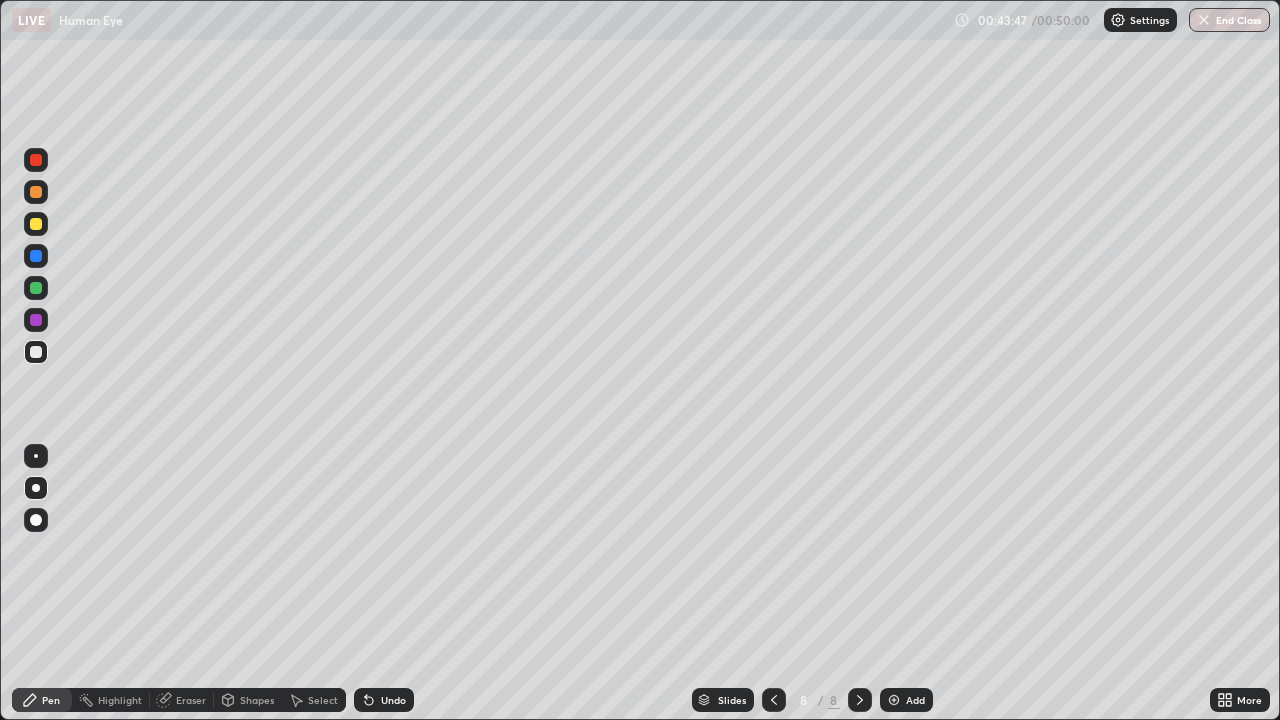 click on "Shapes" at bounding box center [257, 700] 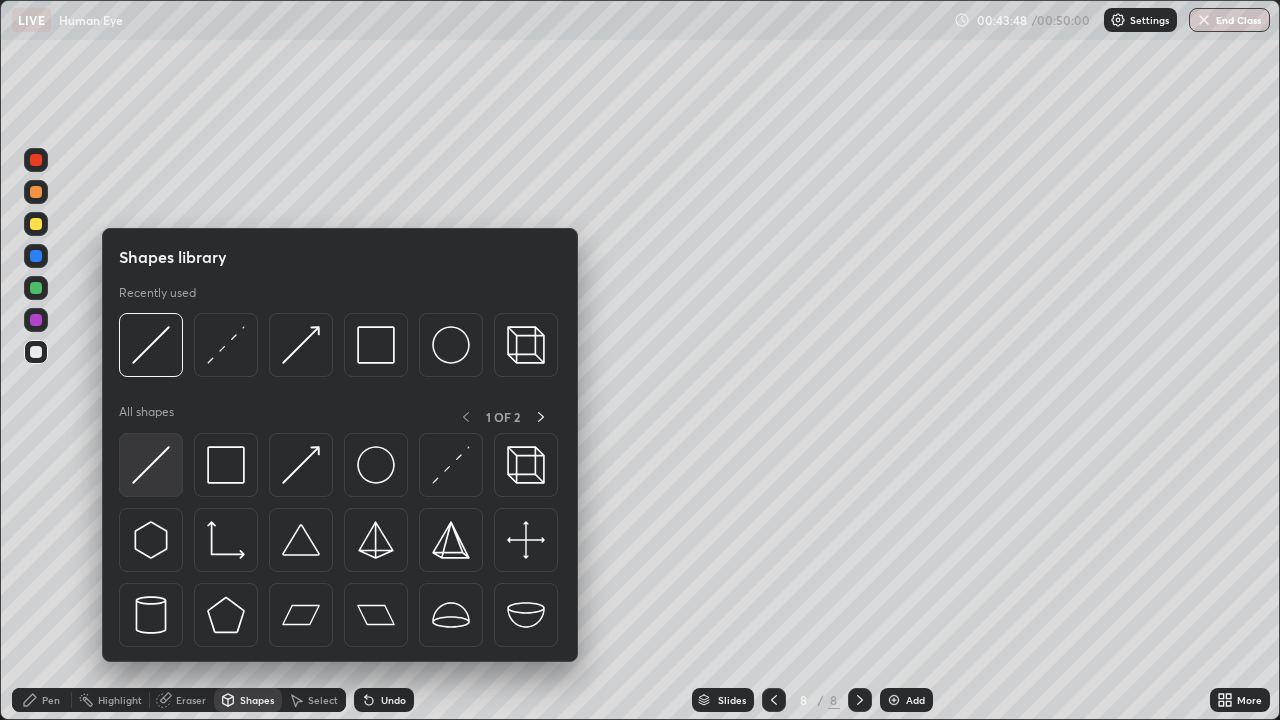click at bounding box center (151, 465) 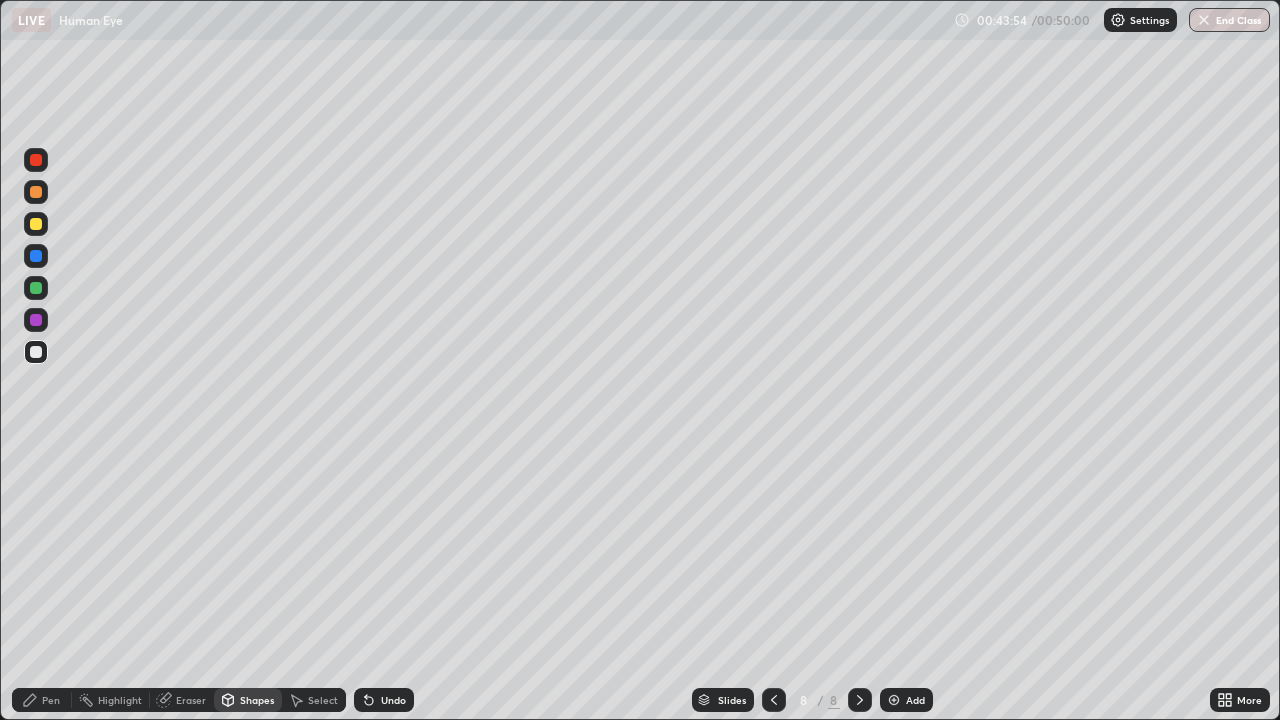 click on "Eraser" at bounding box center [191, 700] 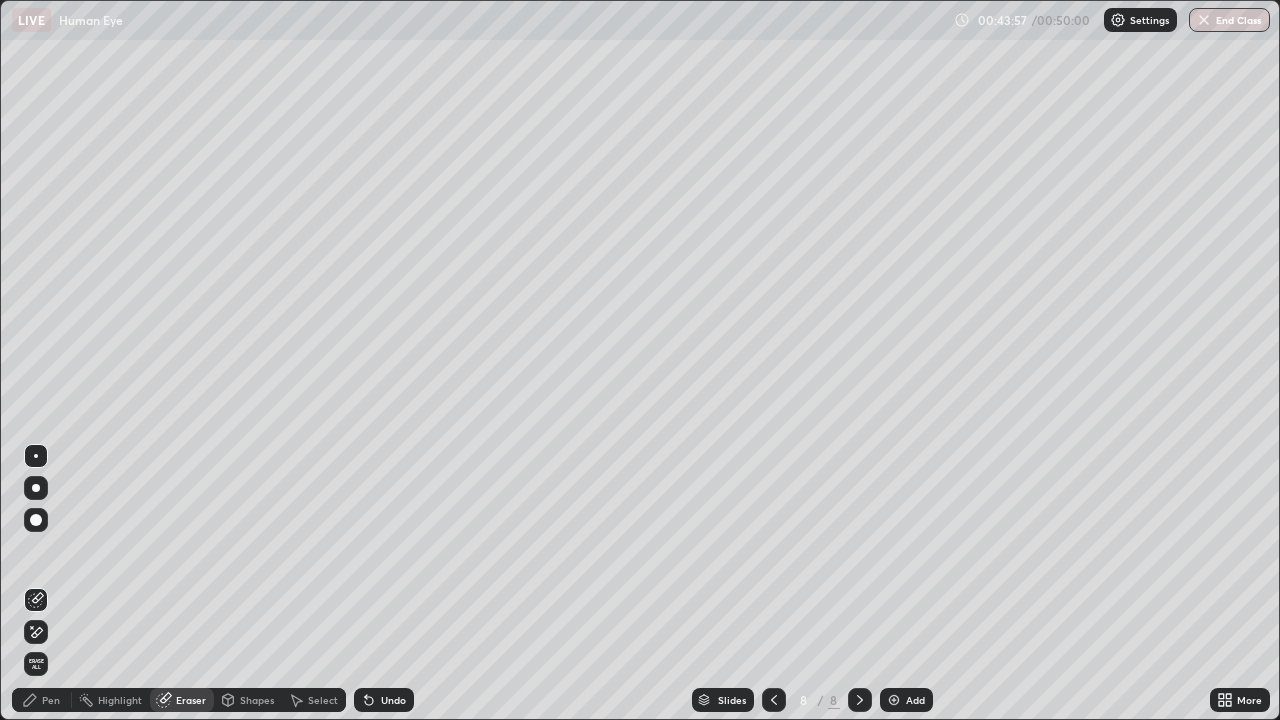 click on "Pen" at bounding box center (51, 700) 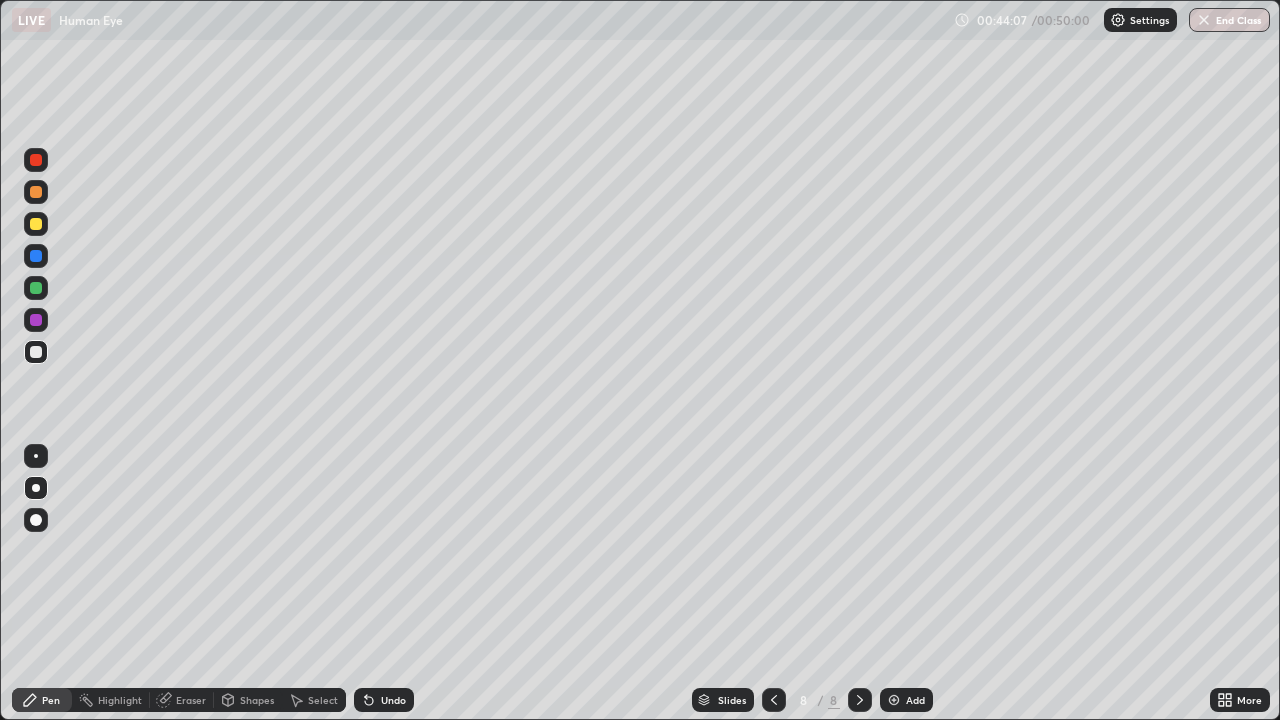 click on "Shapes" at bounding box center (257, 700) 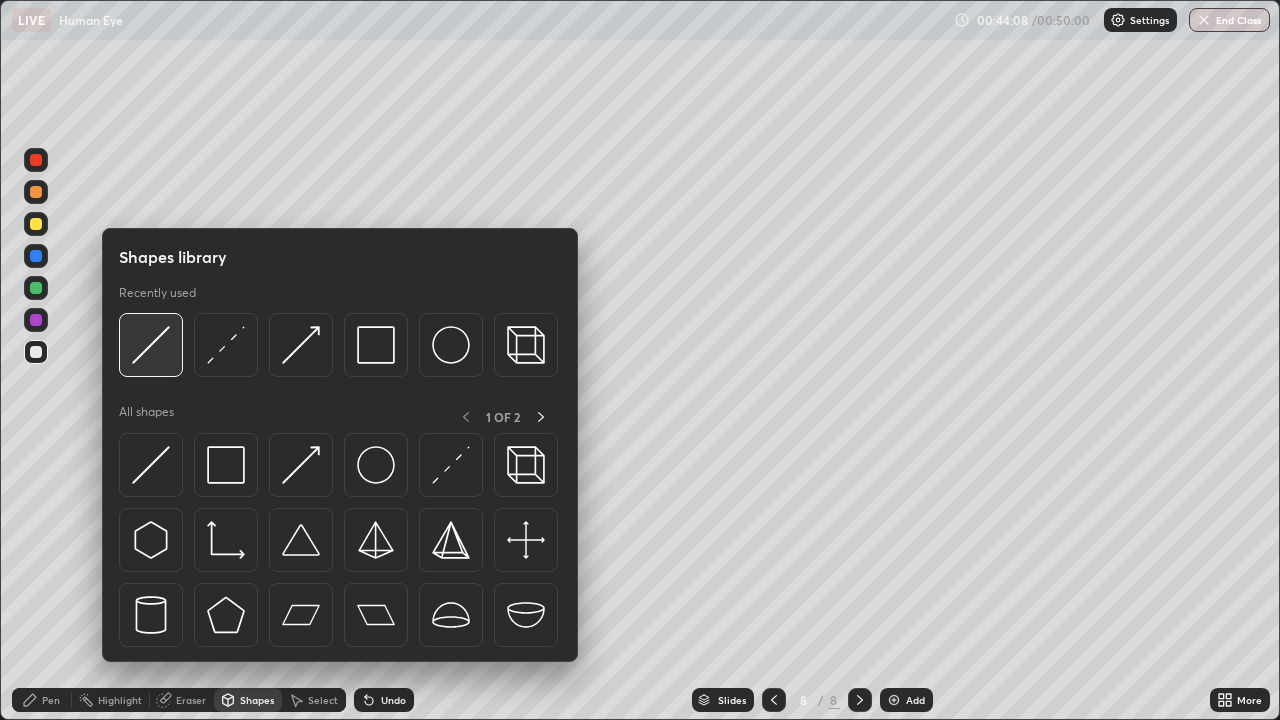 click at bounding box center [151, 345] 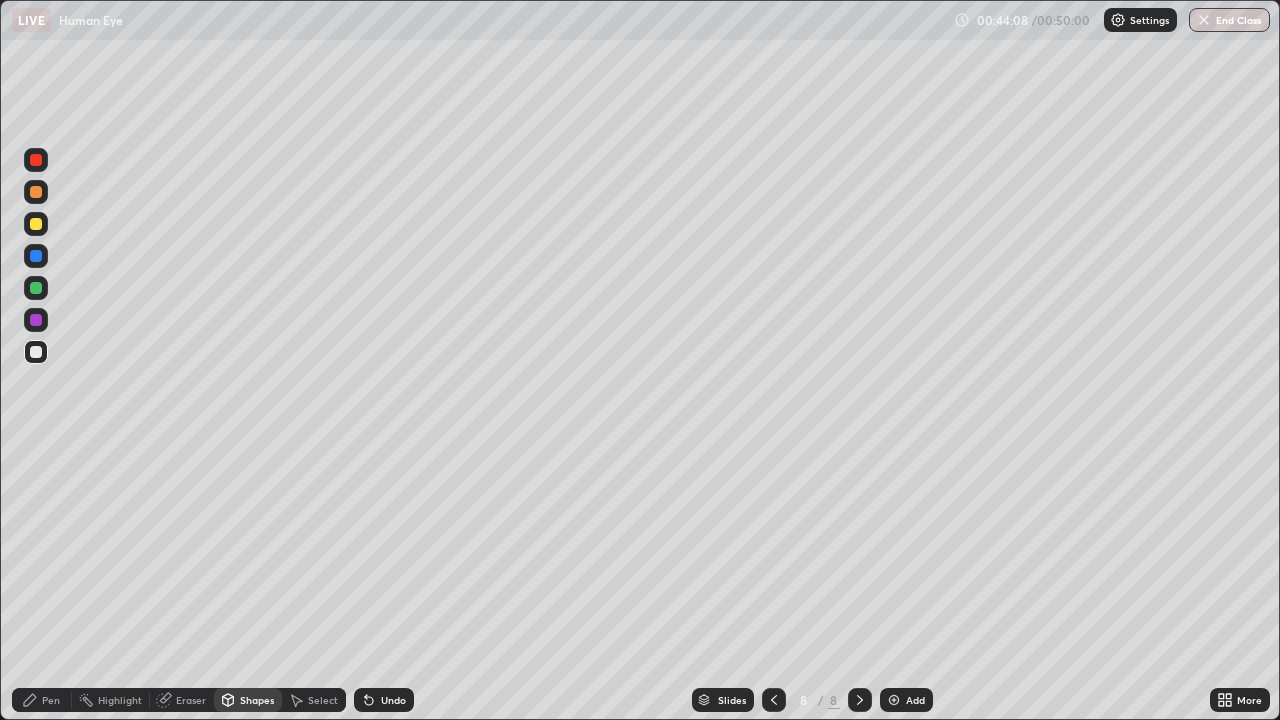 click at bounding box center [36, 224] 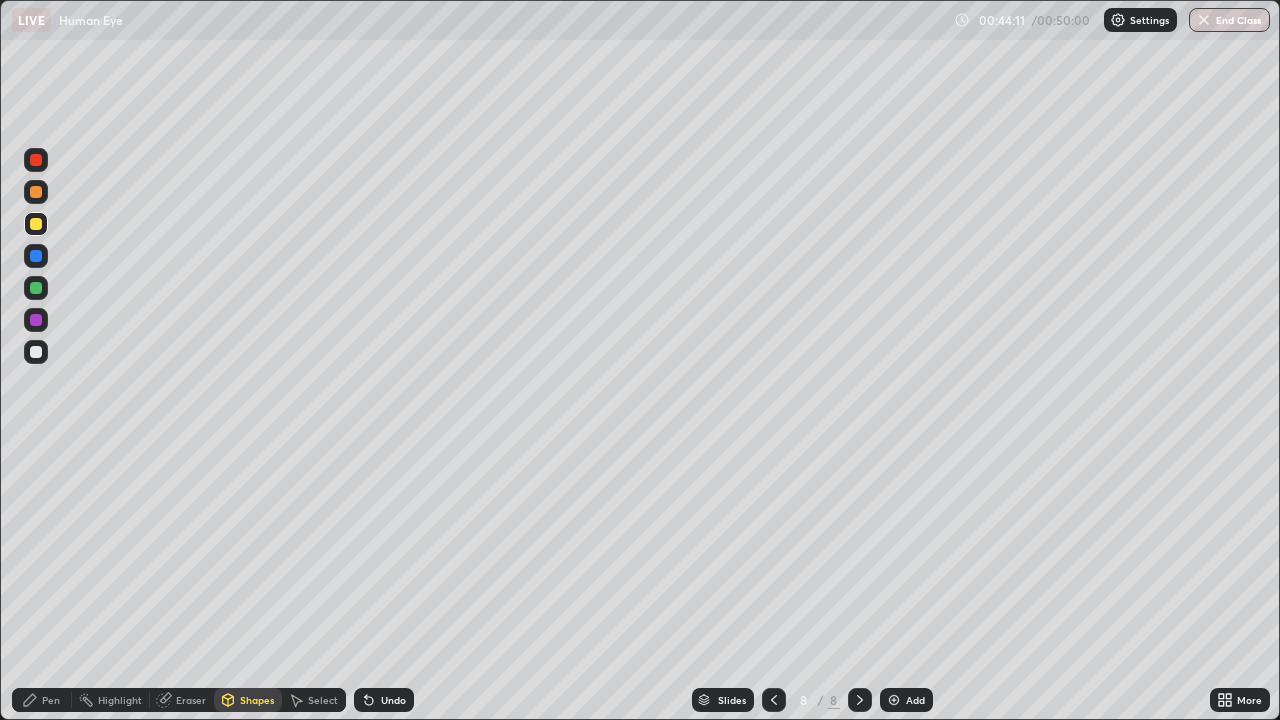 click on "Shapes" at bounding box center (257, 700) 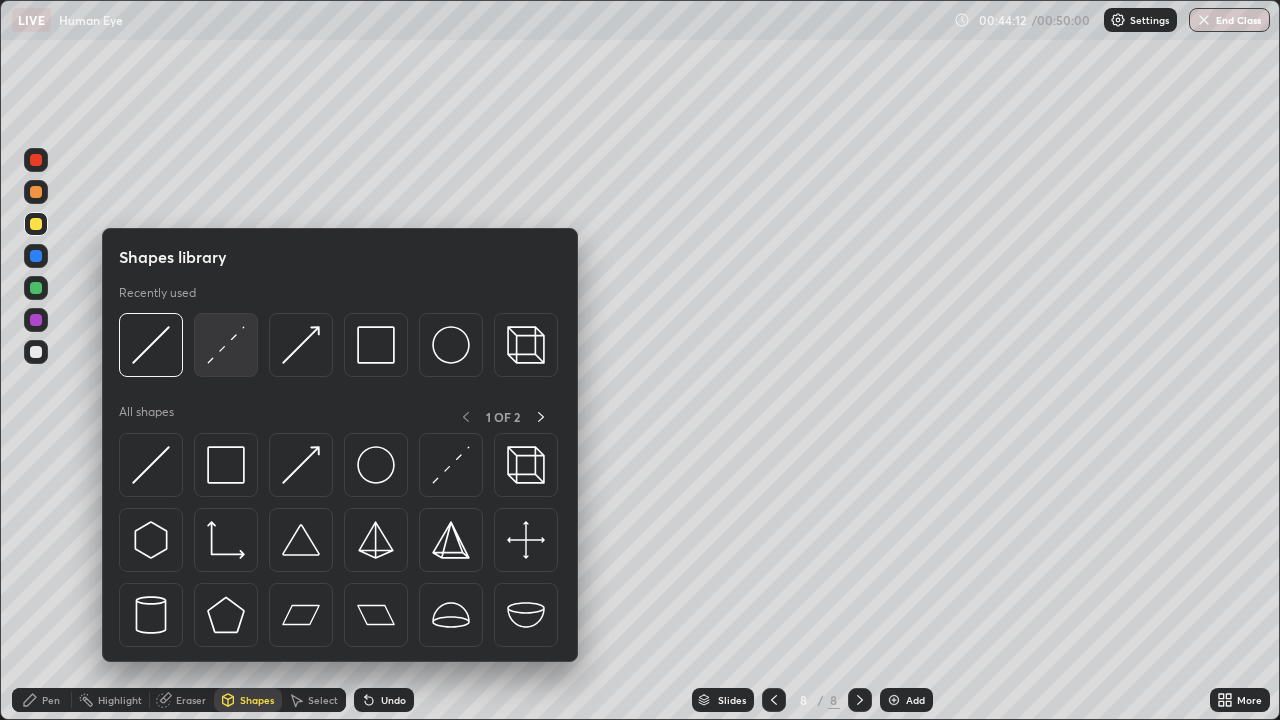 click at bounding box center [226, 345] 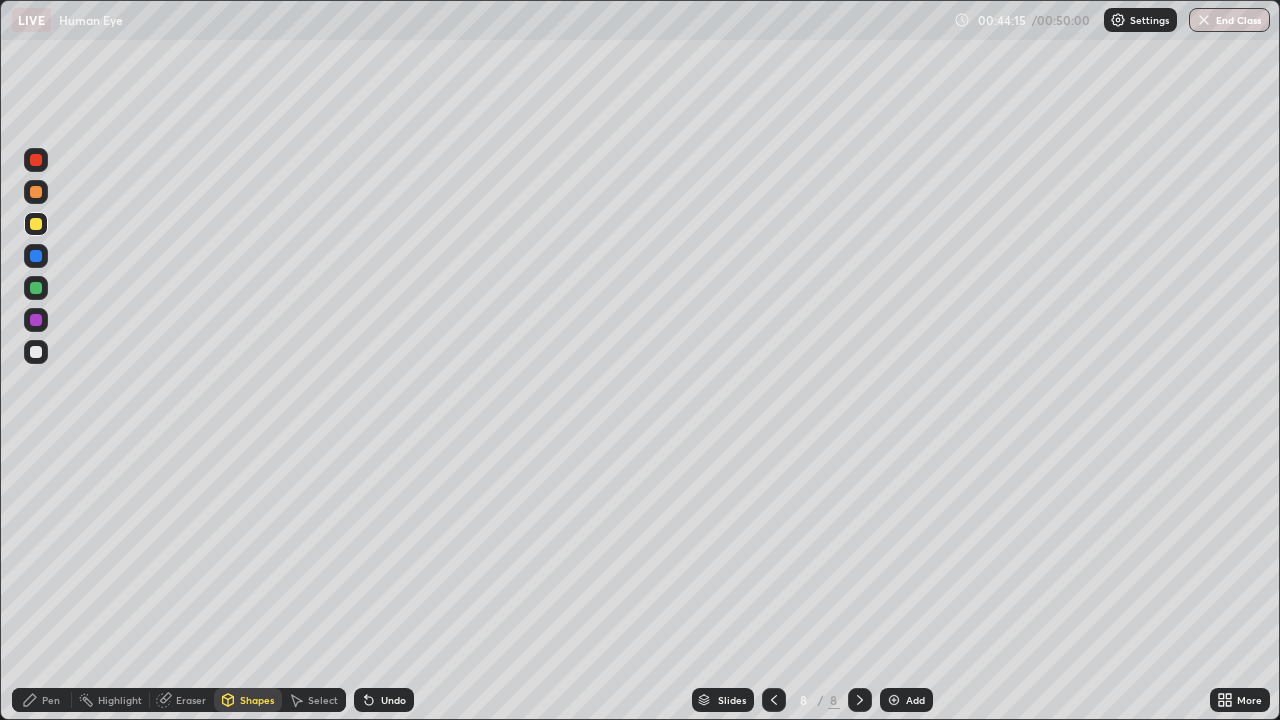 click on "Pen" at bounding box center (51, 700) 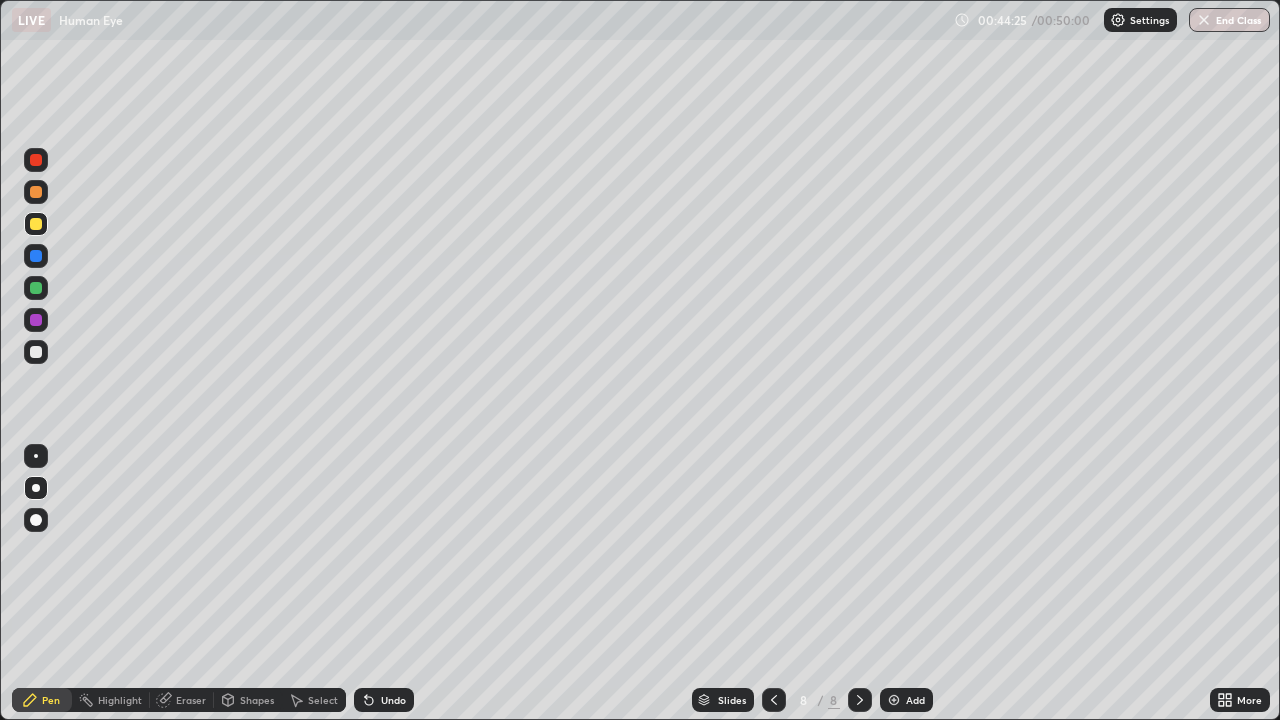 click on "Shapes" at bounding box center (257, 700) 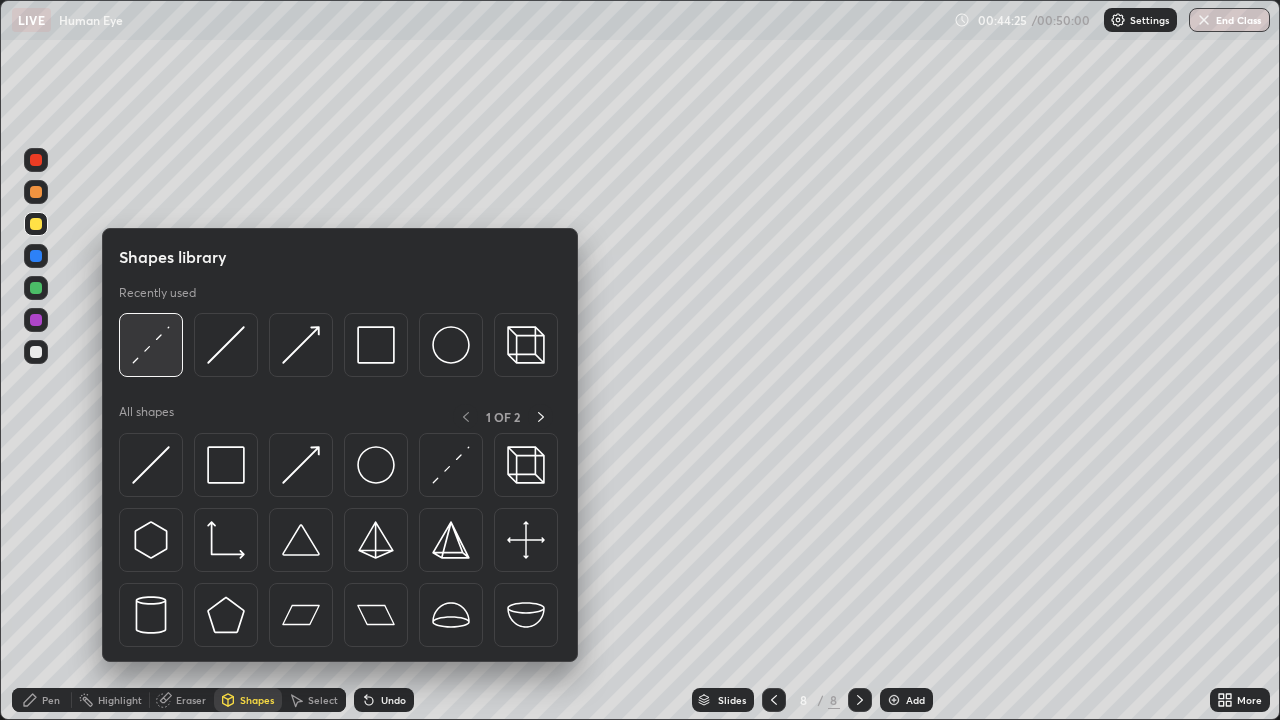 click at bounding box center (151, 345) 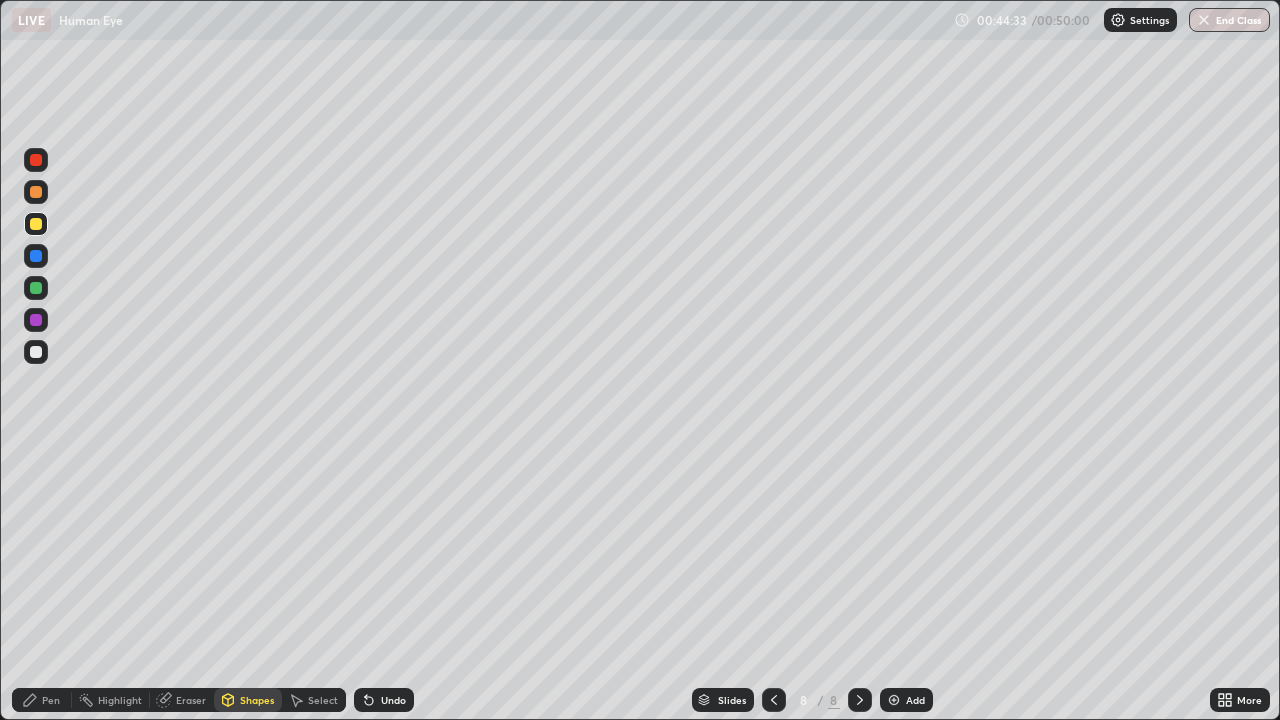 click on "Shapes" at bounding box center [257, 700] 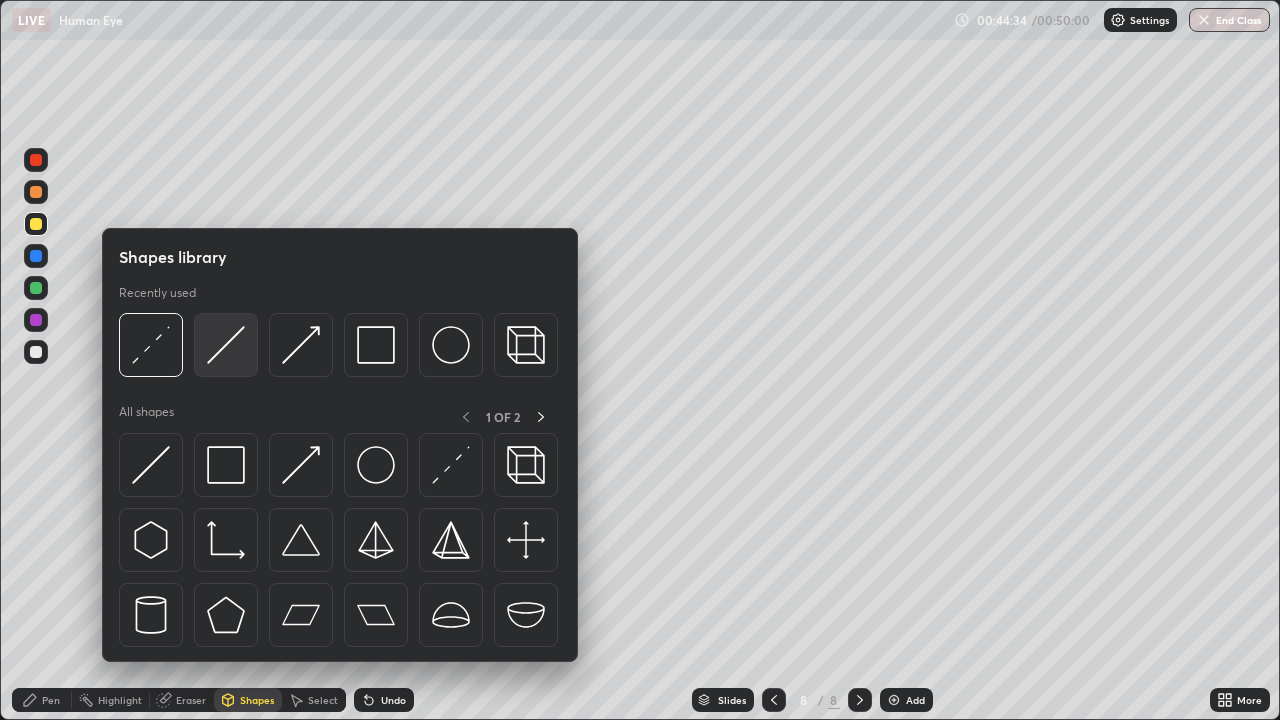 click at bounding box center (226, 345) 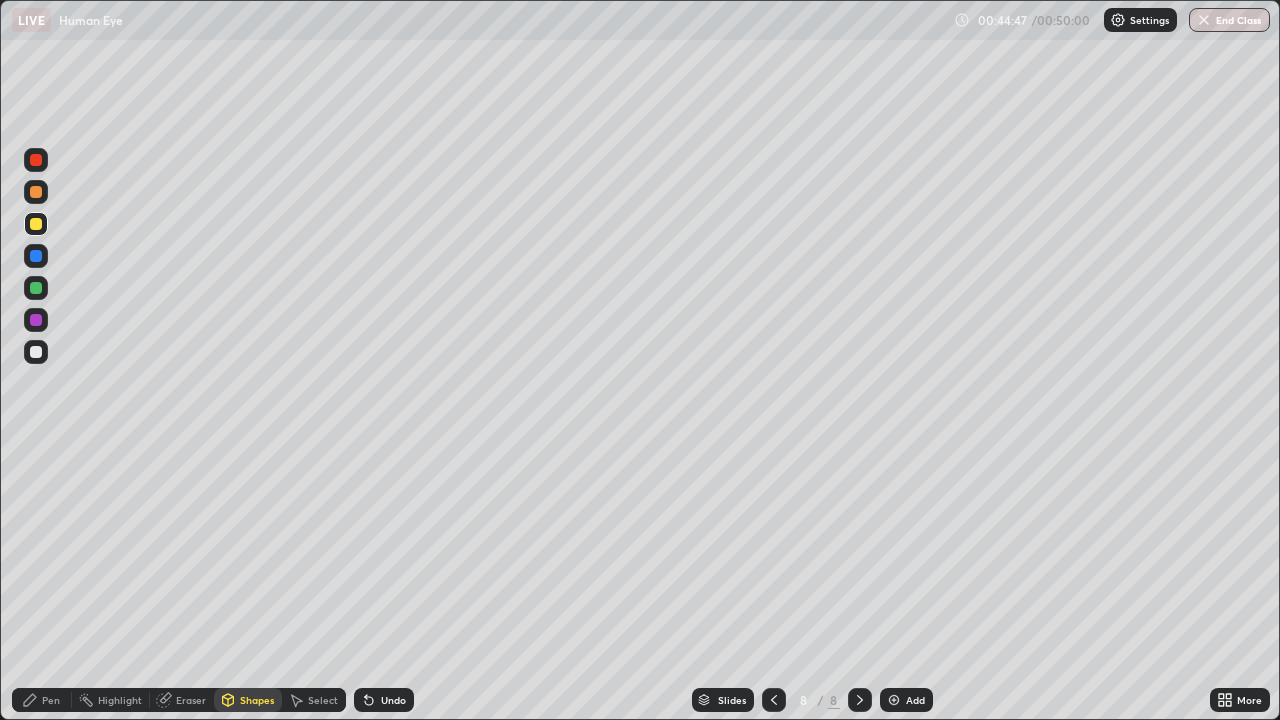 click on "Shapes" at bounding box center (257, 700) 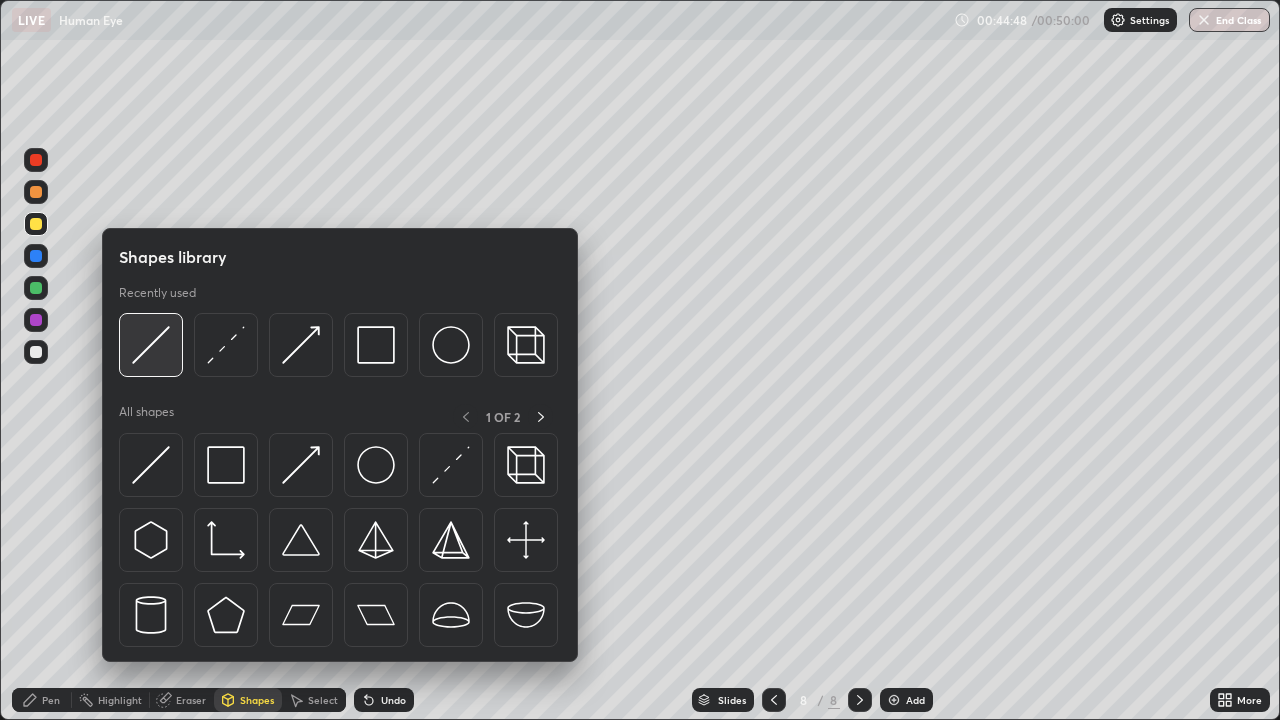 click at bounding box center [151, 345] 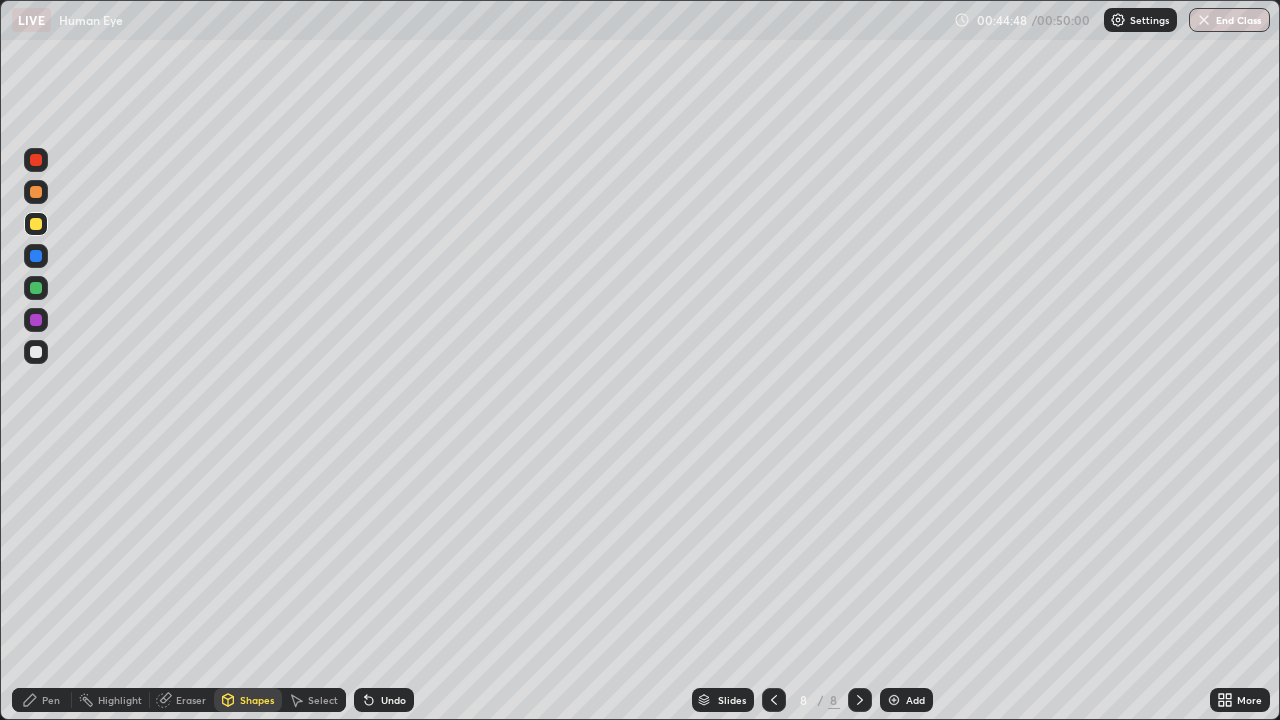click at bounding box center (36, 256) 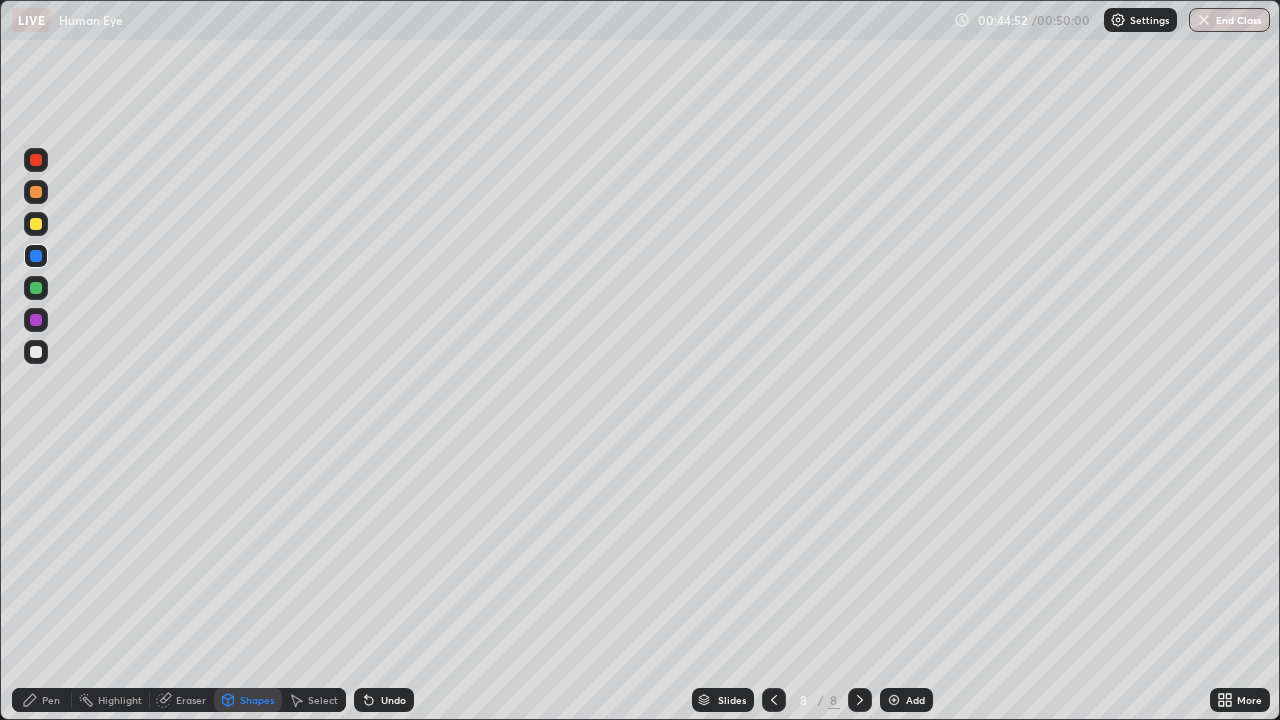 click on "Undo" at bounding box center (393, 700) 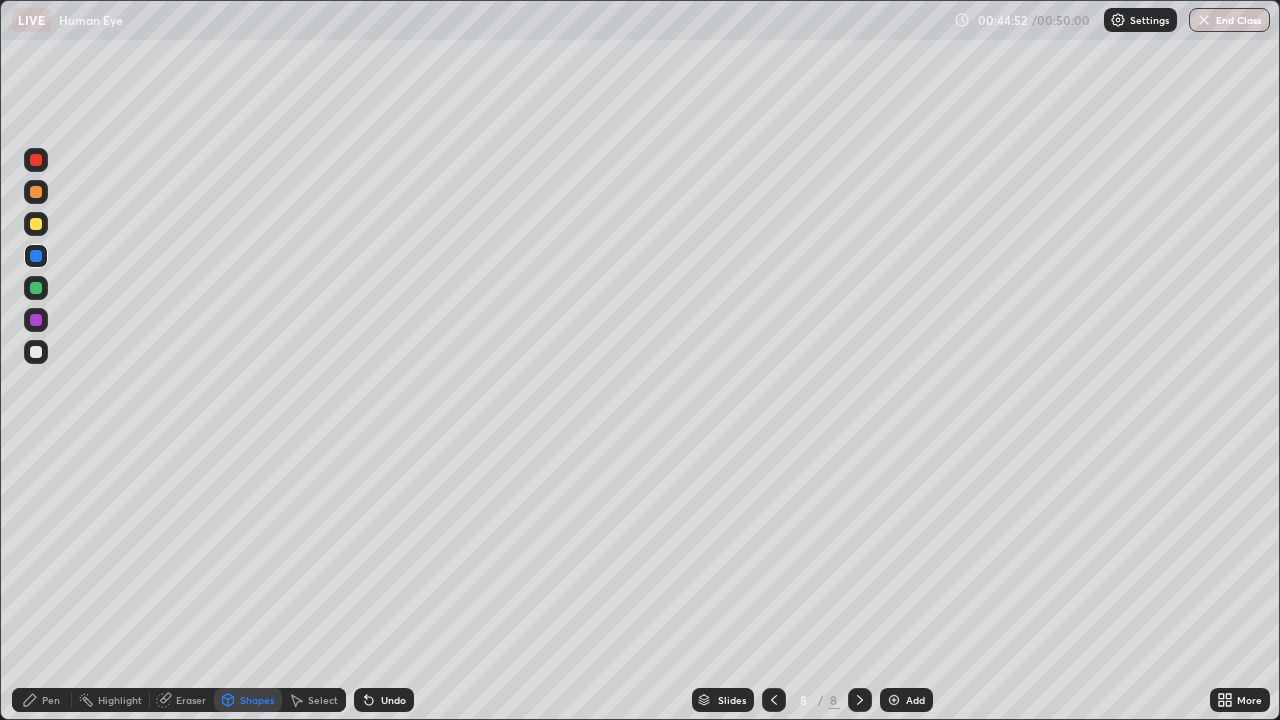 click on "Shapes" at bounding box center [257, 700] 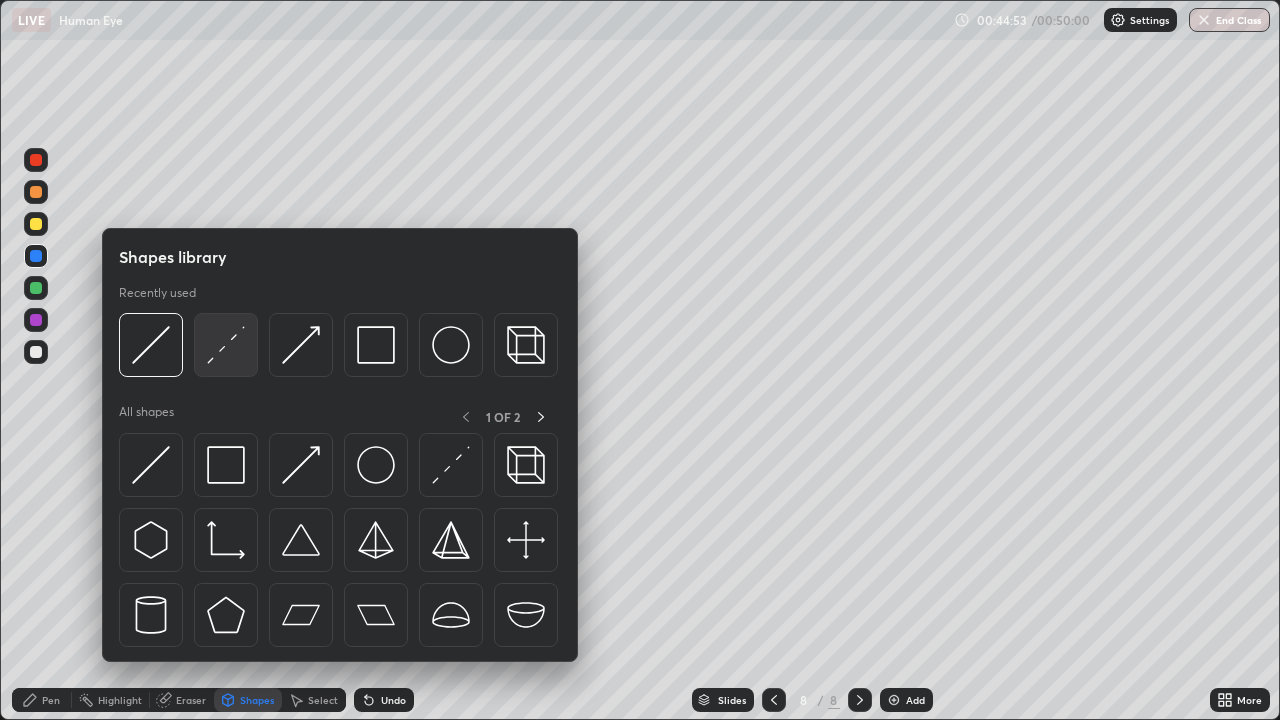 click at bounding box center [226, 345] 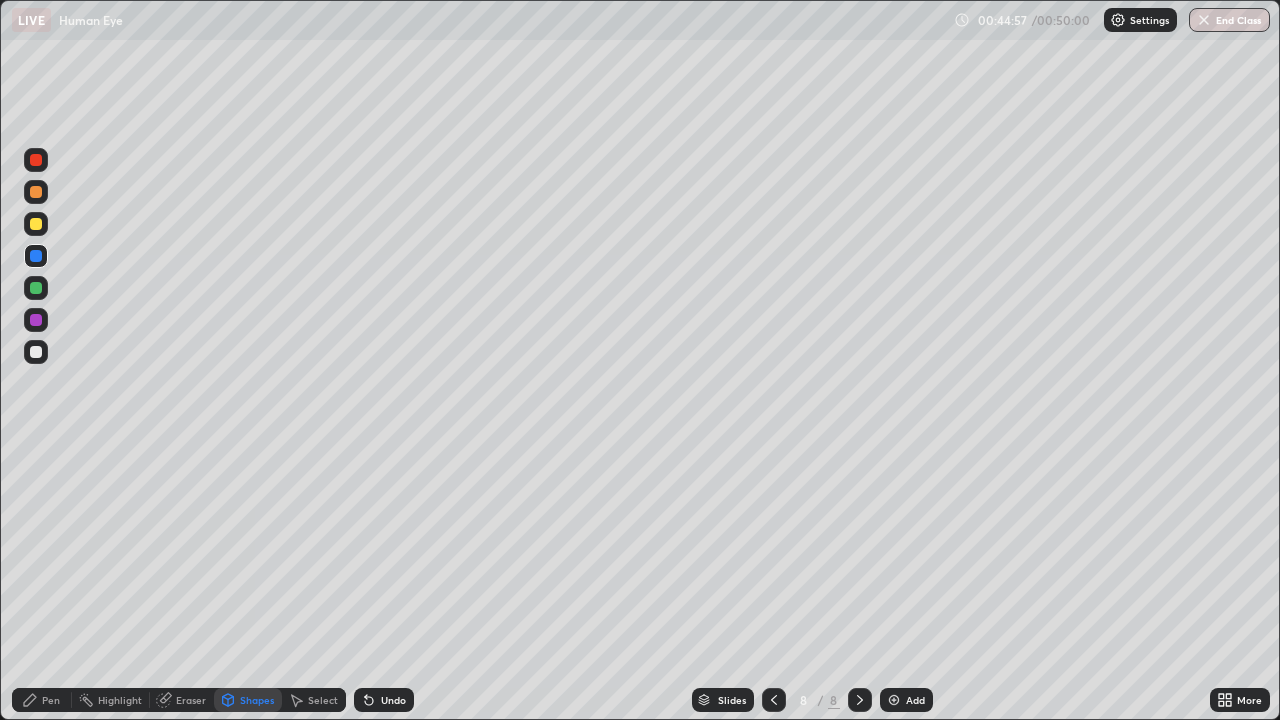 click on "Shapes" at bounding box center [257, 700] 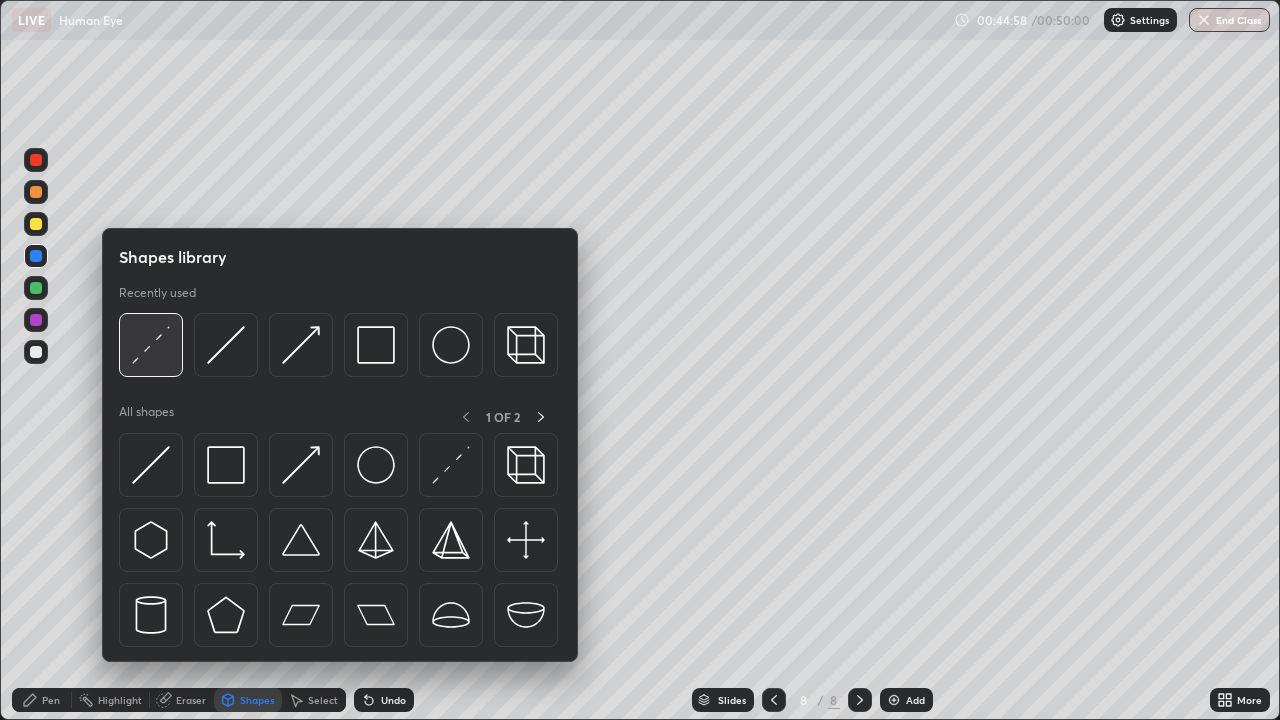 click at bounding box center [151, 345] 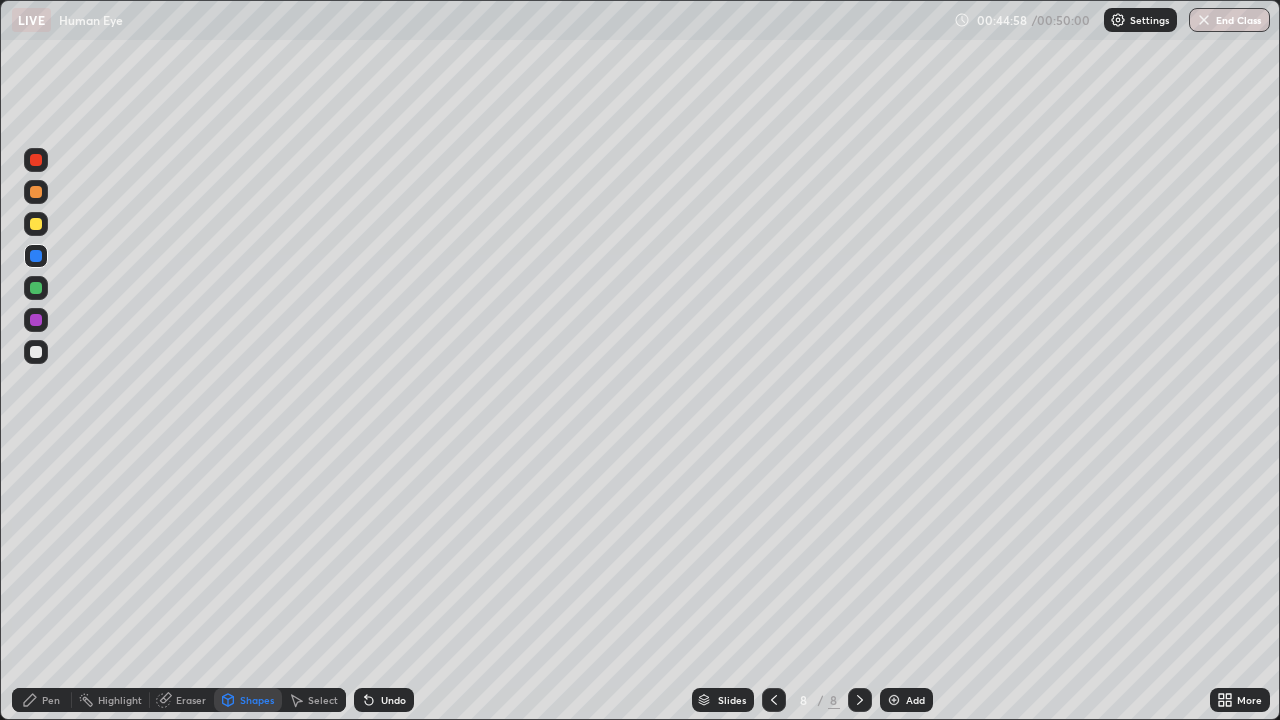 click at bounding box center [36, 224] 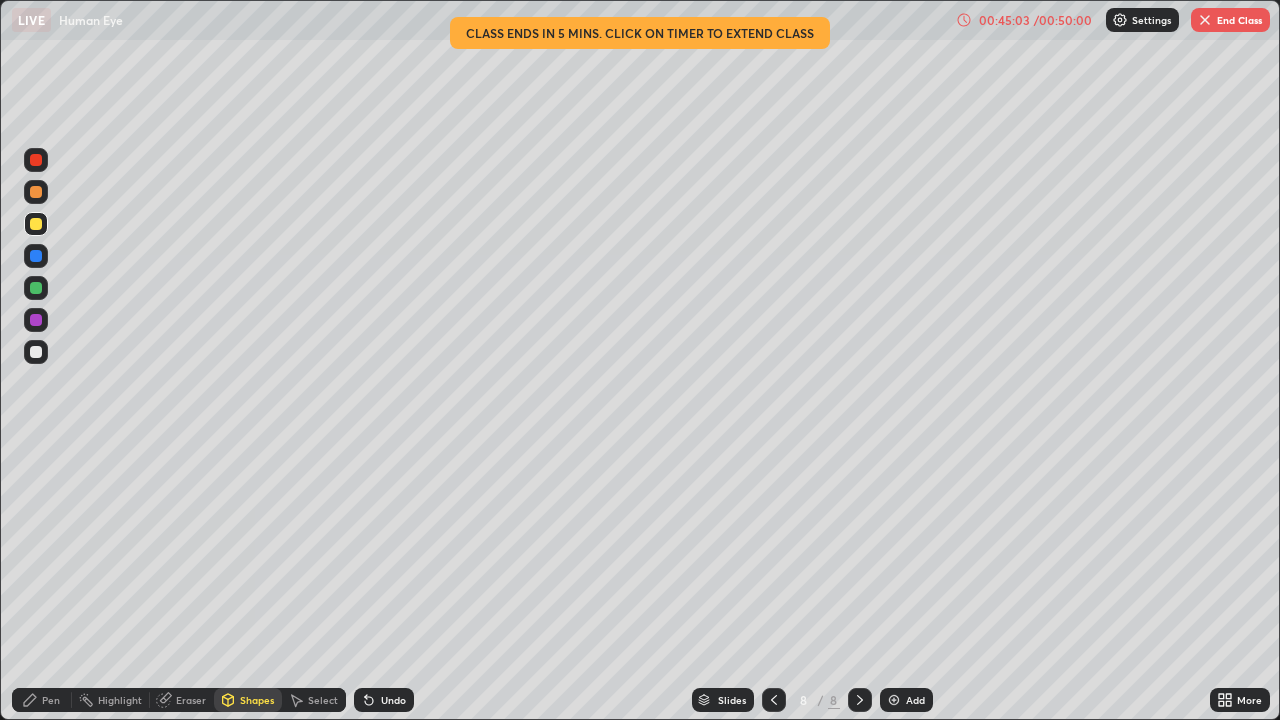 click 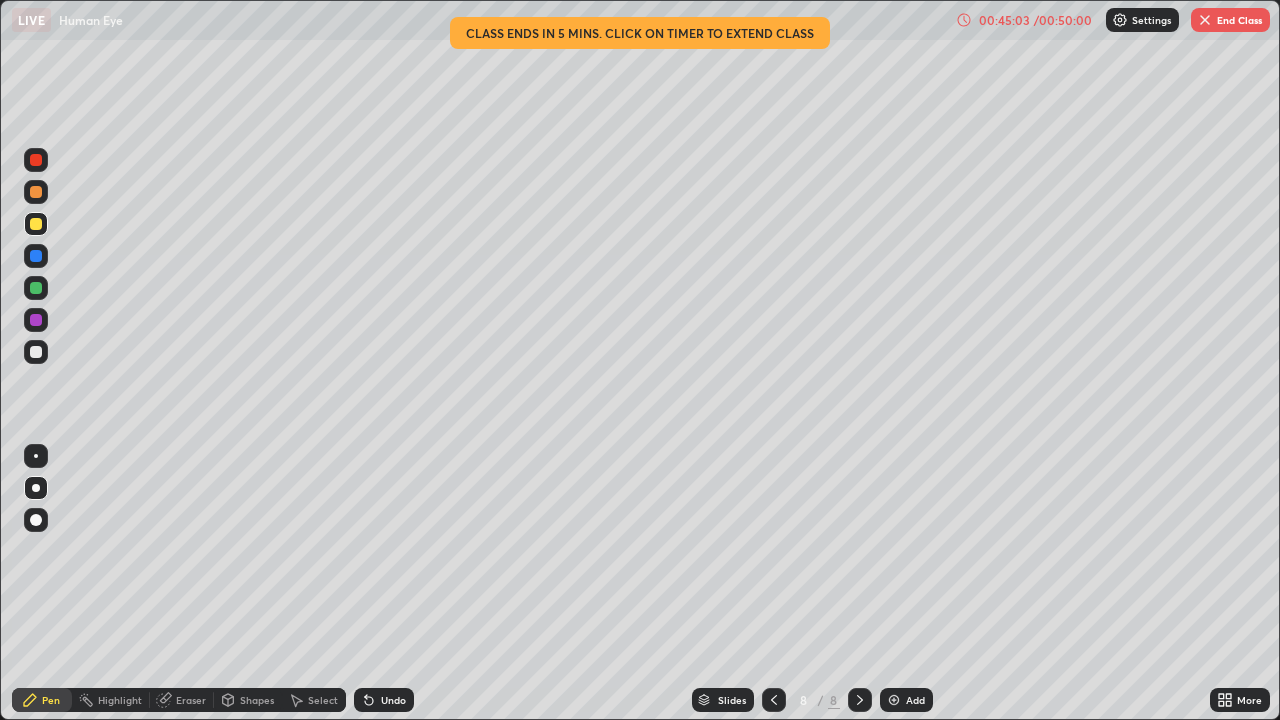 click at bounding box center [36, 352] 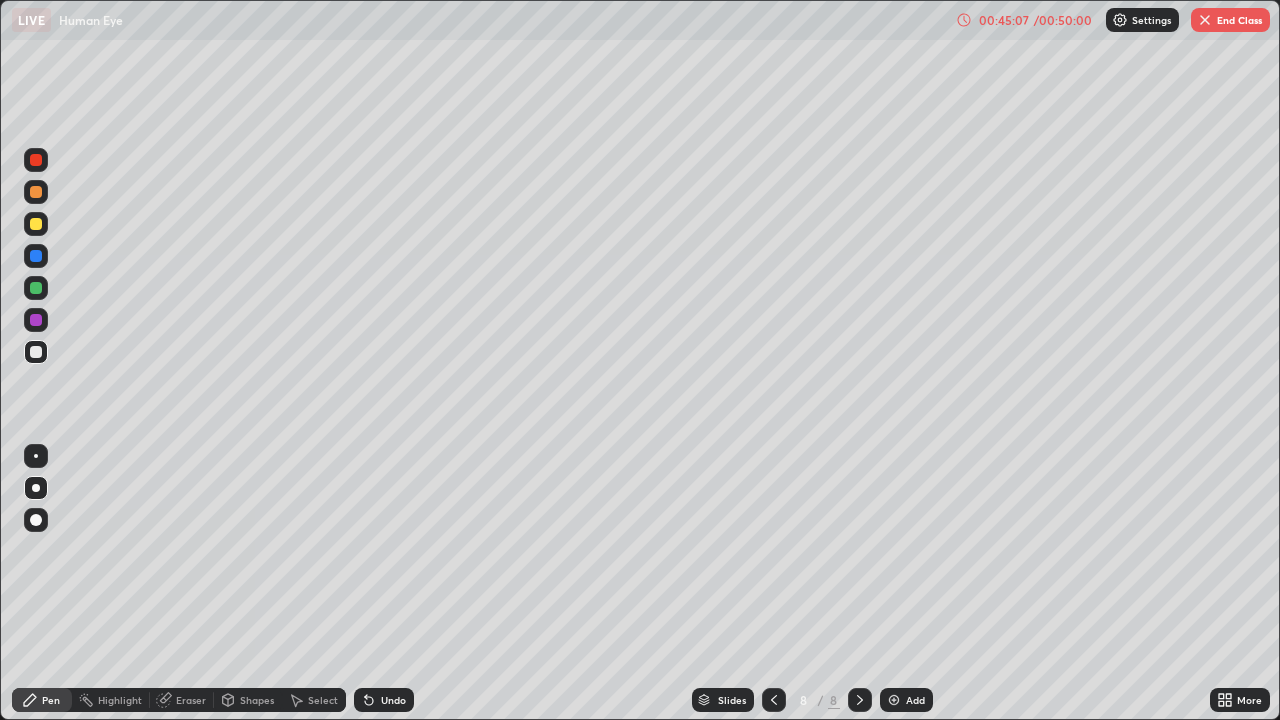 click on "Shapes" at bounding box center (257, 700) 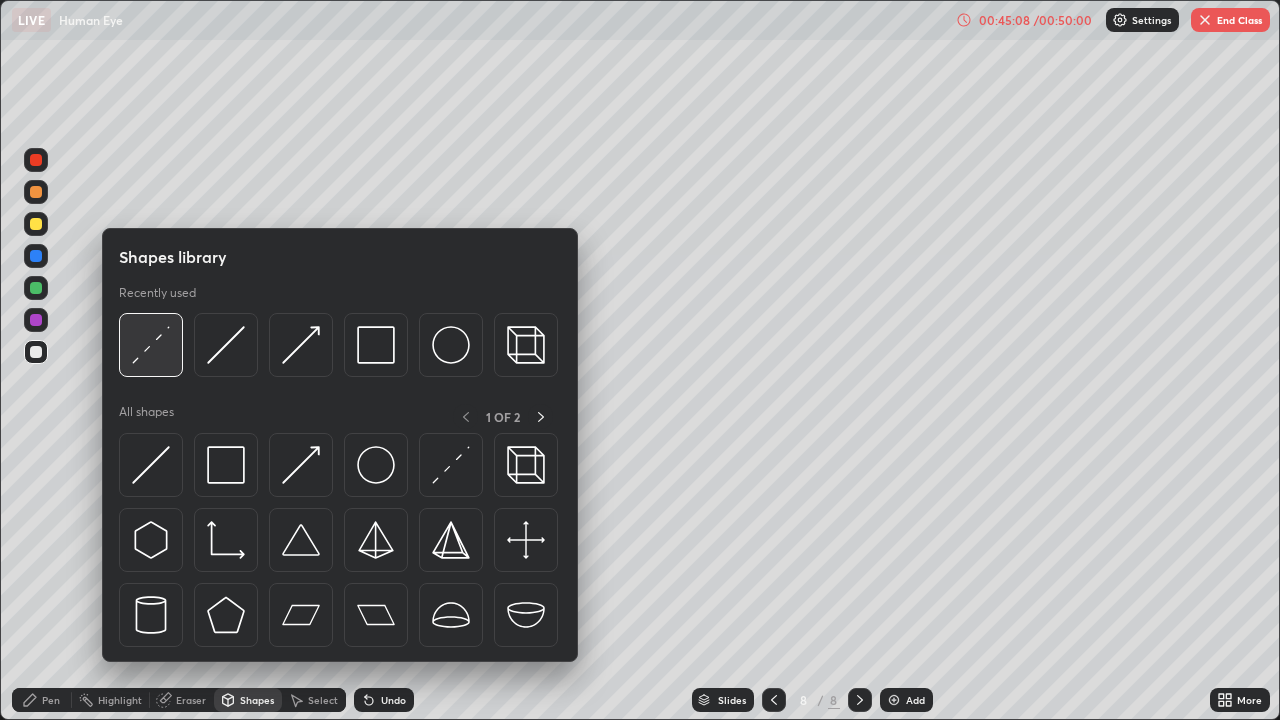 click at bounding box center (151, 345) 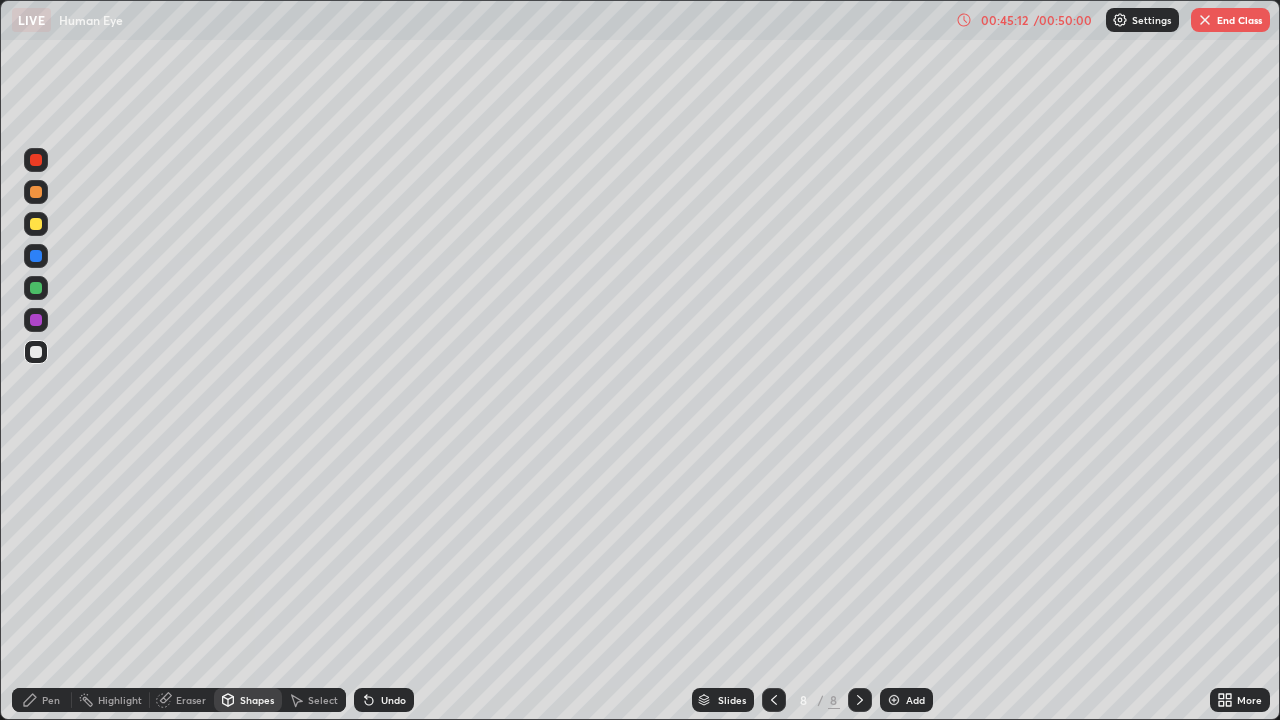click on "Undo" at bounding box center (384, 700) 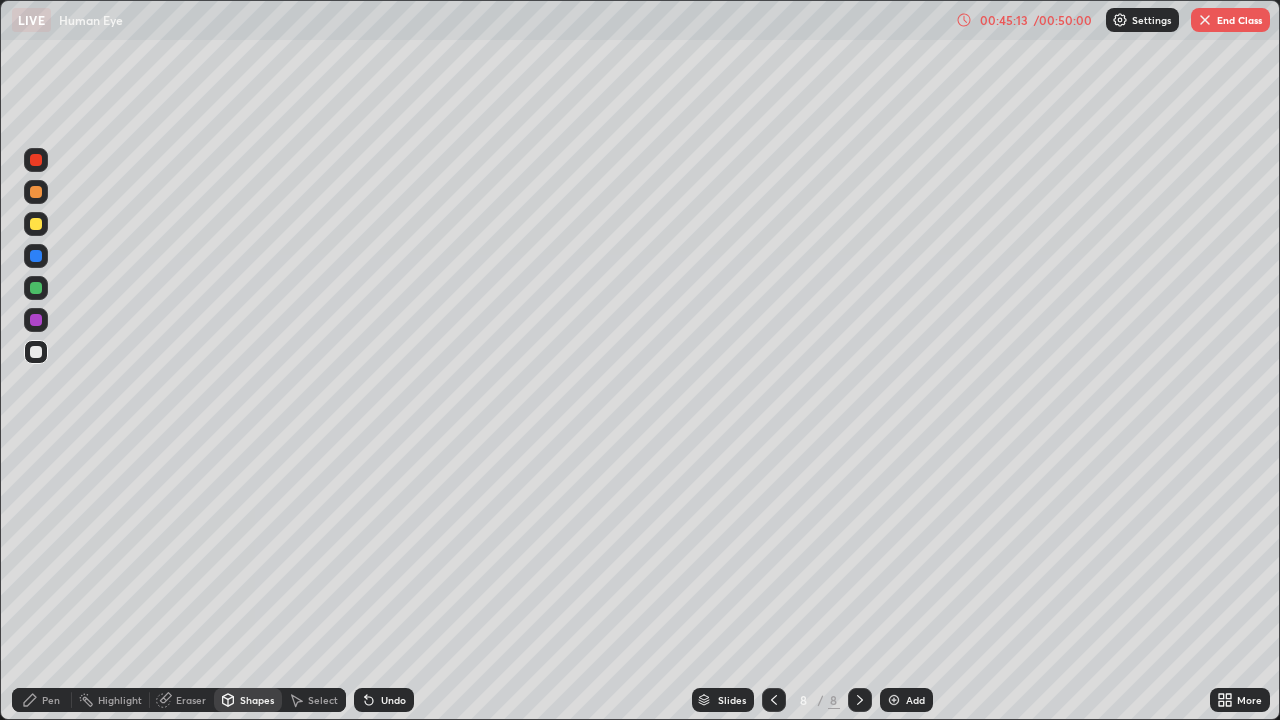 click at bounding box center (36, 224) 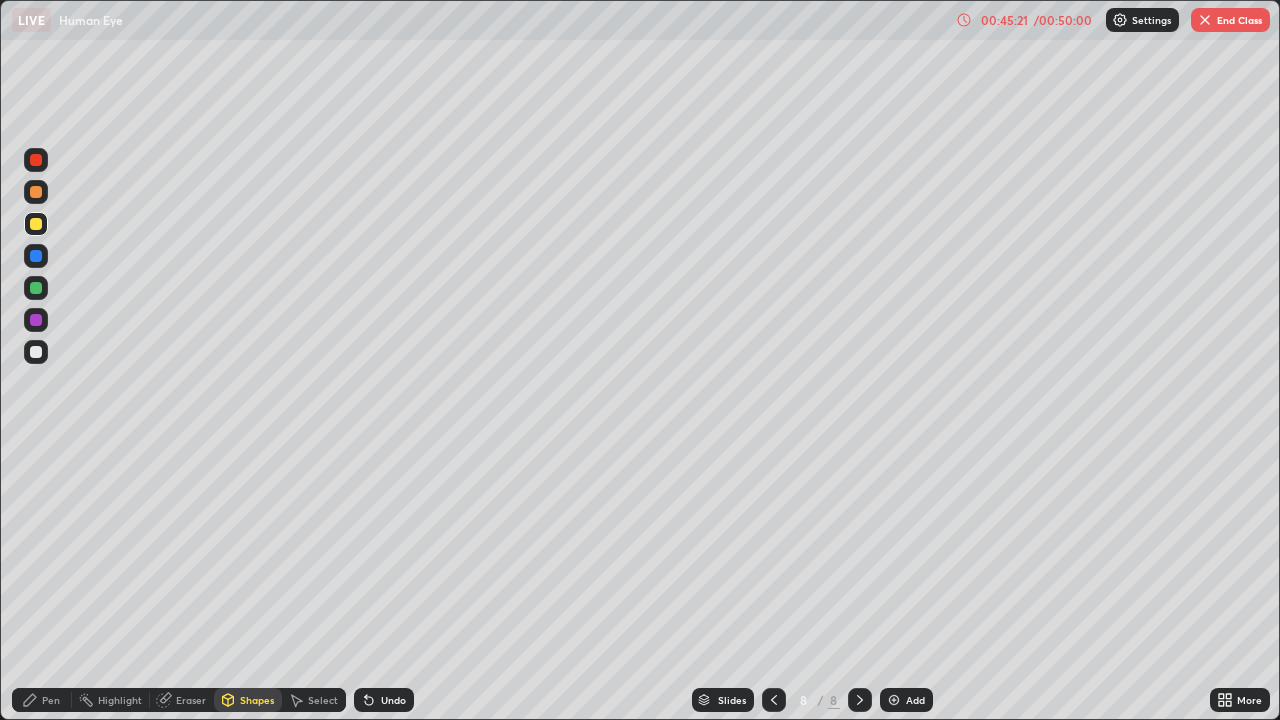 click on "Shapes" at bounding box center [257, 700] 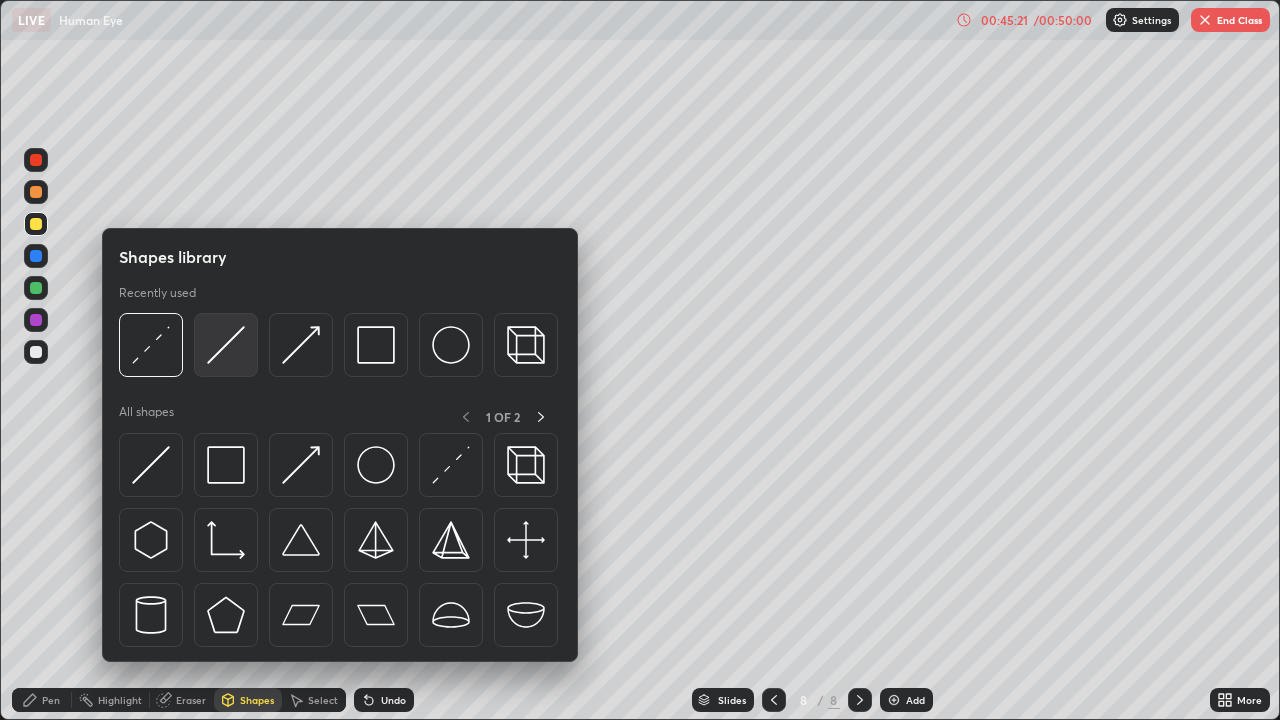 click at bounding box center [226, 345] 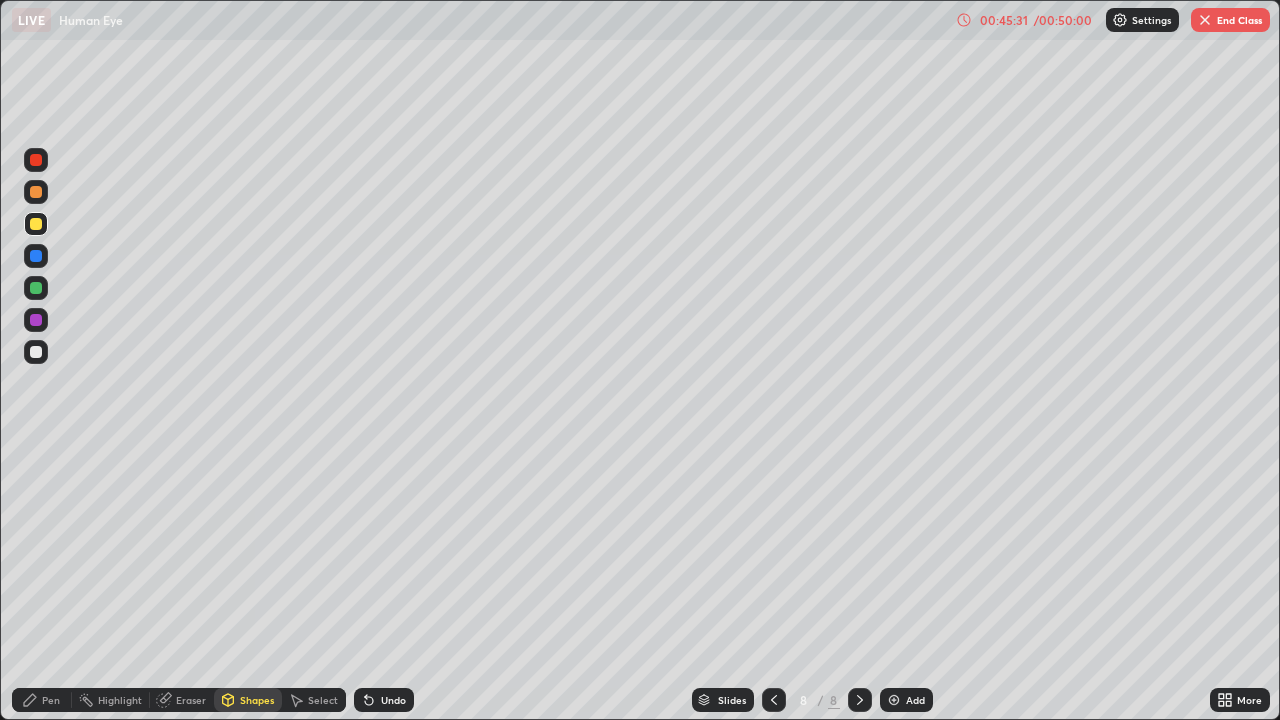 click 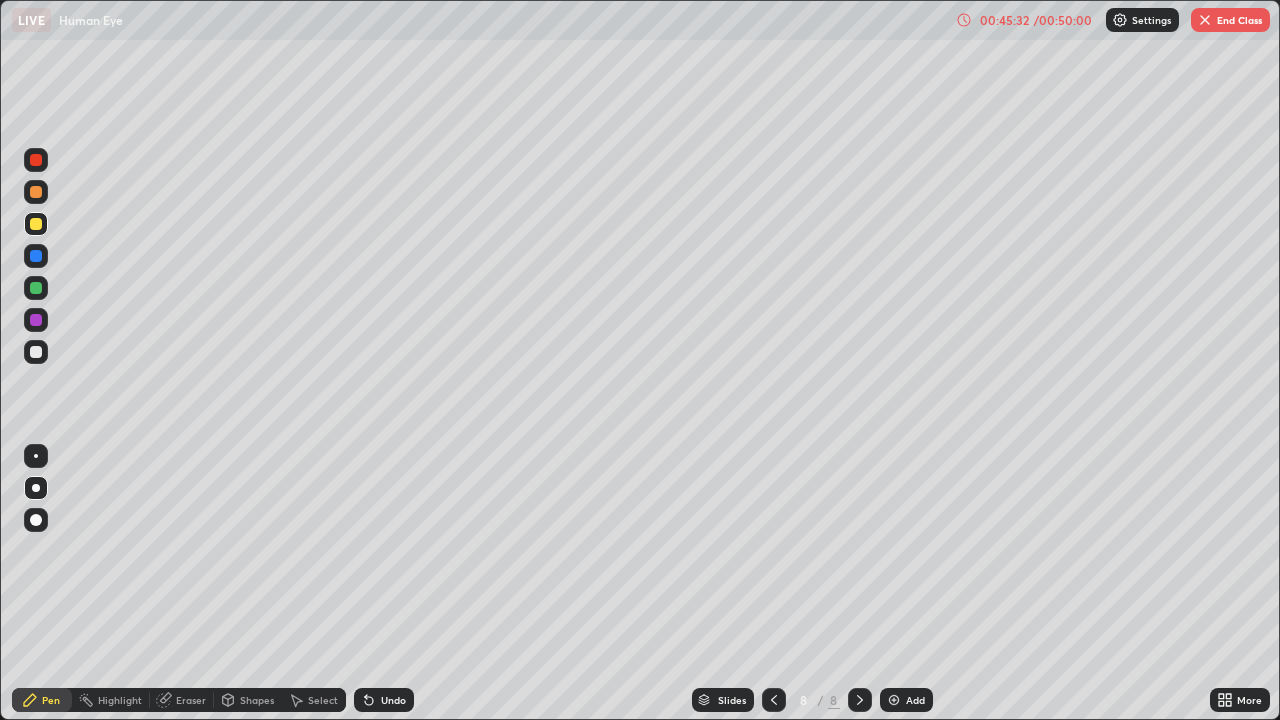 click at bounding box center [36, 256] 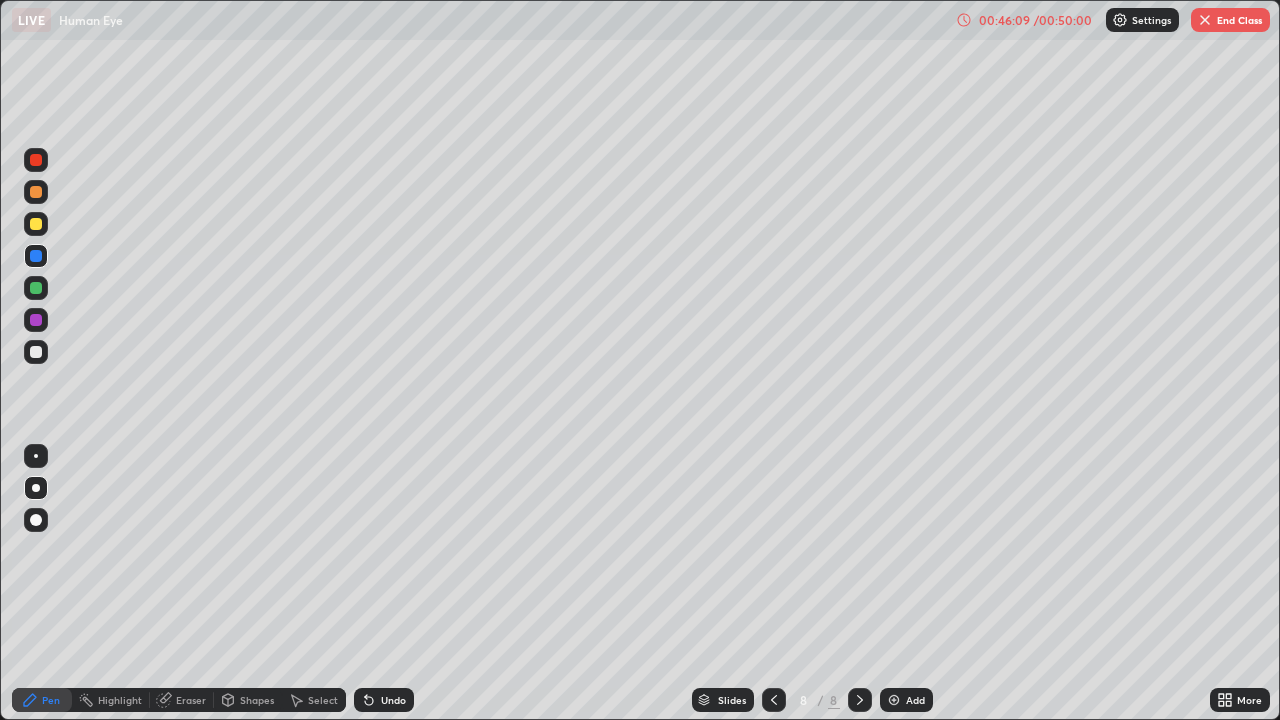 click at bounding box center (36, 352) 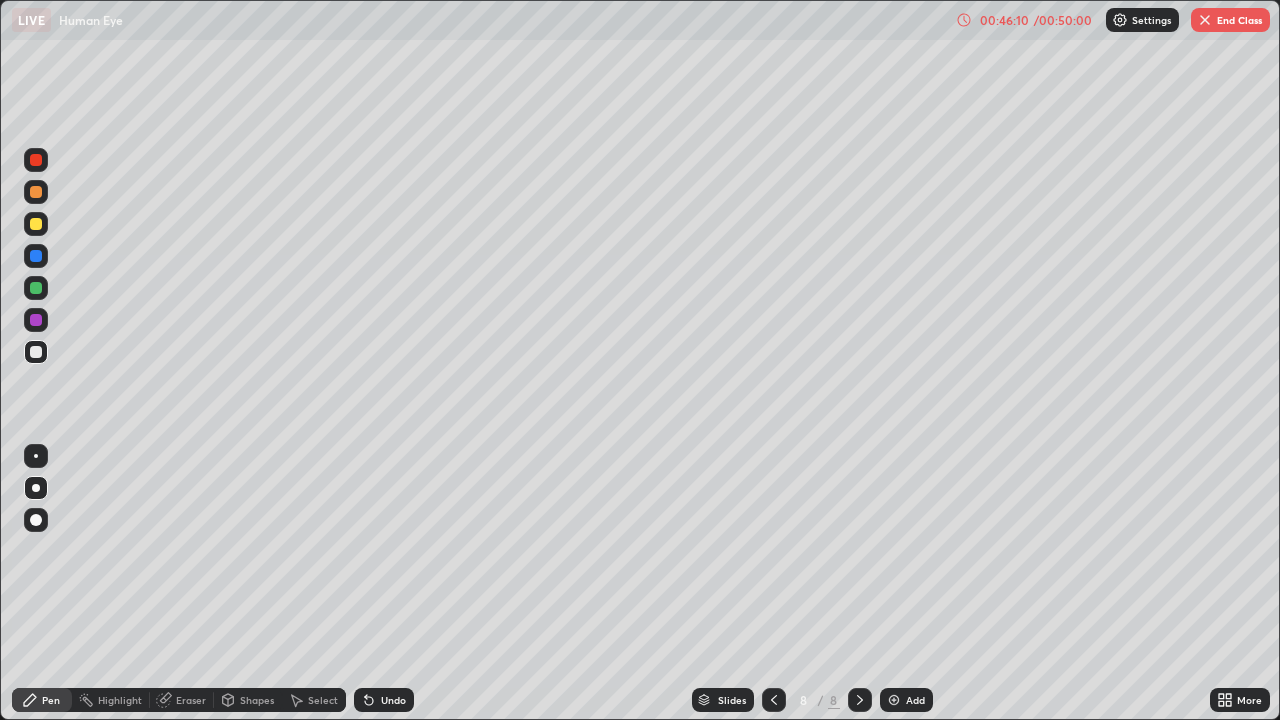 click at bounding box center (36, 320) 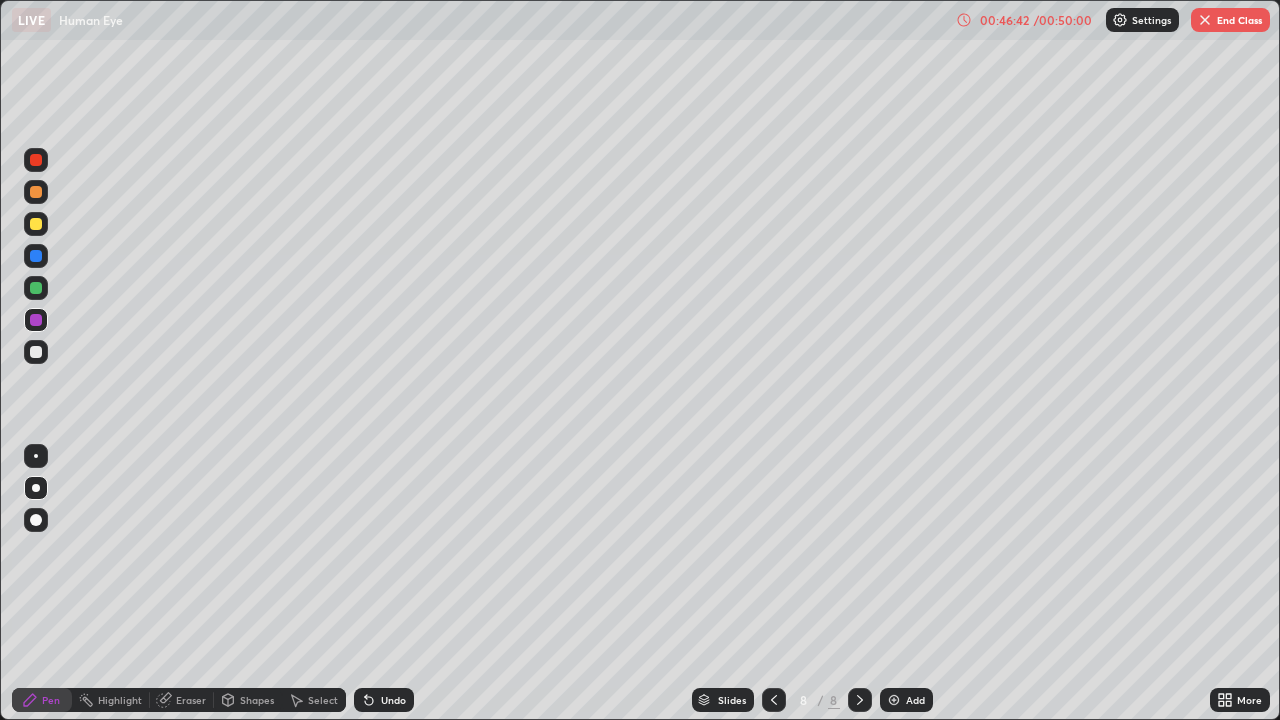 click at bounding box center [36, 352] 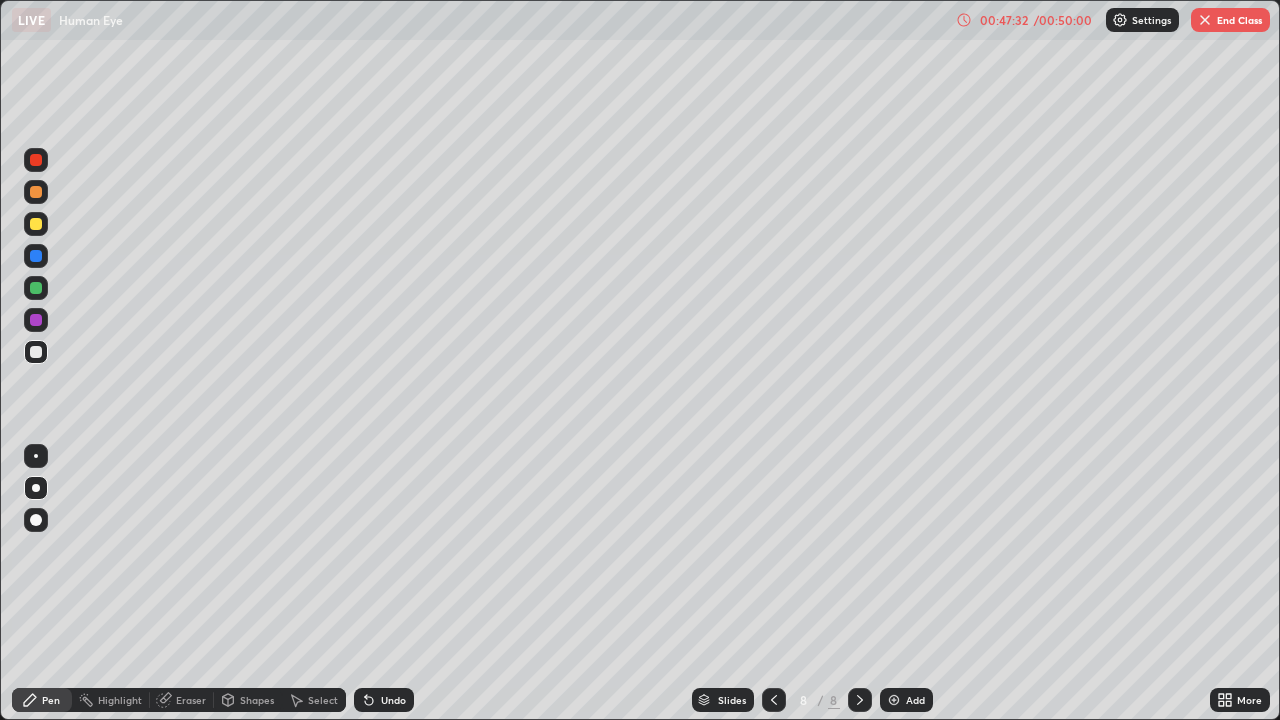click on "Shapes" at bounding box center [257, 700] 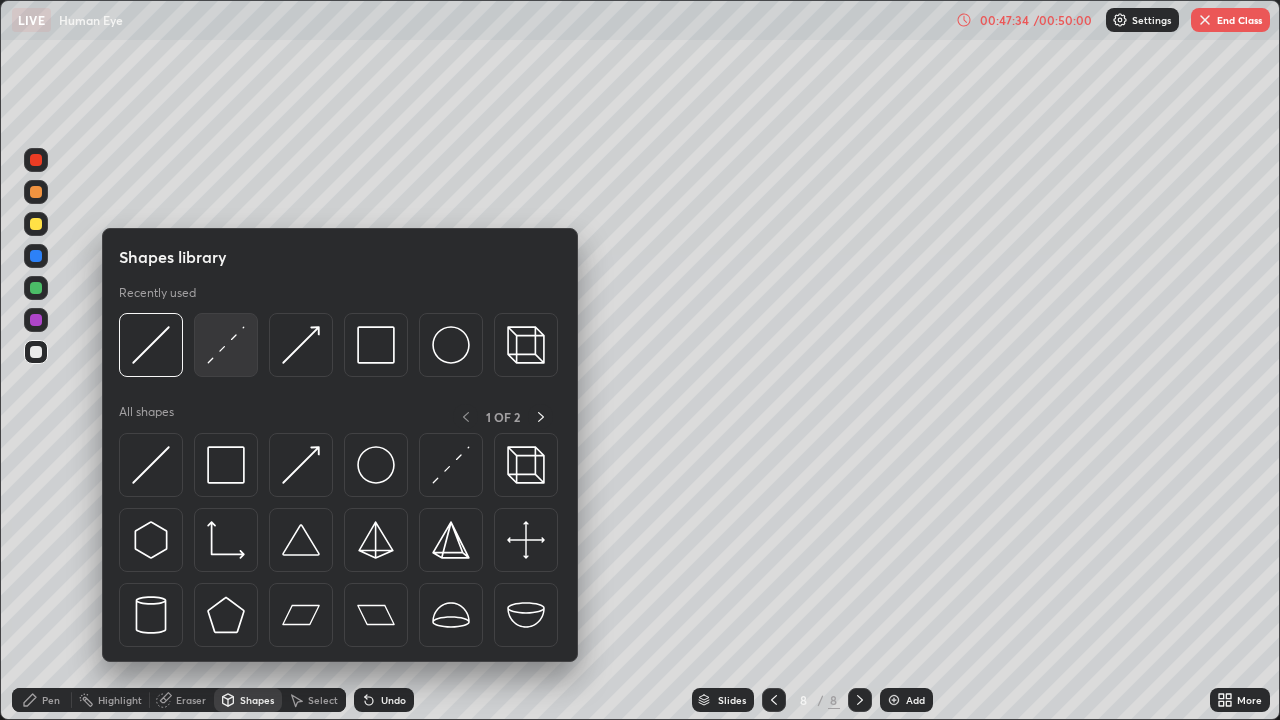 click at bounding box center (226, 345) 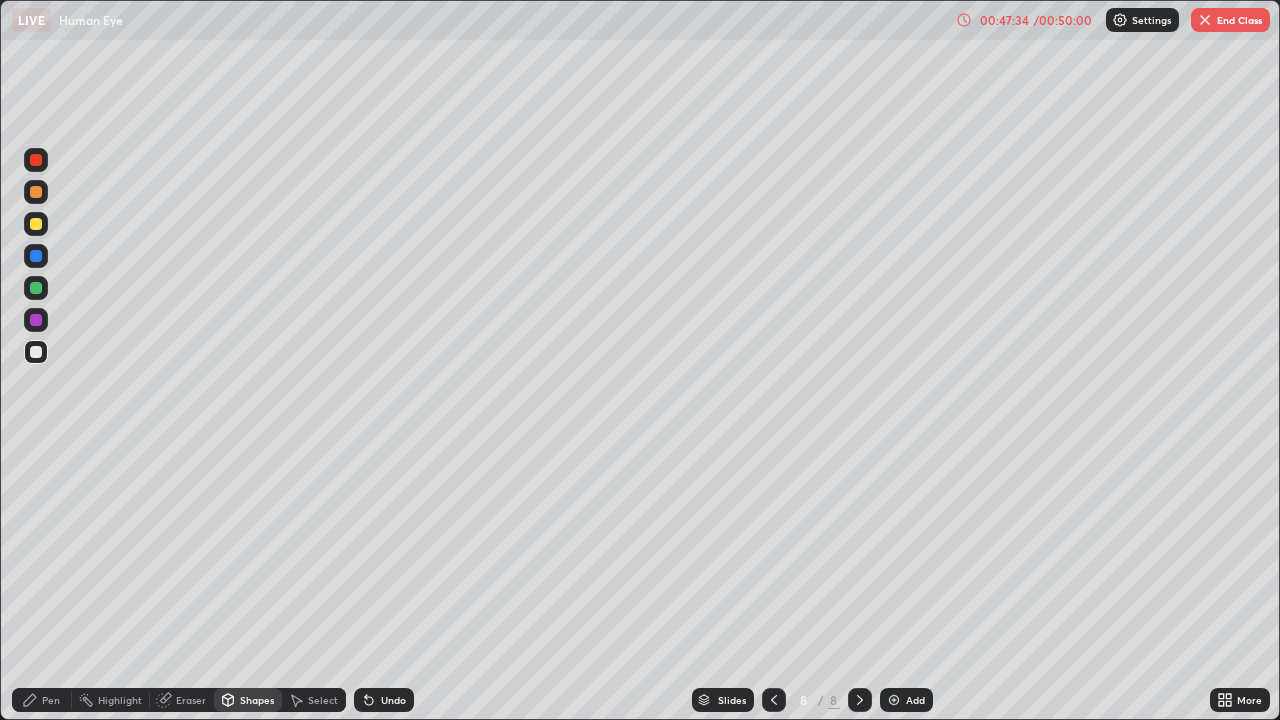 click at bounding box center (36, 288) 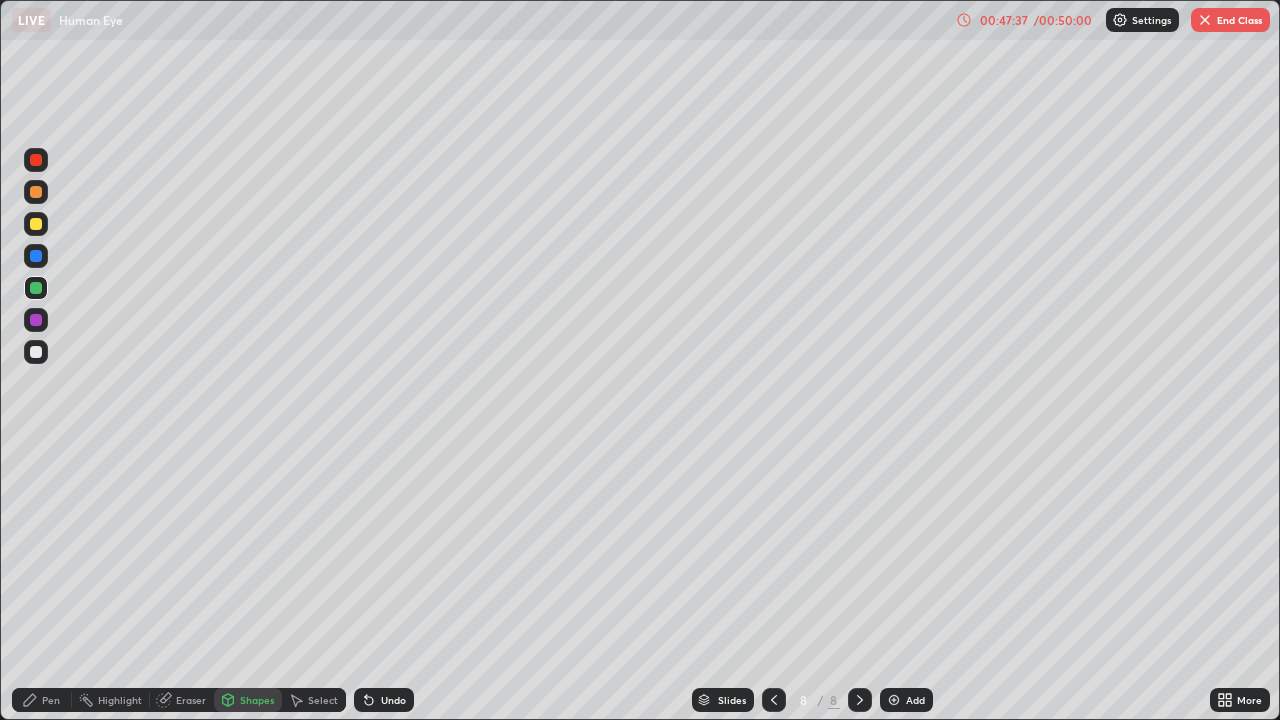 click 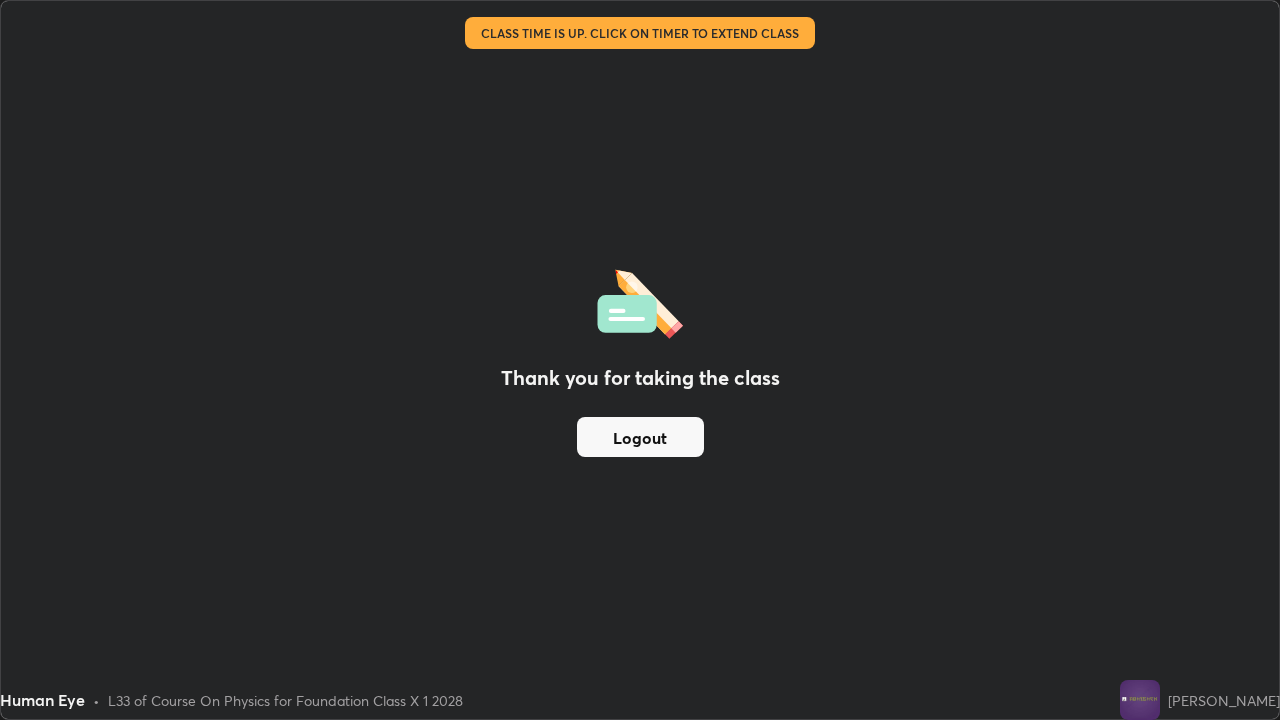click on "Logout" at bounding box center (640, 437) 